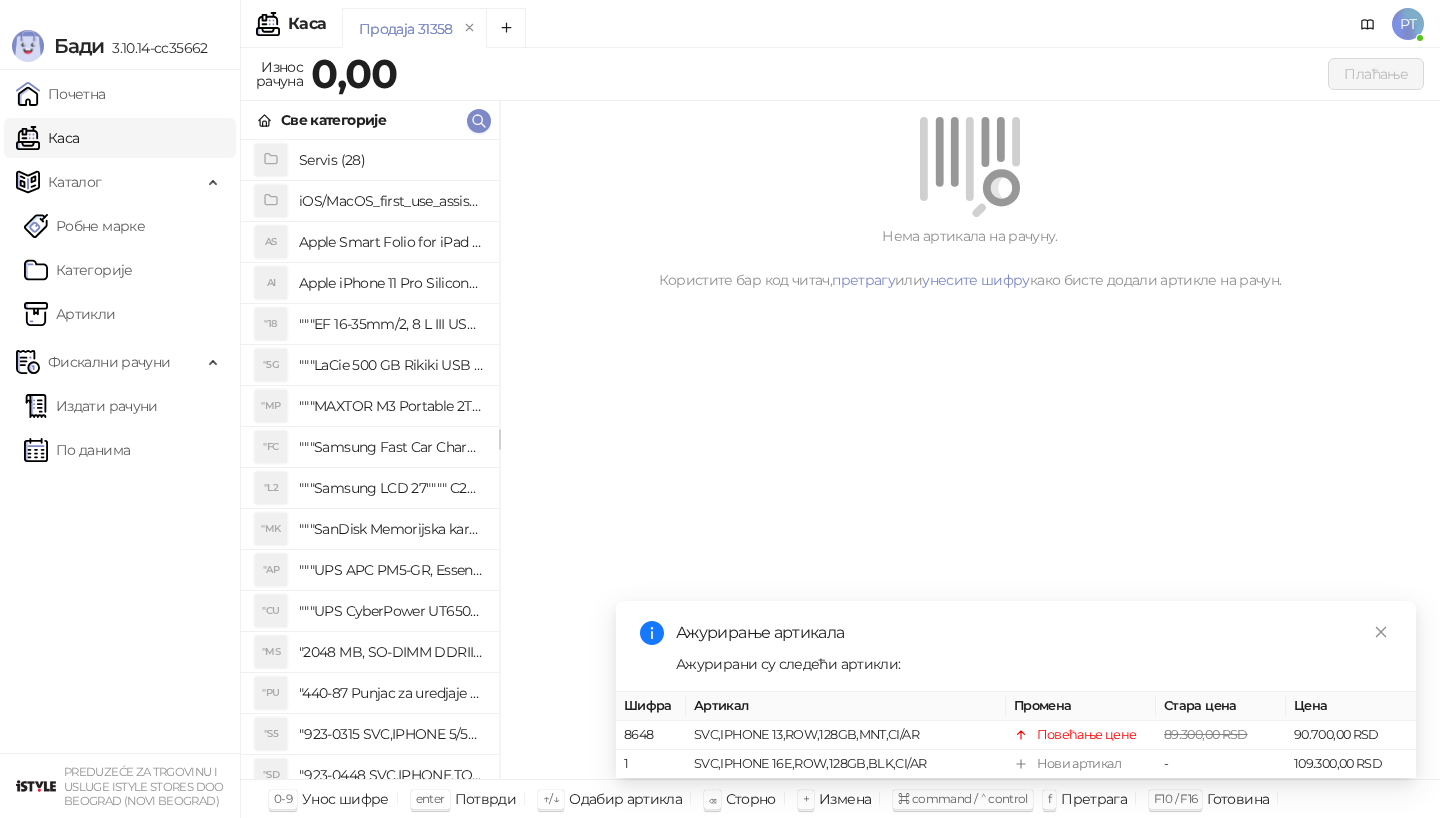 scroll, scrollTop: 0, scrollLeft: 0, axis: both 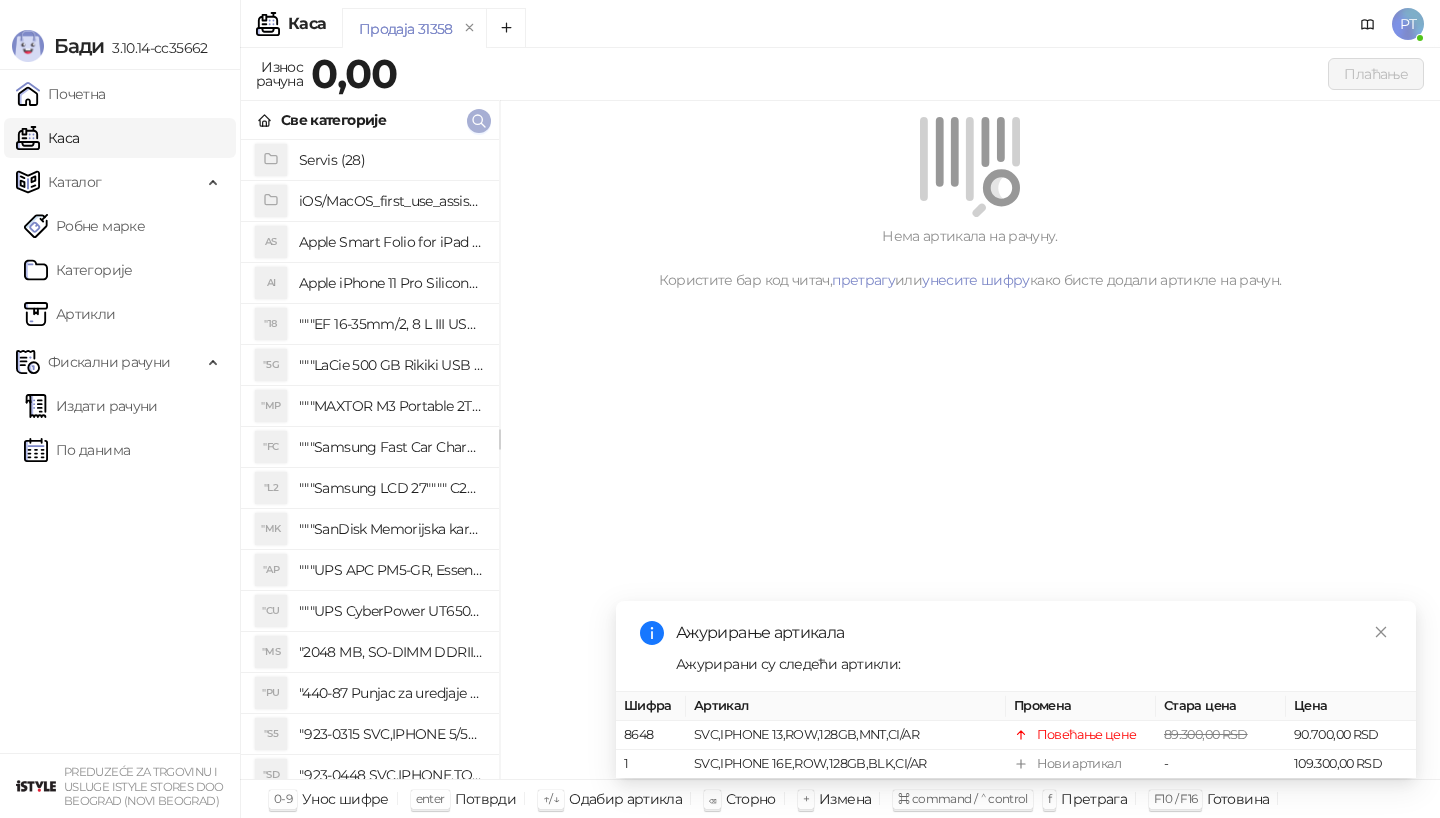 click 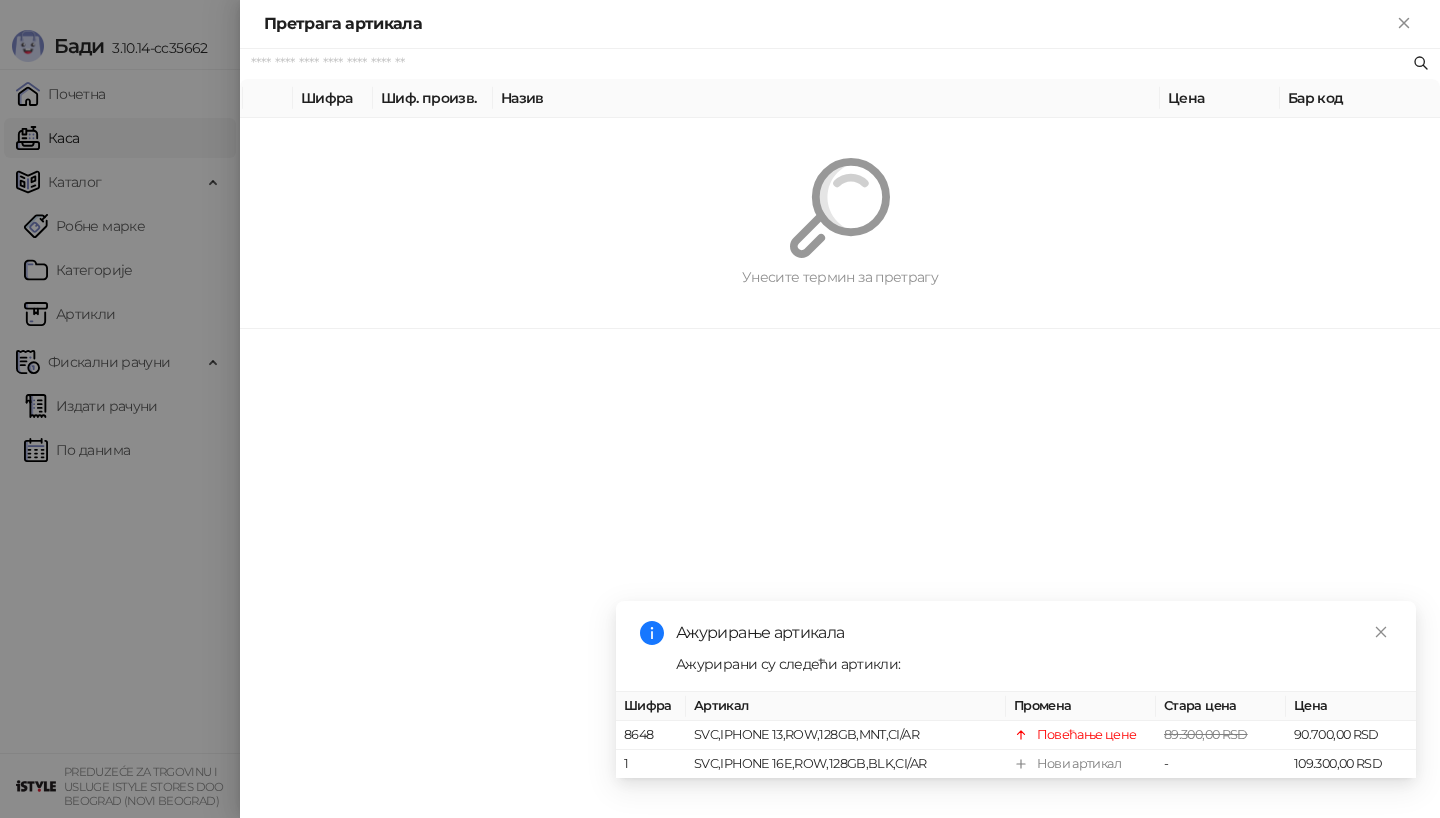 paste on "*********" 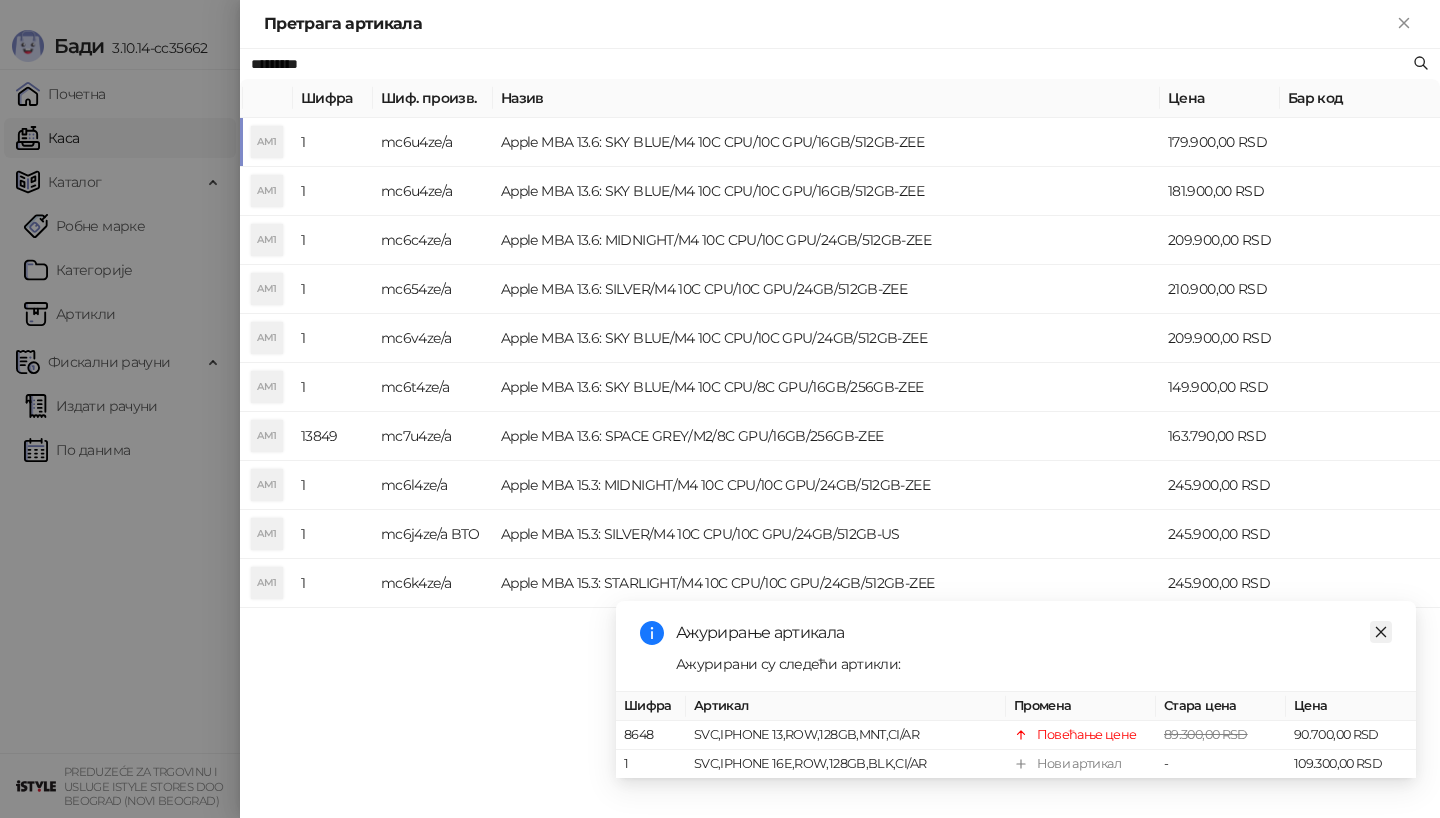 type on "*********" 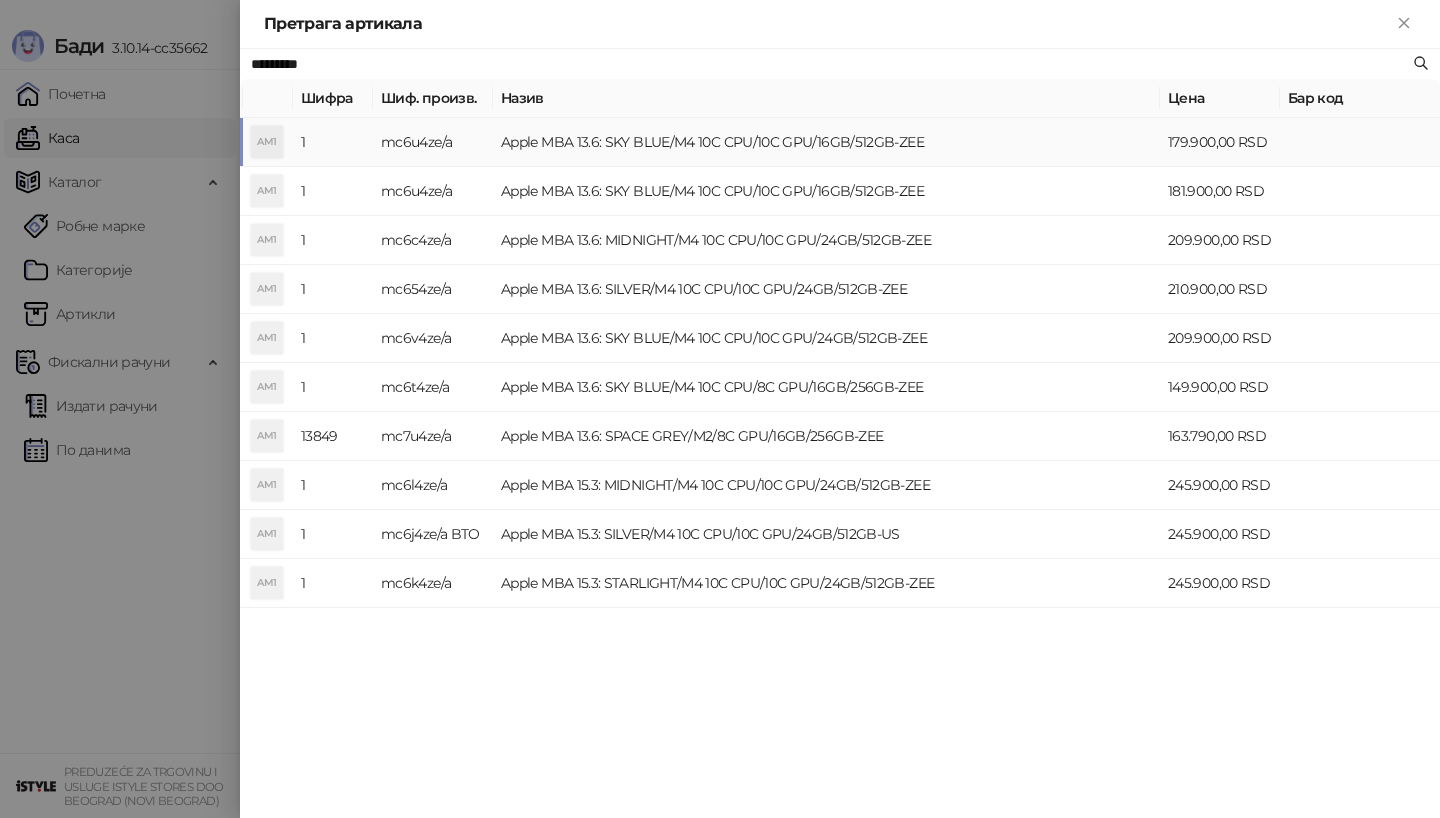 click on "179.900,00 RSD" at bounding box center (1220, 142) 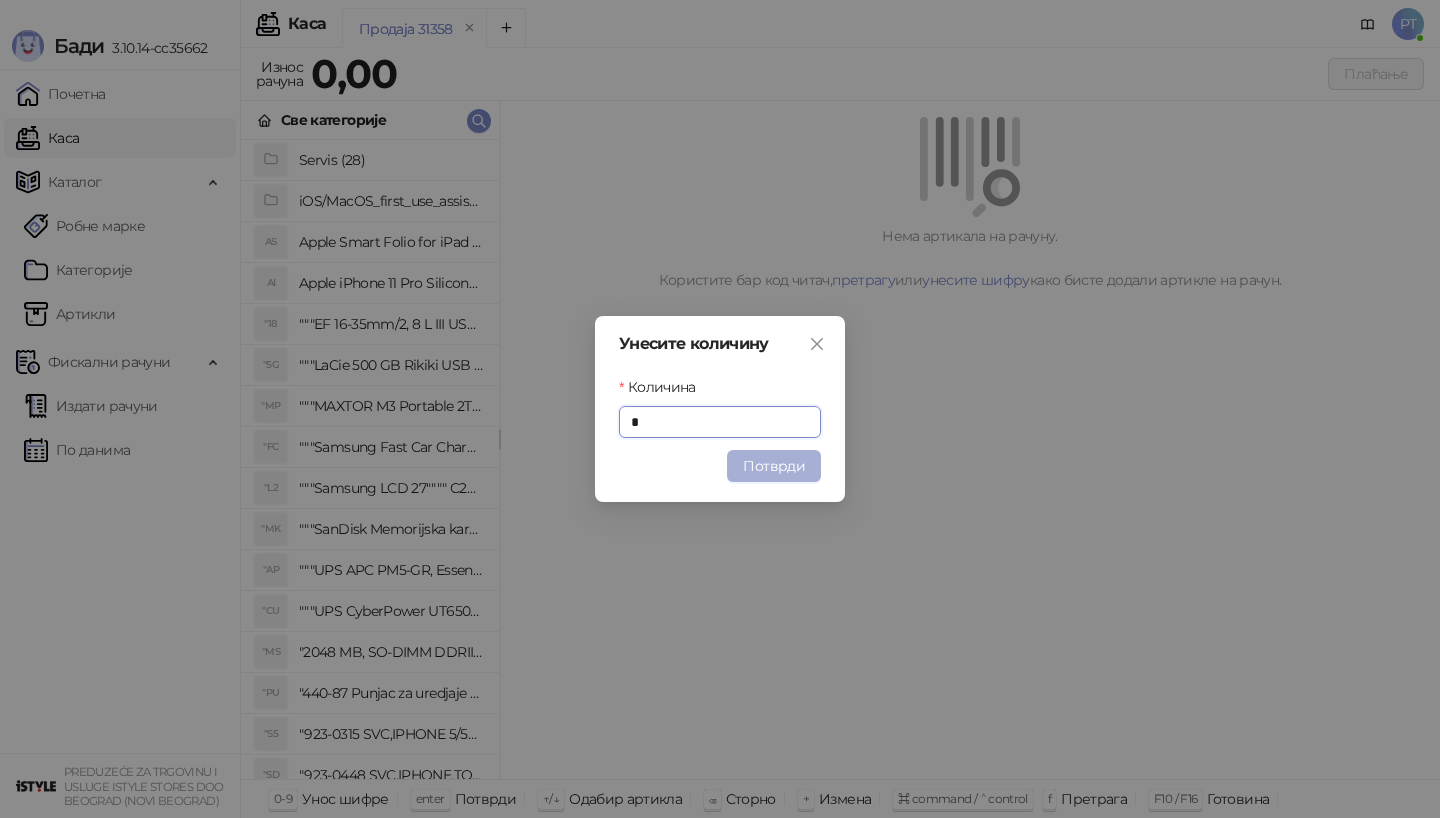 click on "Потврди" at bounding box center [774, 466] 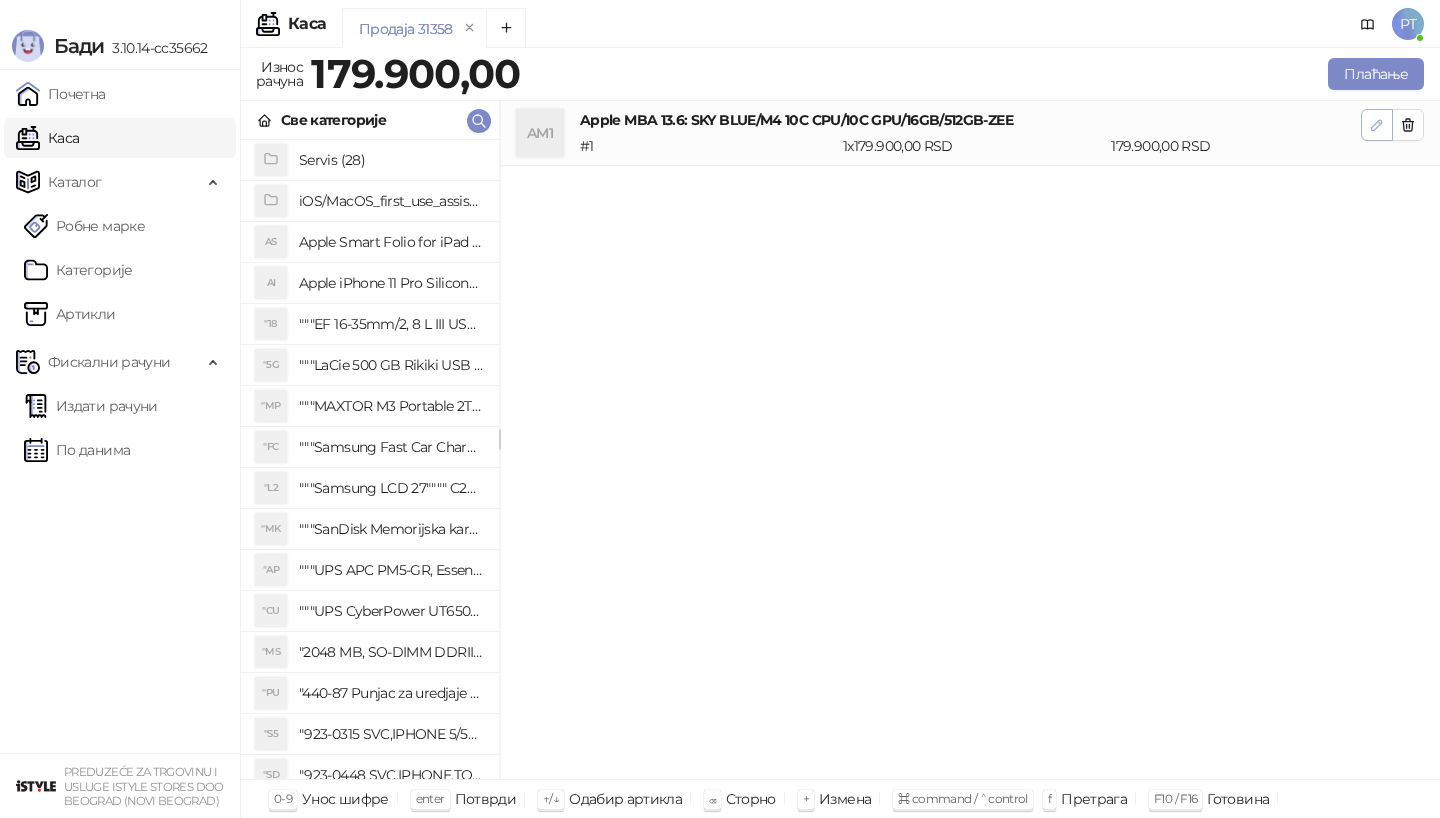 click at bounding box center [1377, 125] 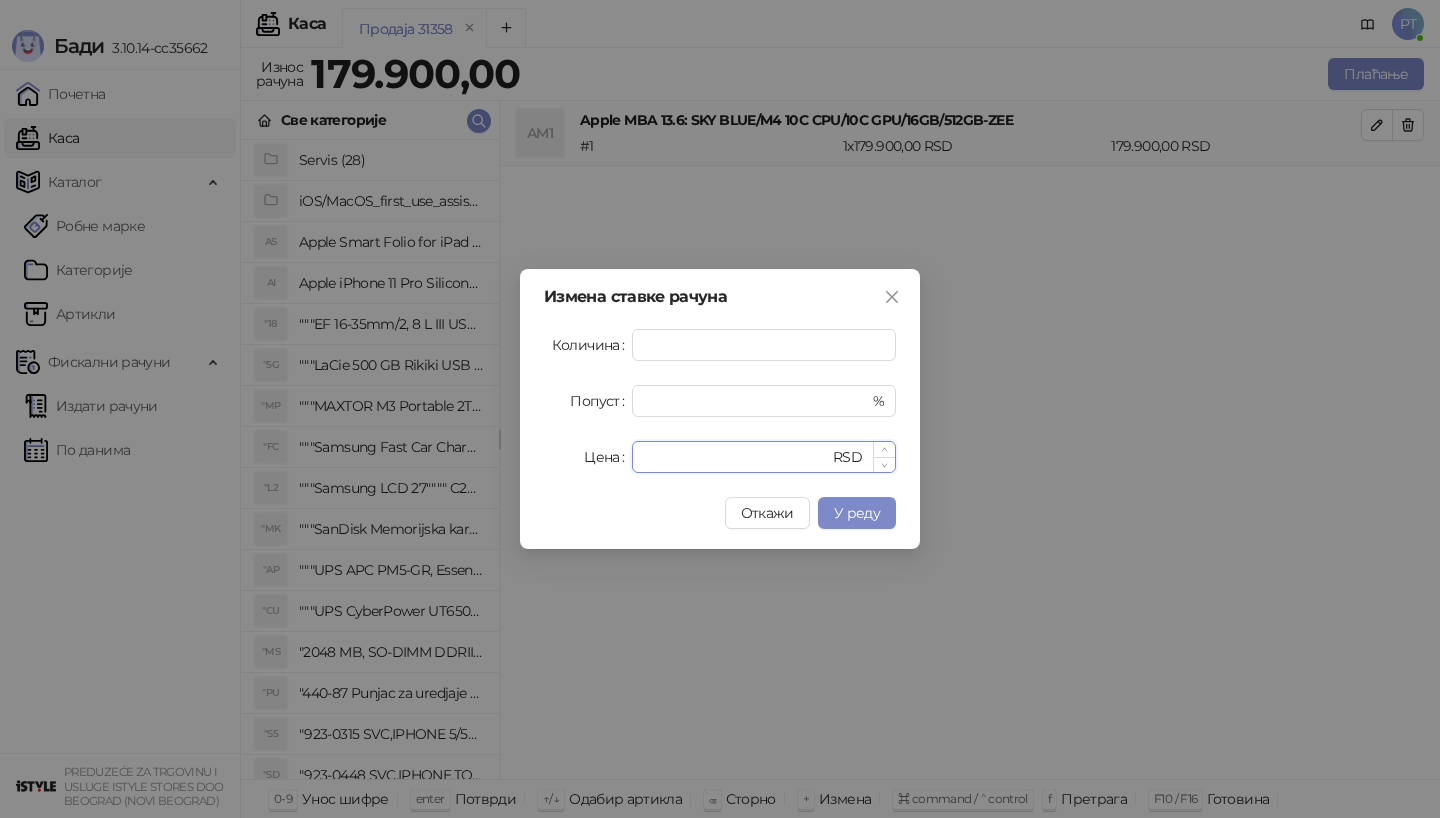 click on "******" at bounding box center (736, 457) 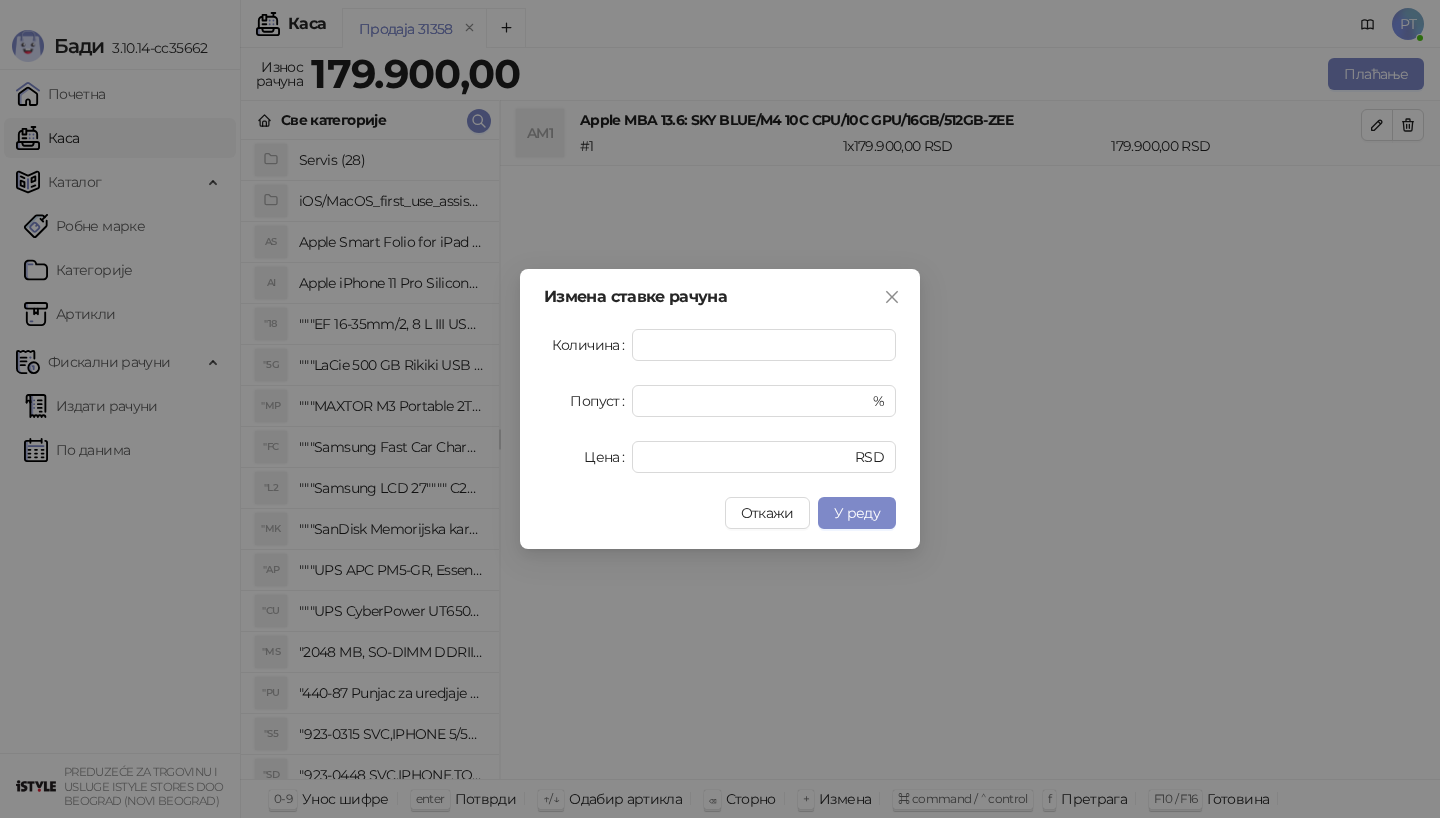 type on "******" 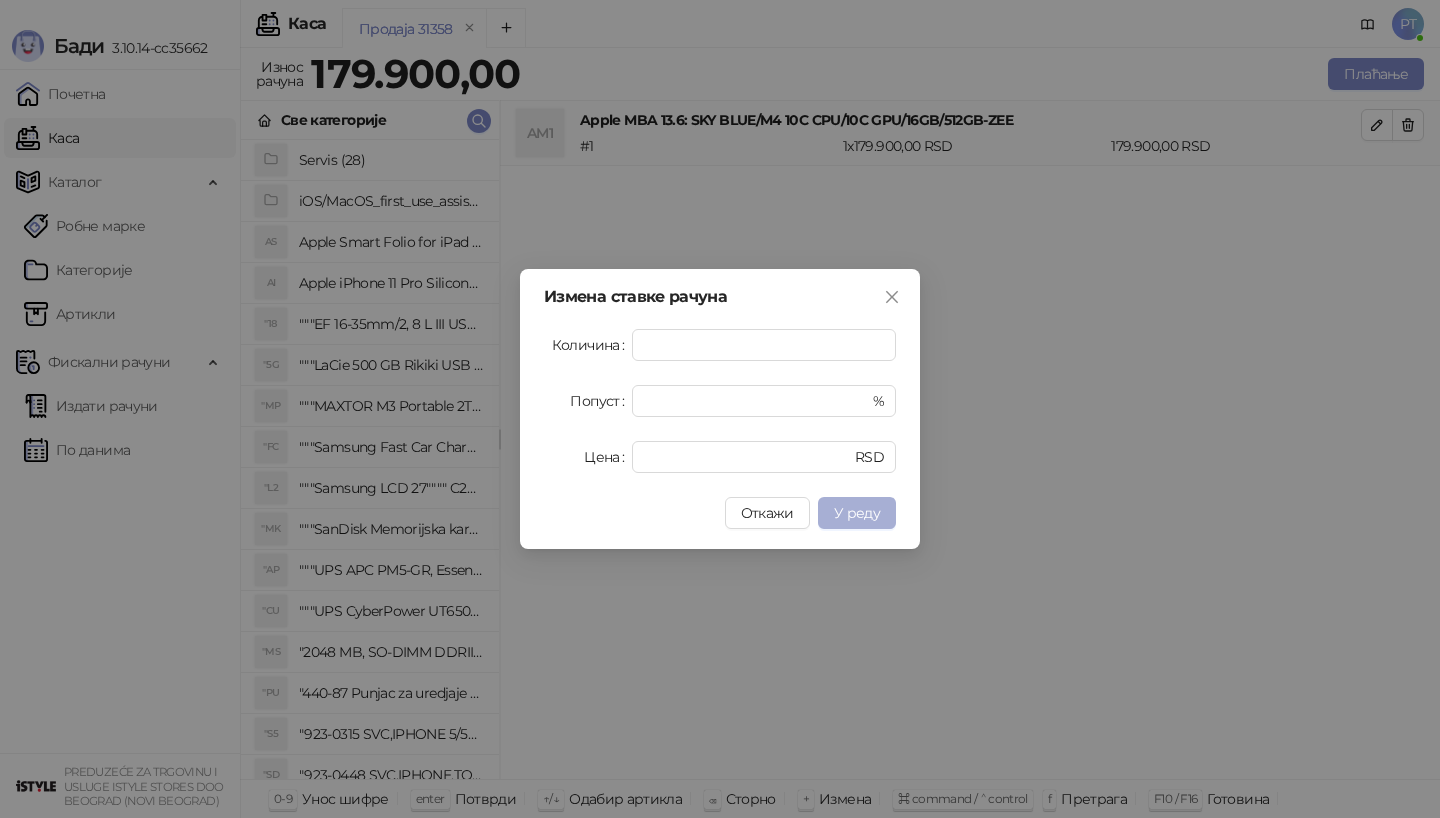 click on "У реду" at bounding box center [857, 513] 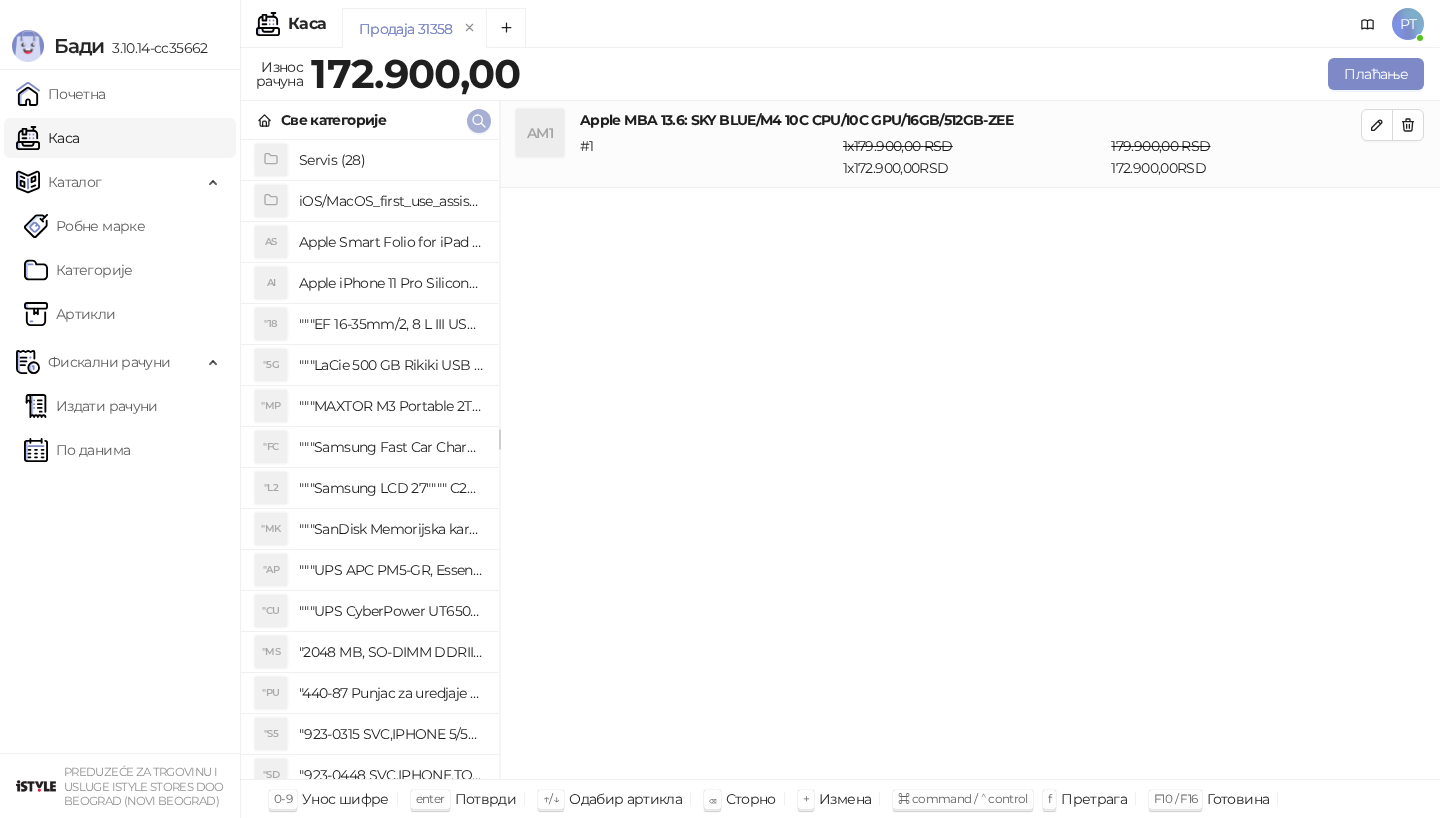 type 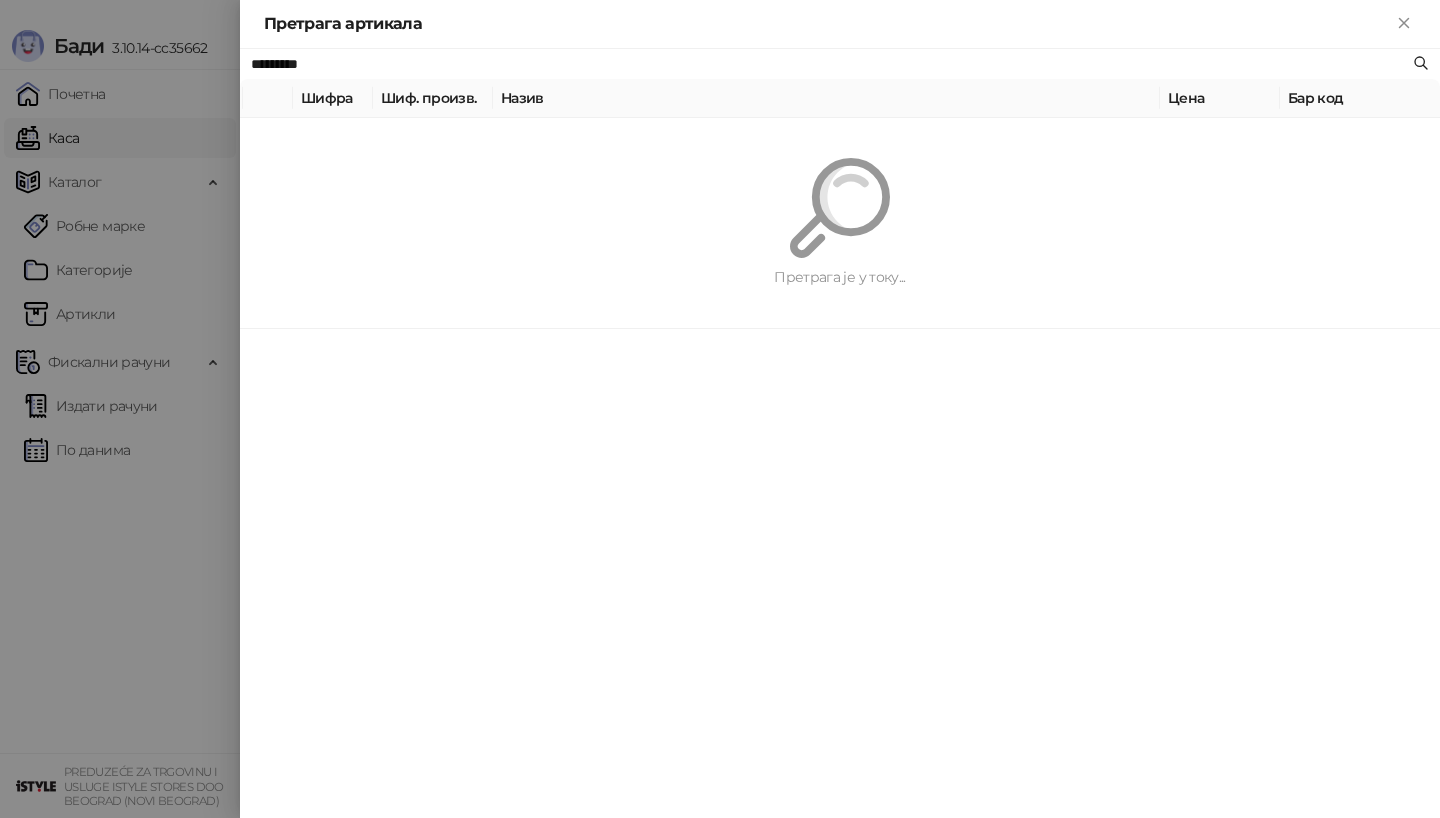 paste 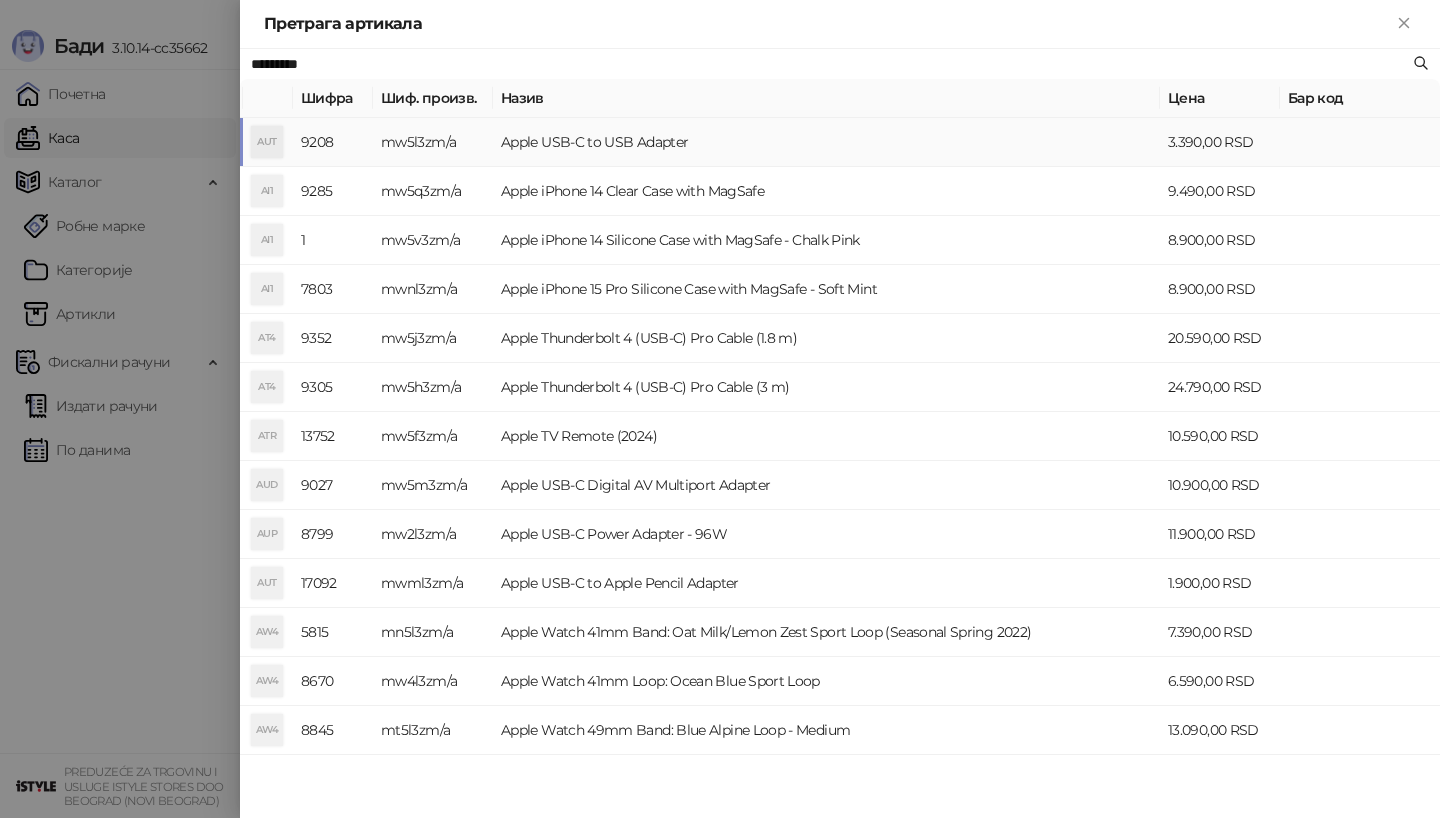 type on "*********" 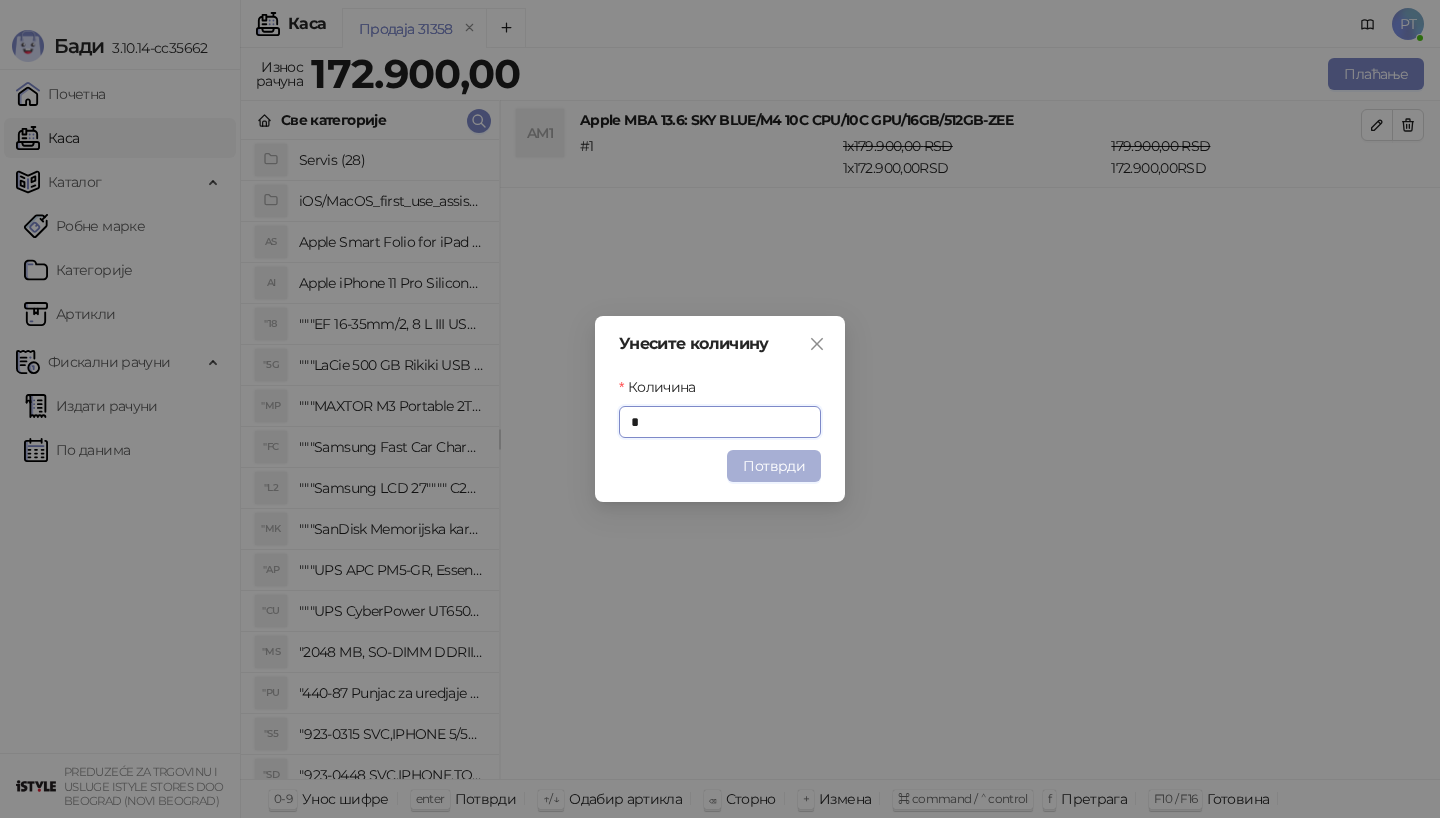 click on "Потврди" at bounding box center [774, 466] 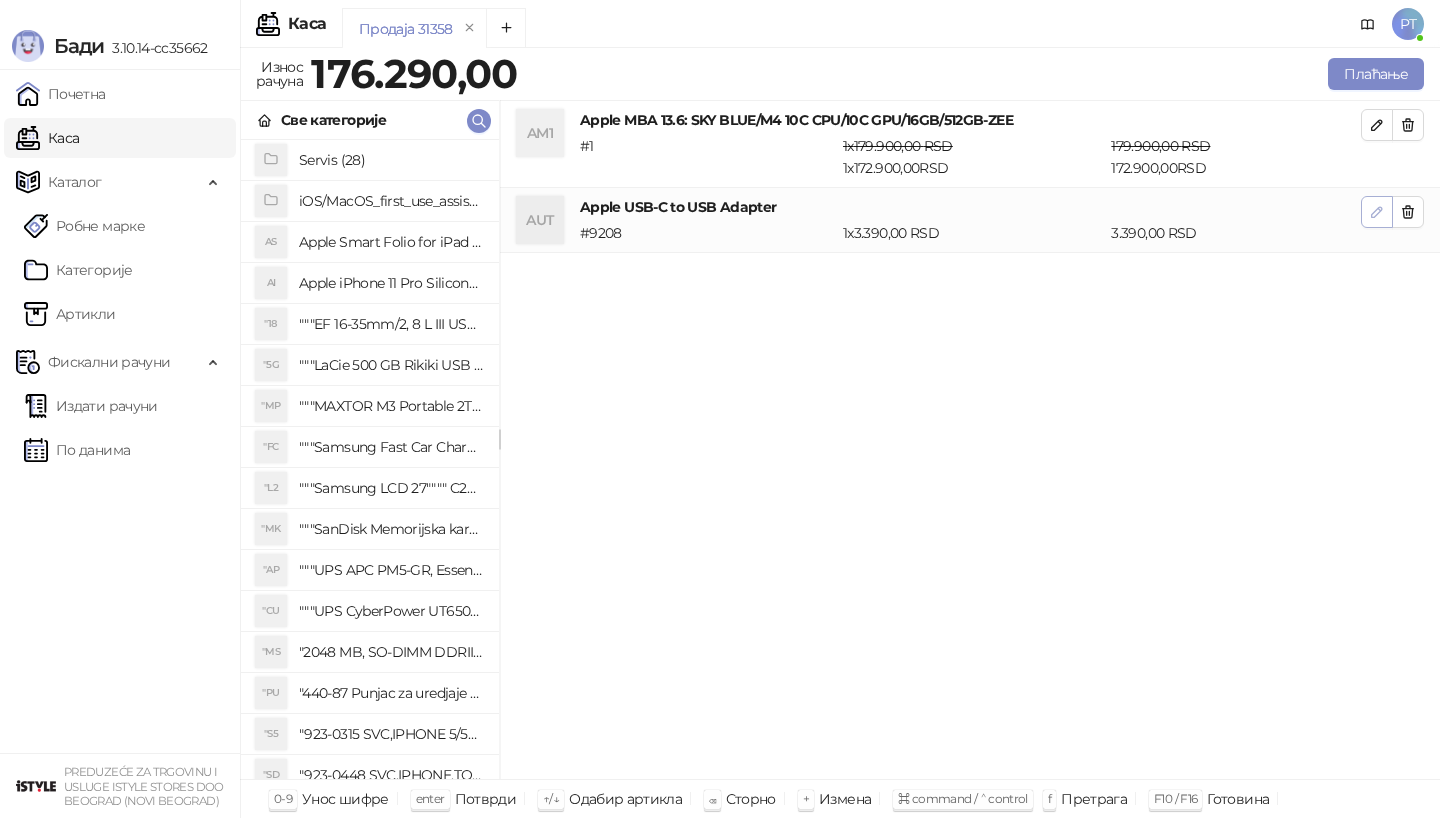 click 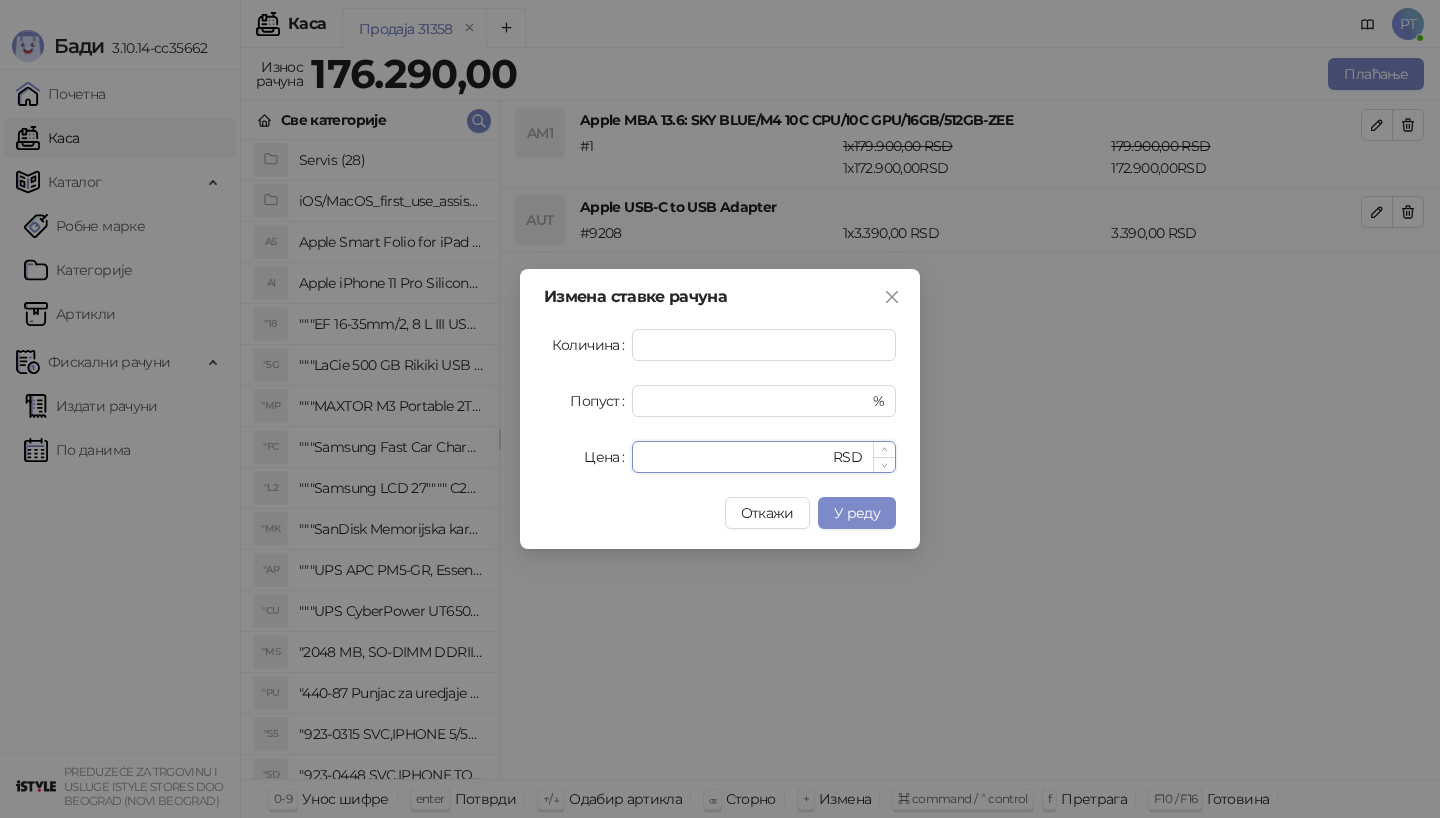 click on "****" at bounding box center (736, 457) 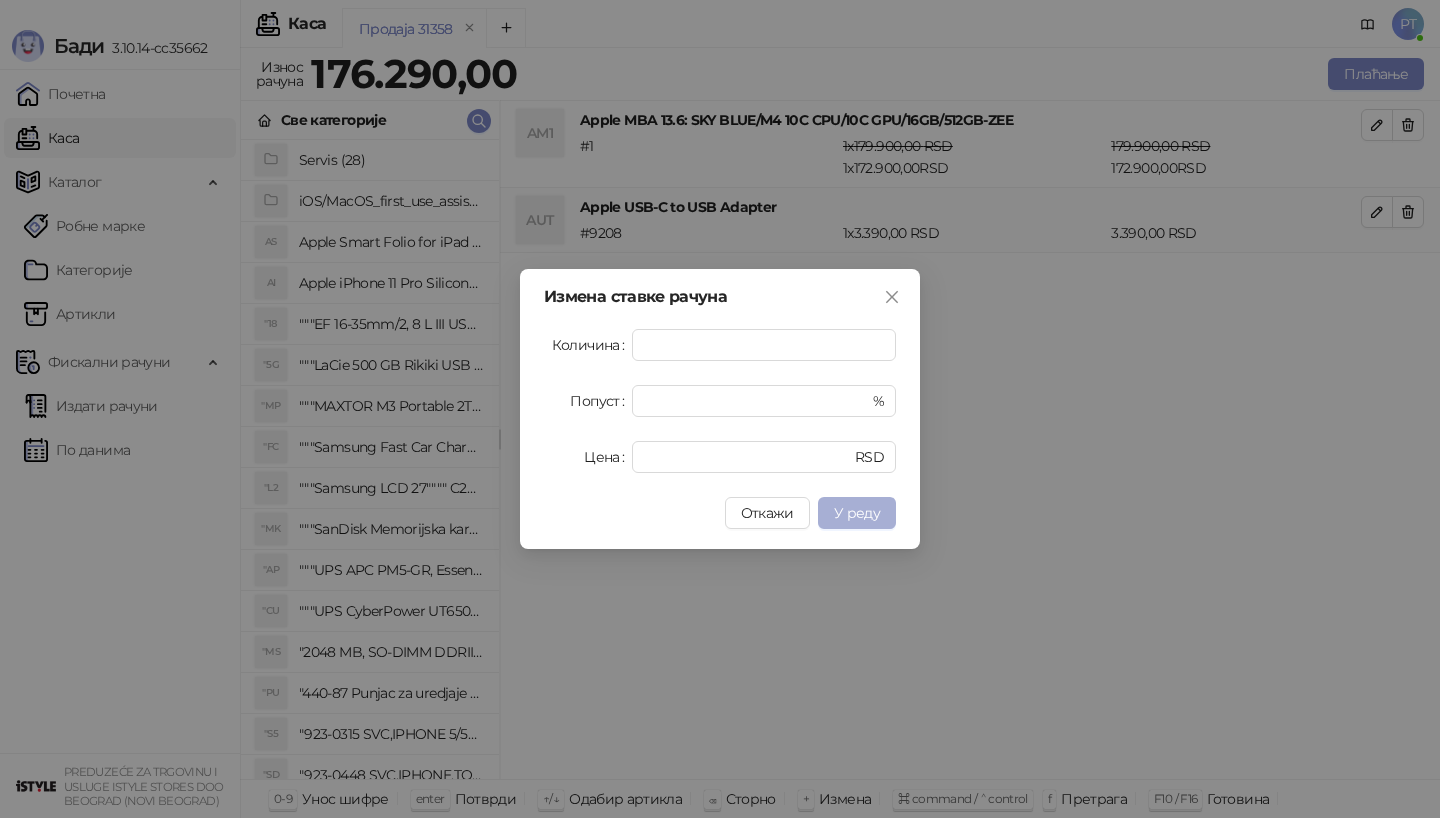 type on "****" 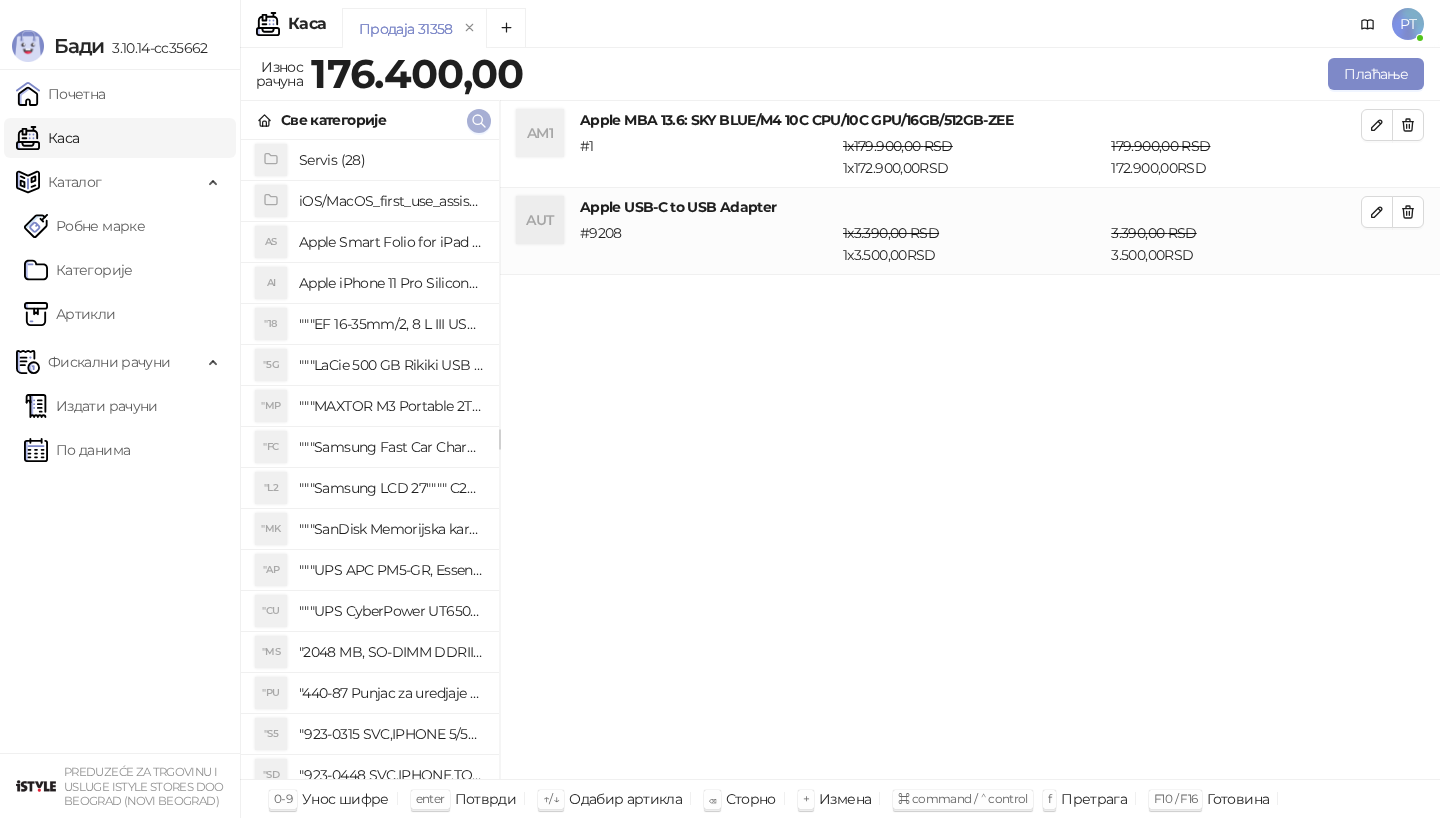 click 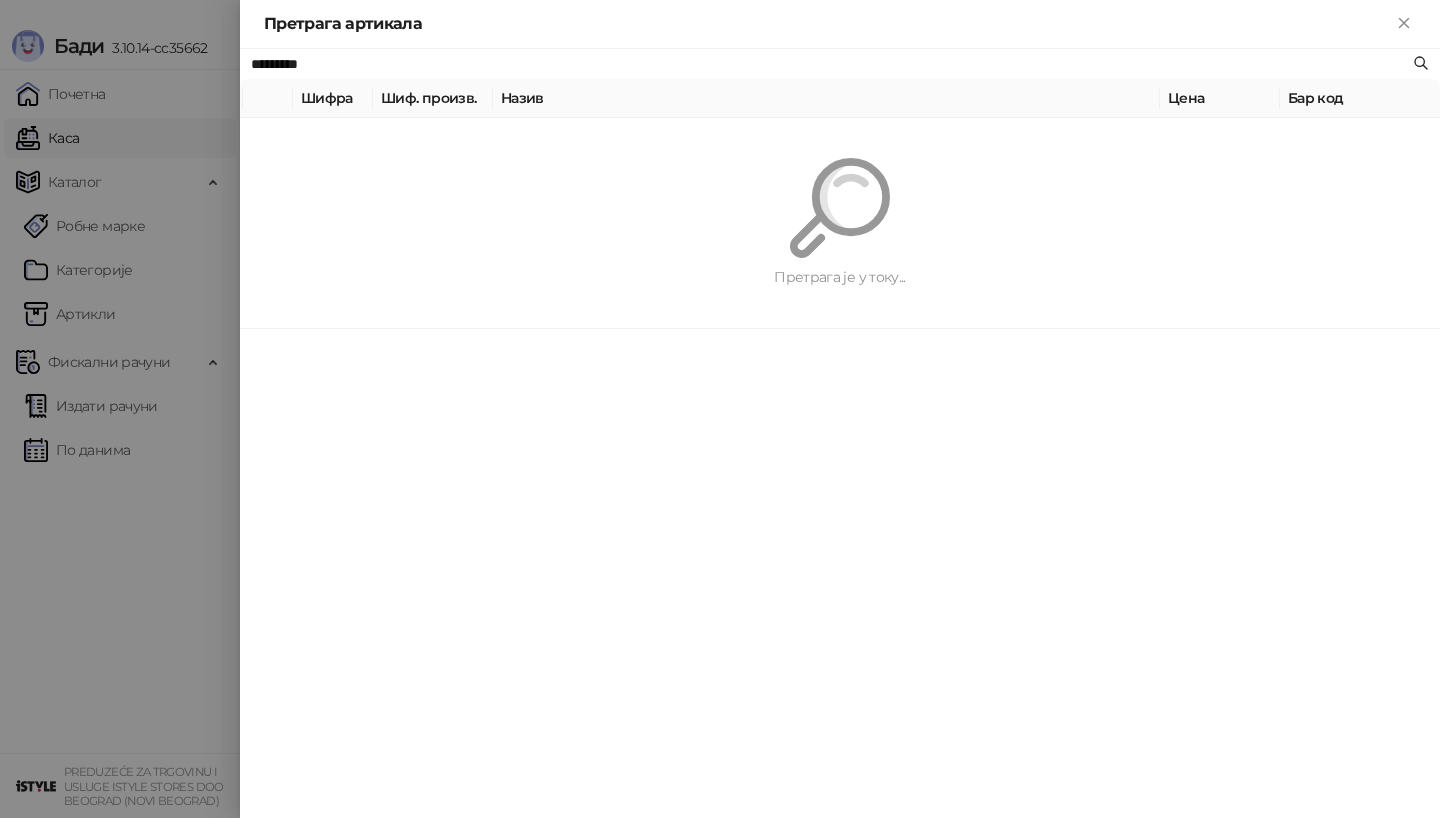 paste on "**********" 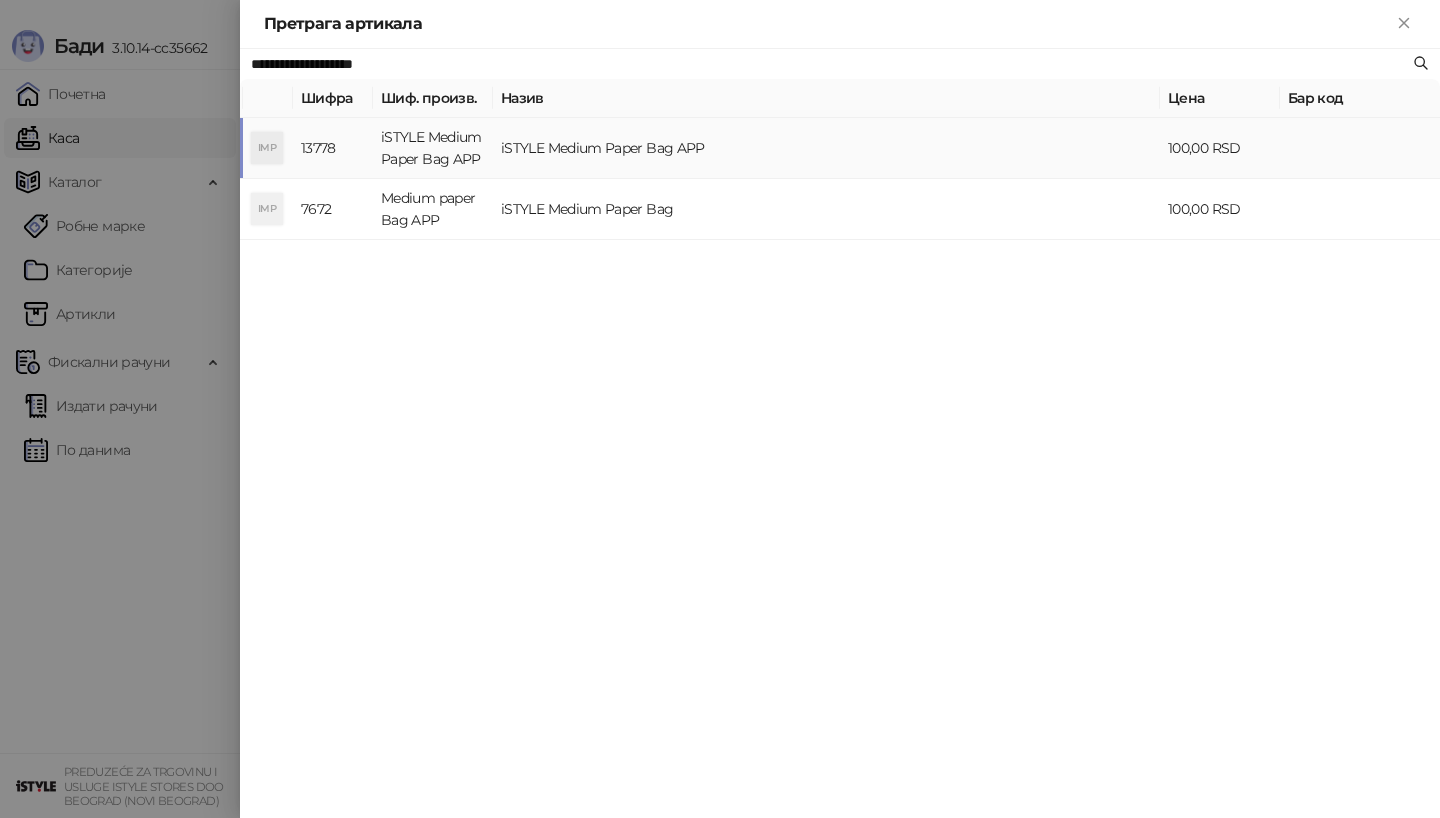 type on "**********" 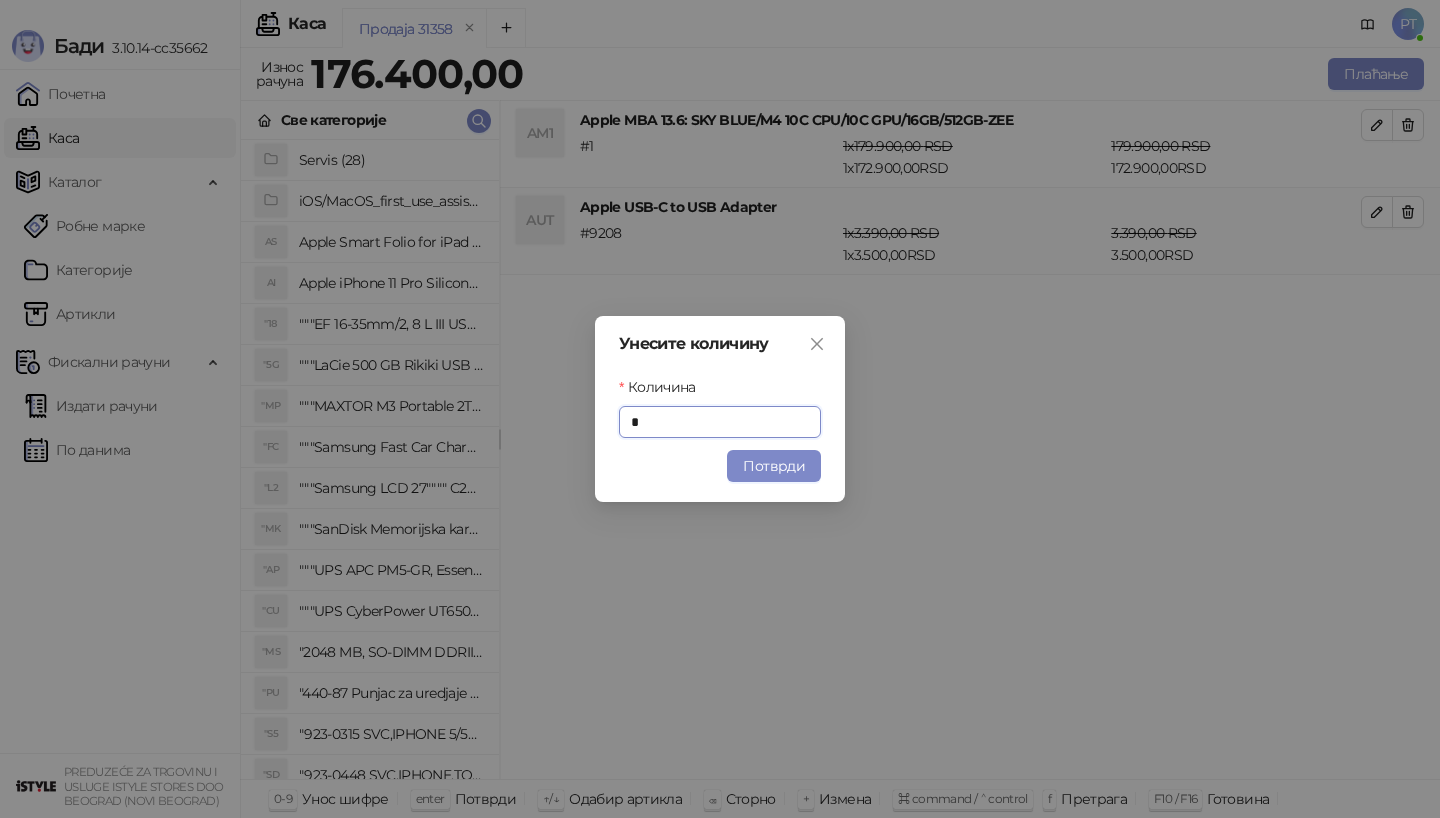 click on "Унесите количину Количина * Потврди" at bounding box center (720, 409) 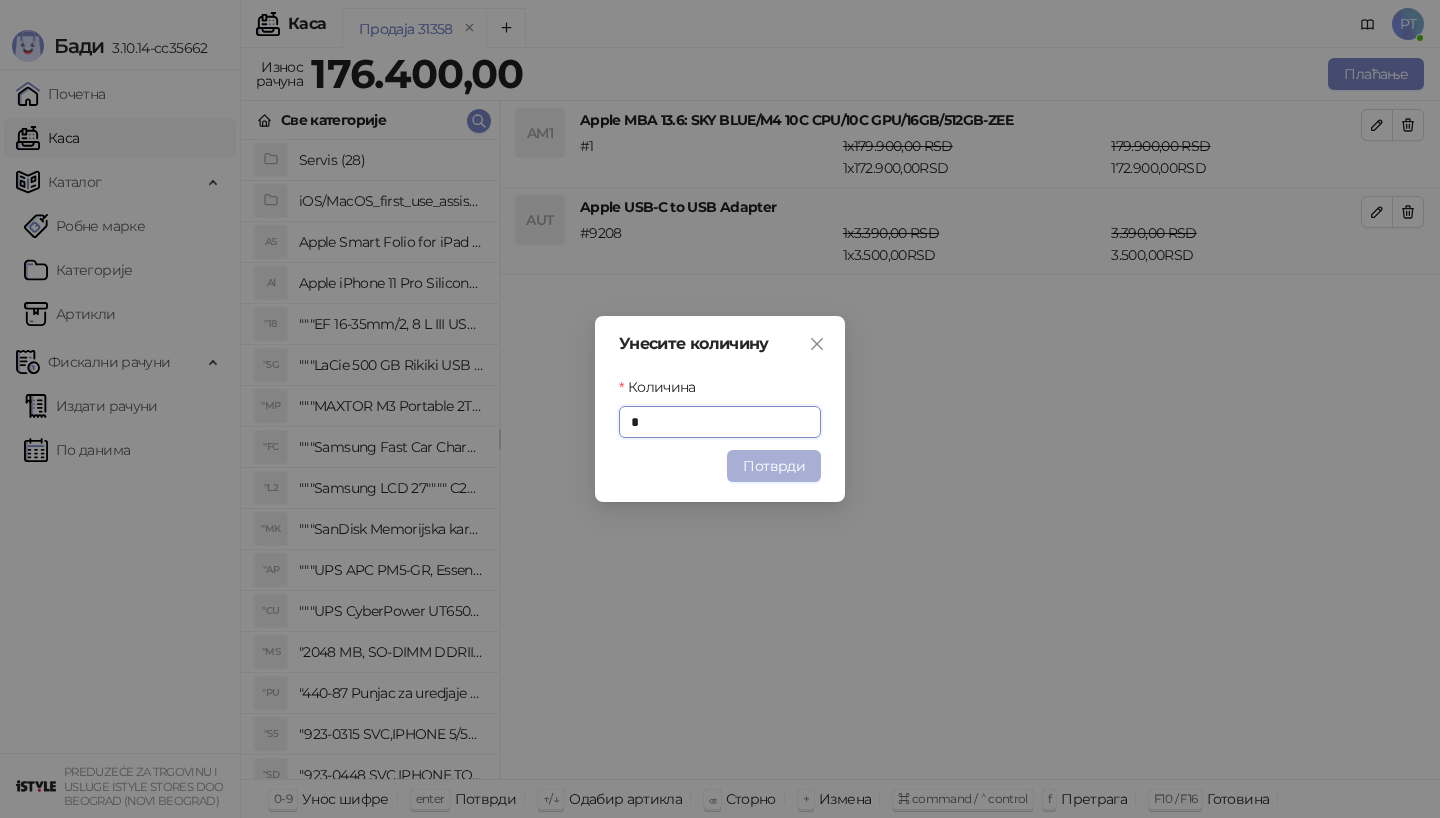 click on "Потврди" at bounding box center (774, 466) 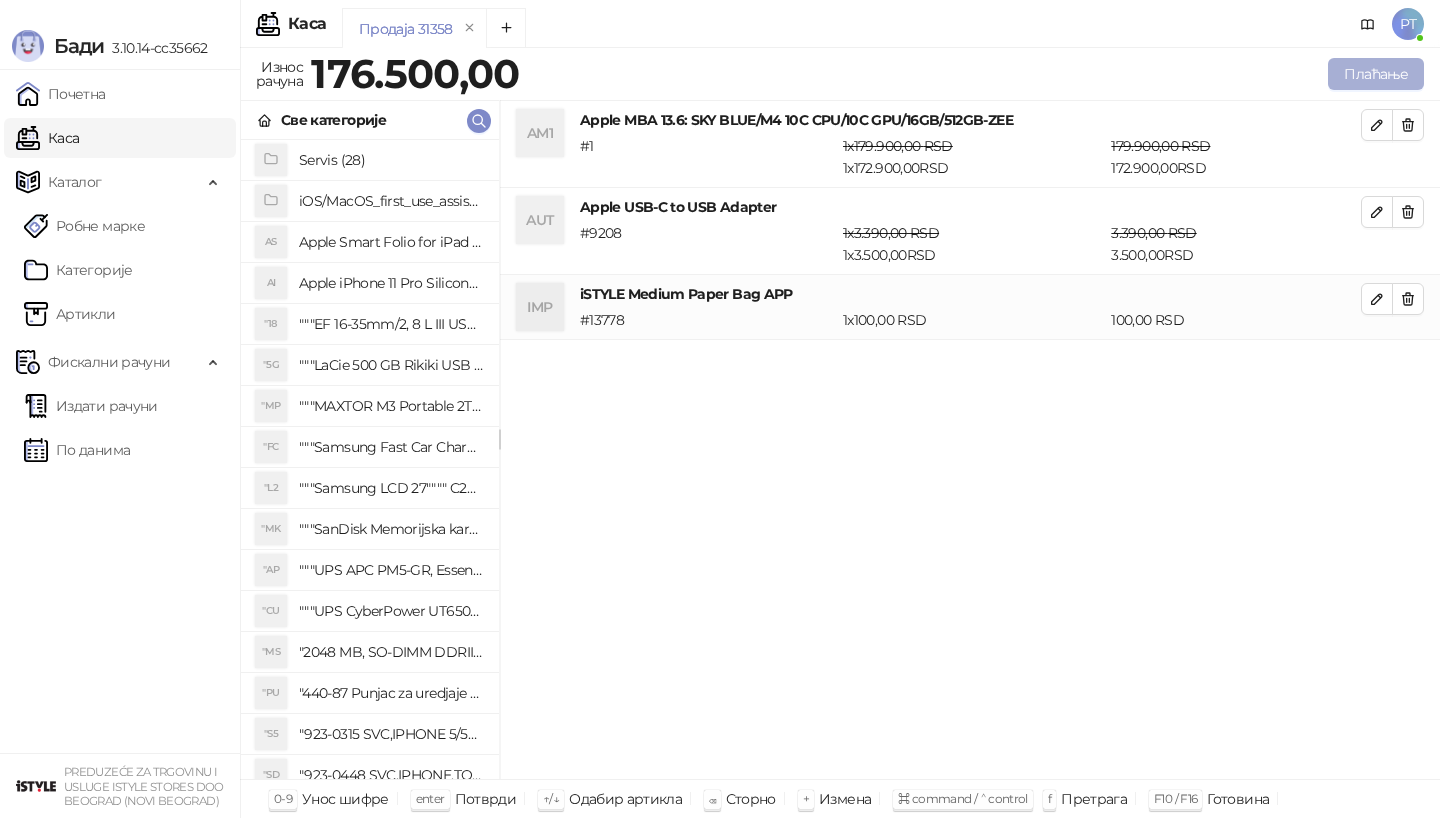click on "Плаћање" at bounding box center (1376, 74) 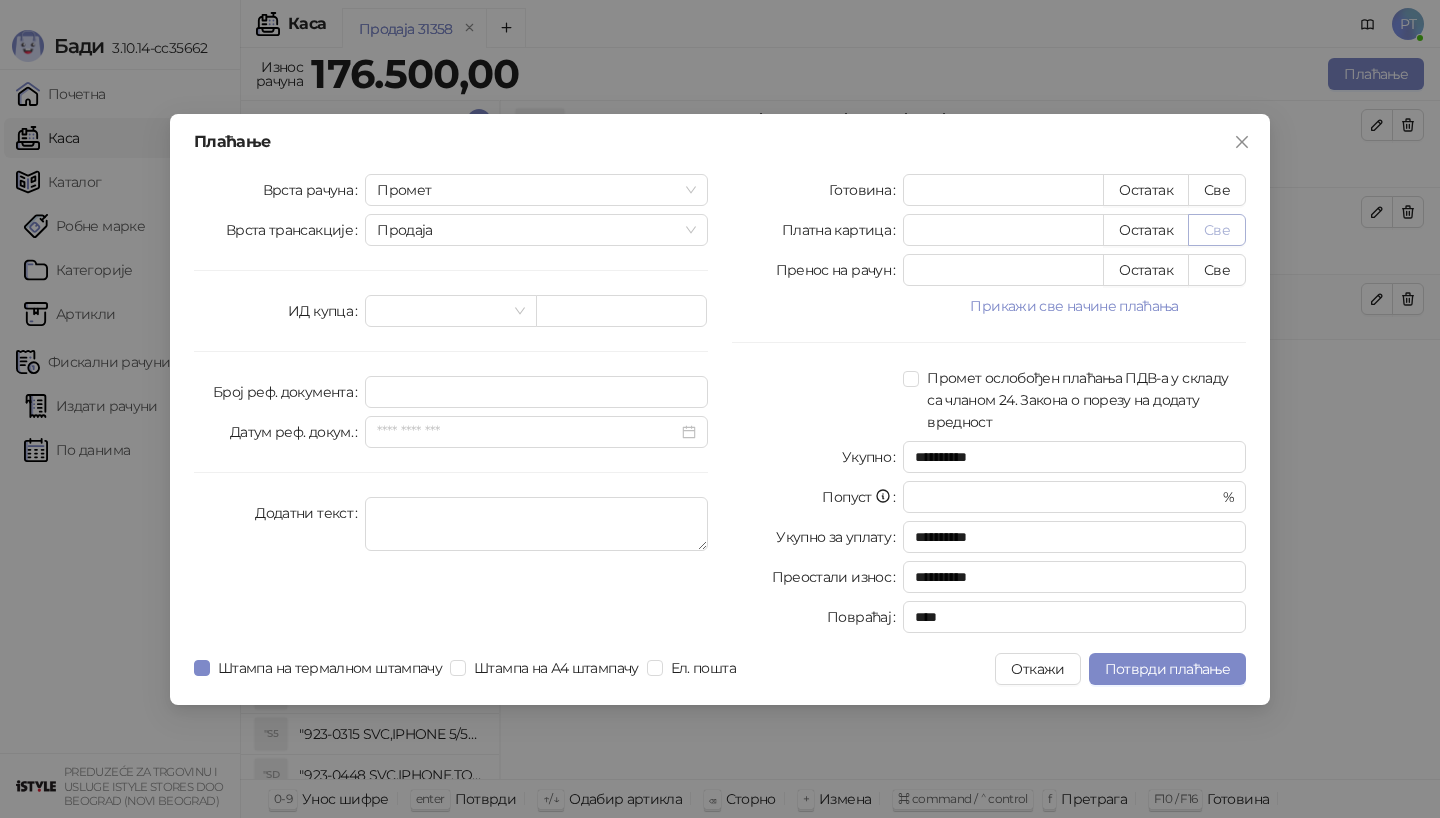click on "Све" at bounding box center (1217, 230) 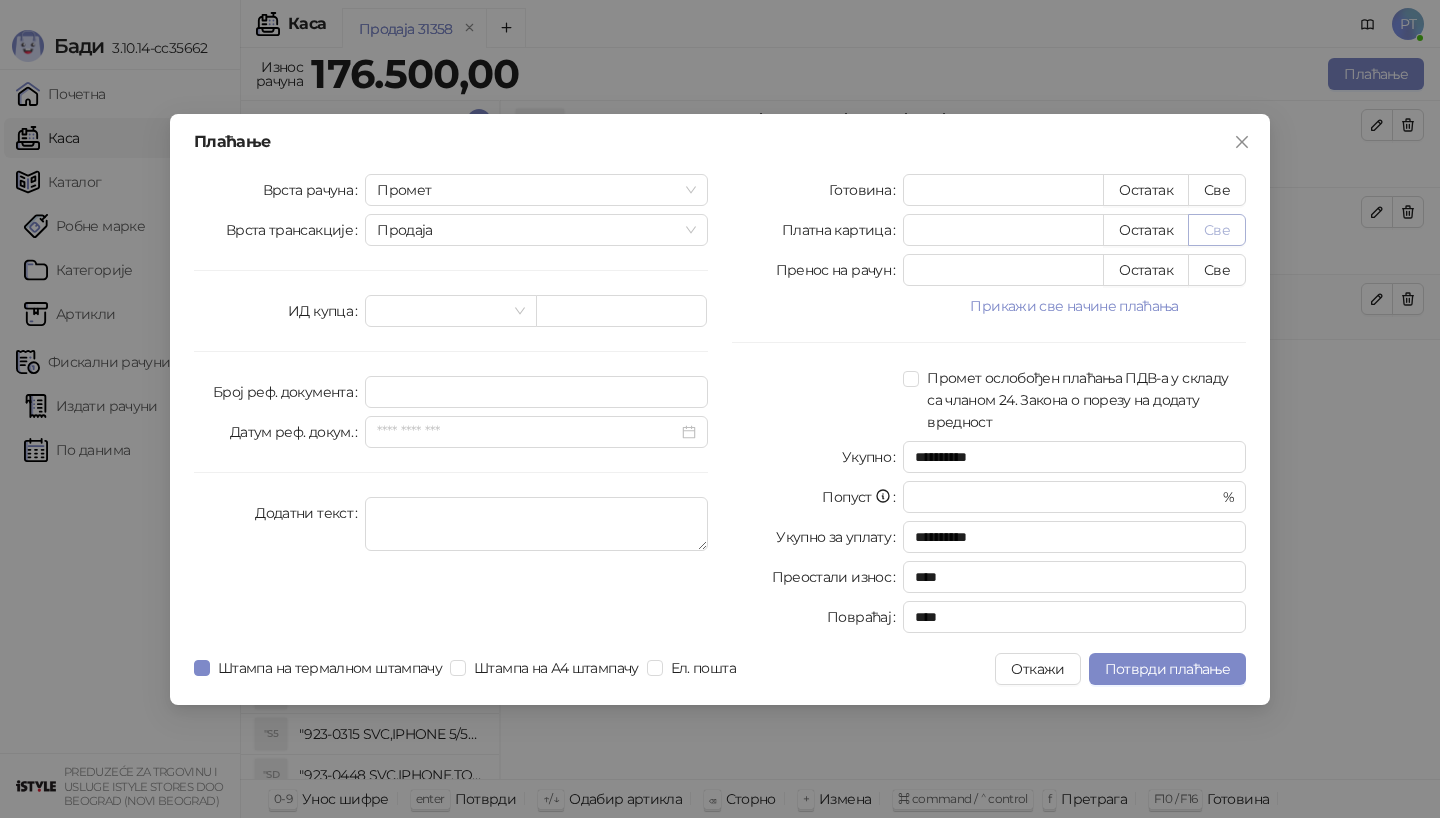 type on "******" 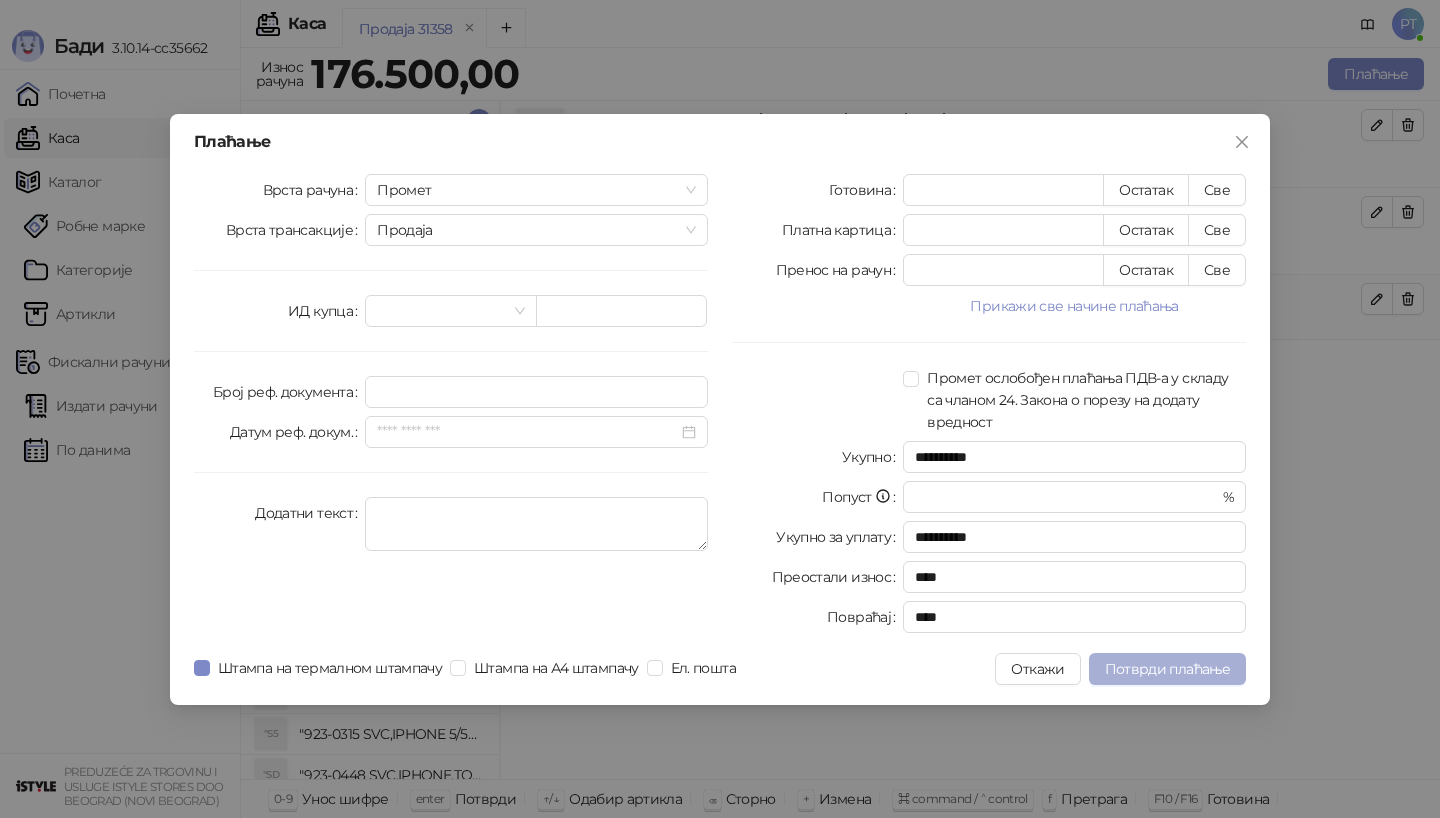 click on "Потврди плаћање" at bounding box center [1167, 669] 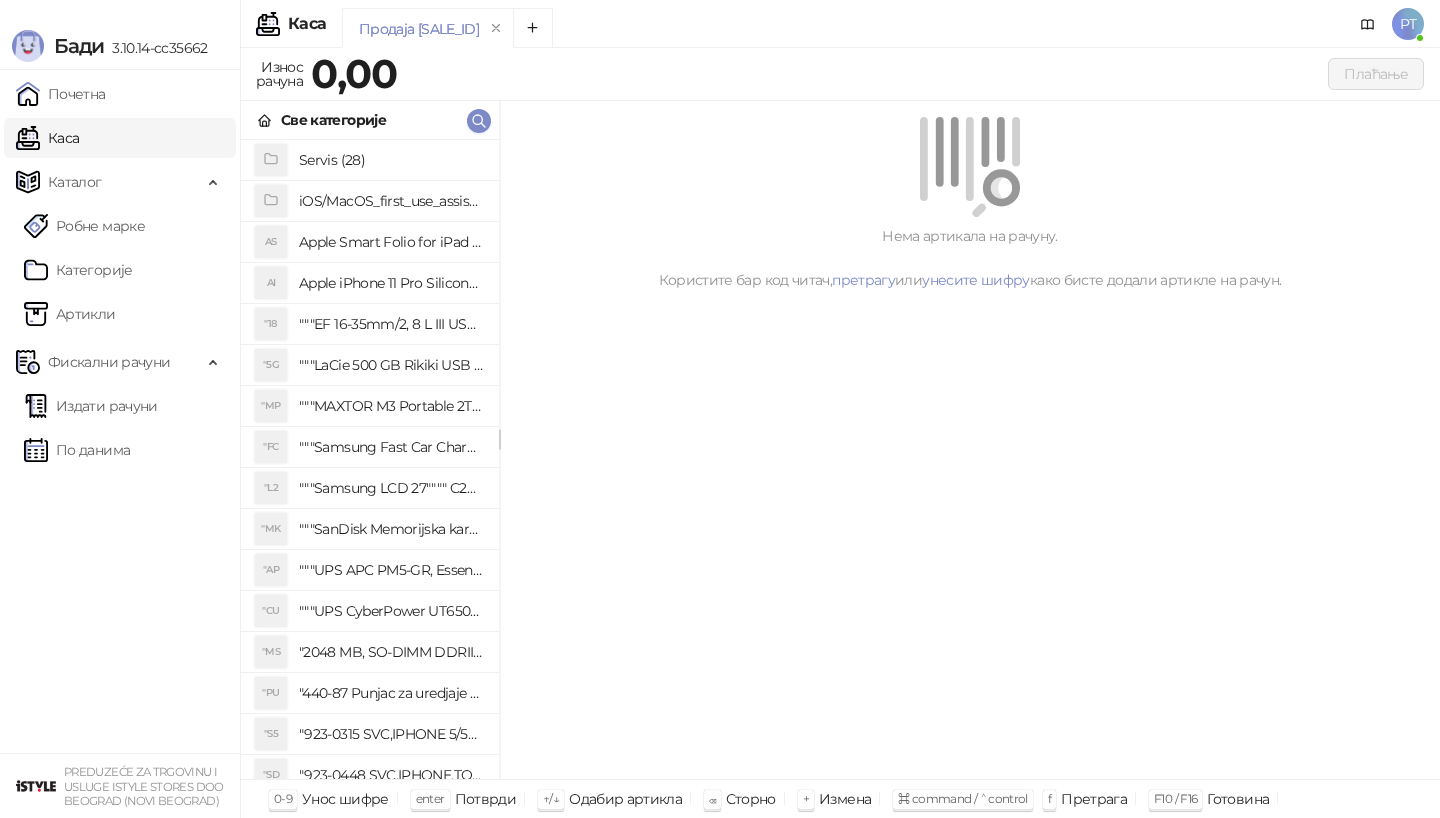 click on "Све категорије" at bounding box center (370, 120) 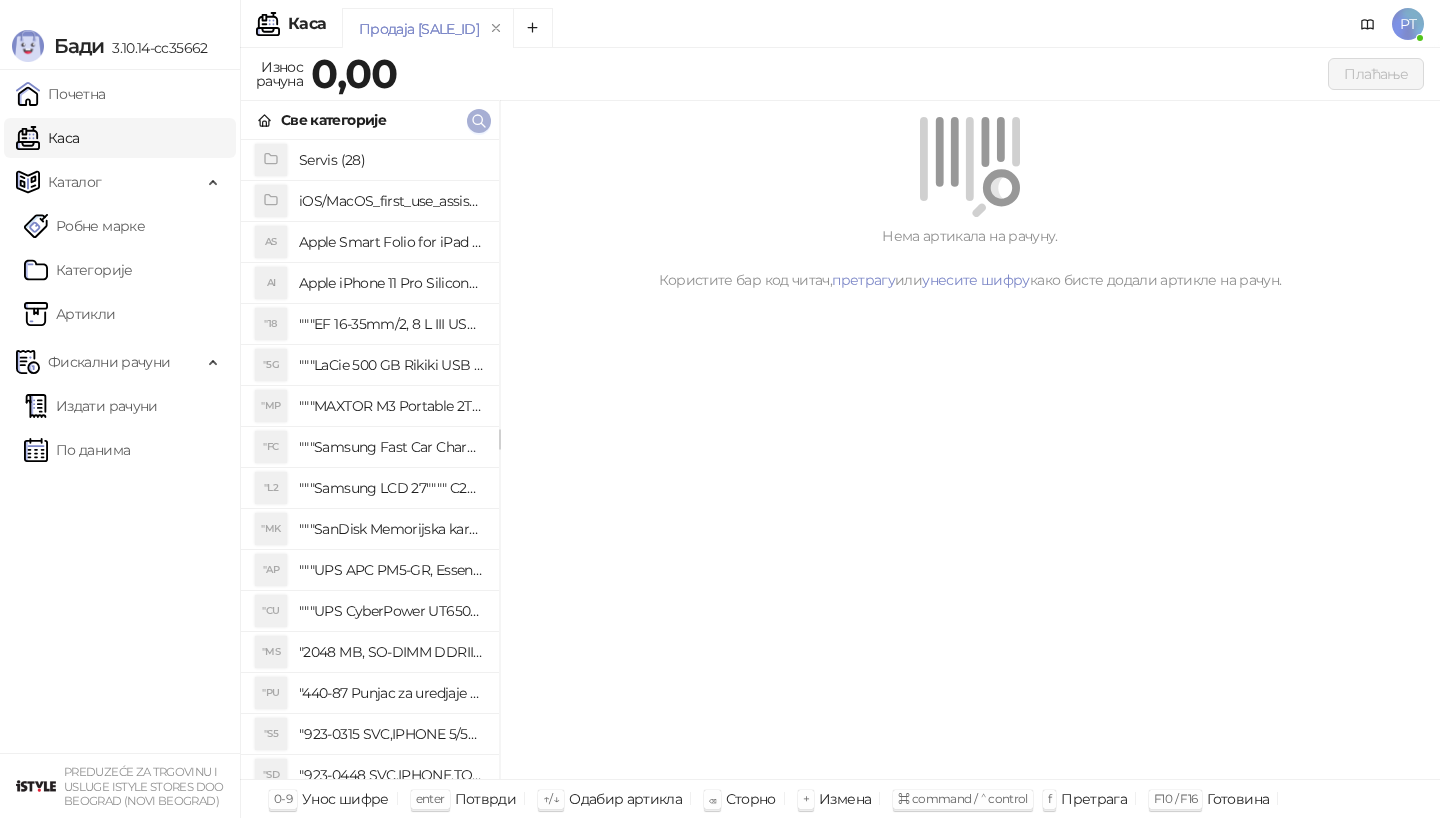 type 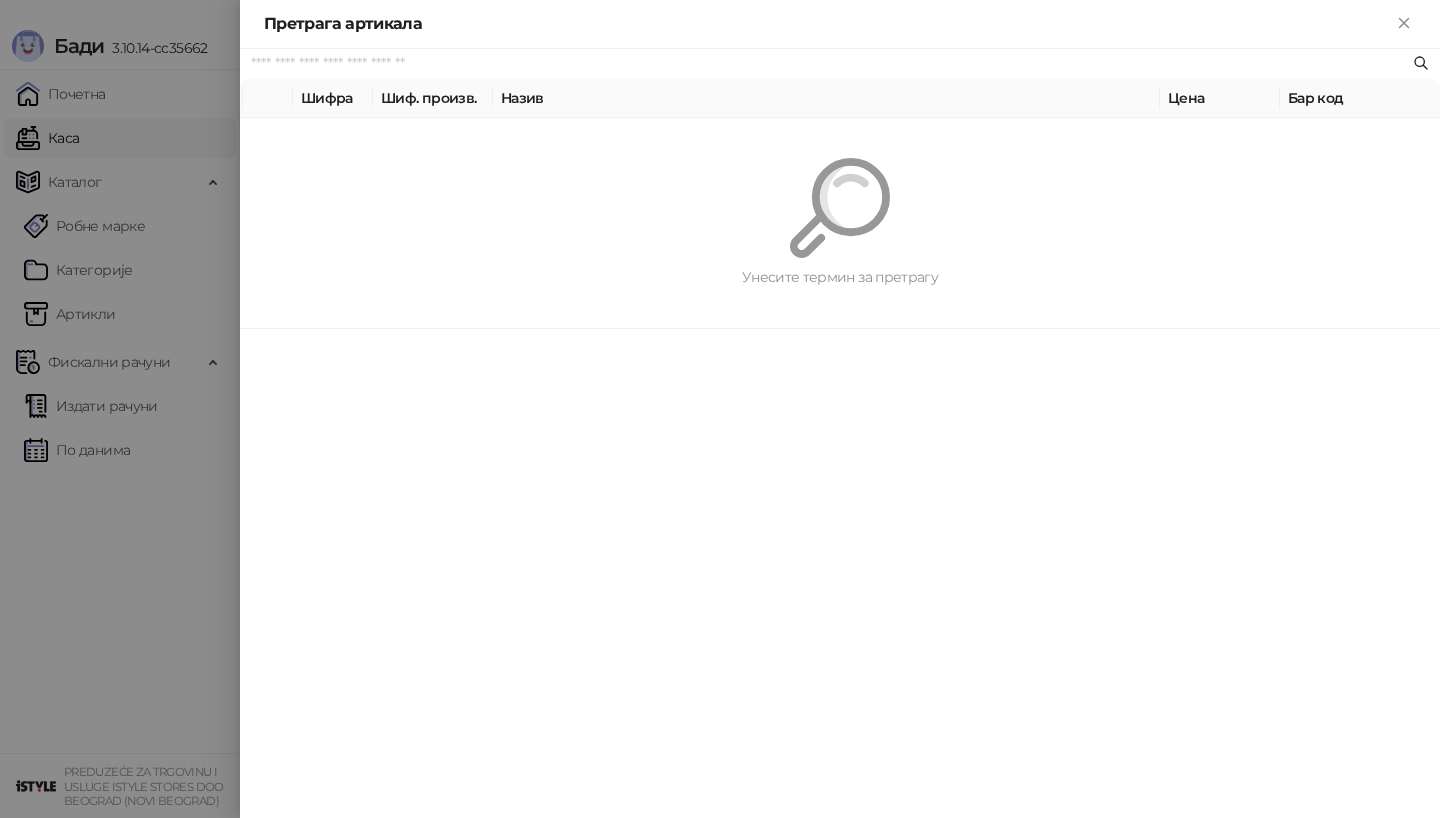 paste on "*********" 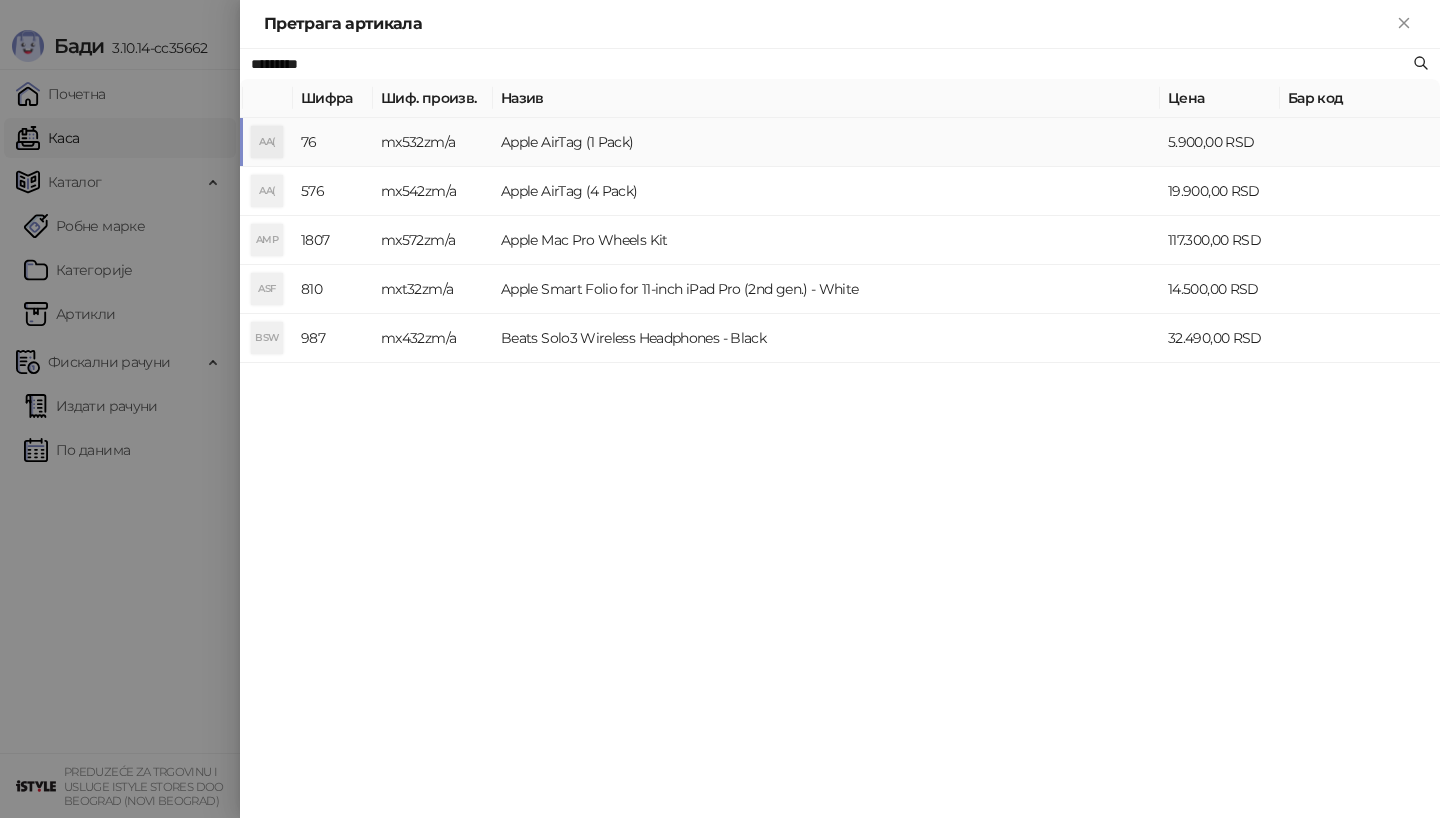 click on "mx532zm/a" at bounding box center (433, 142) 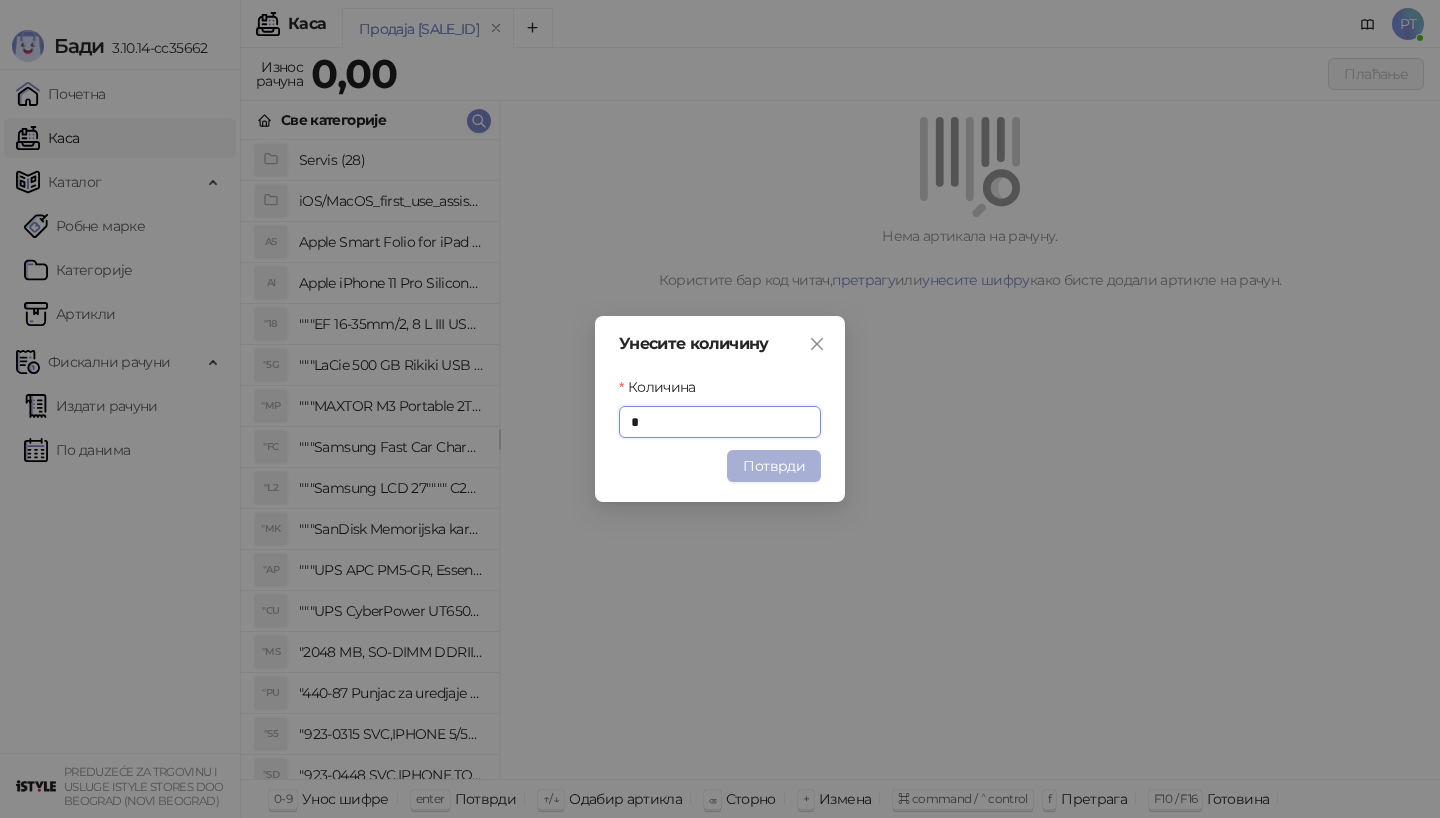 click on "Потврди" at bounding box center (774, 466) 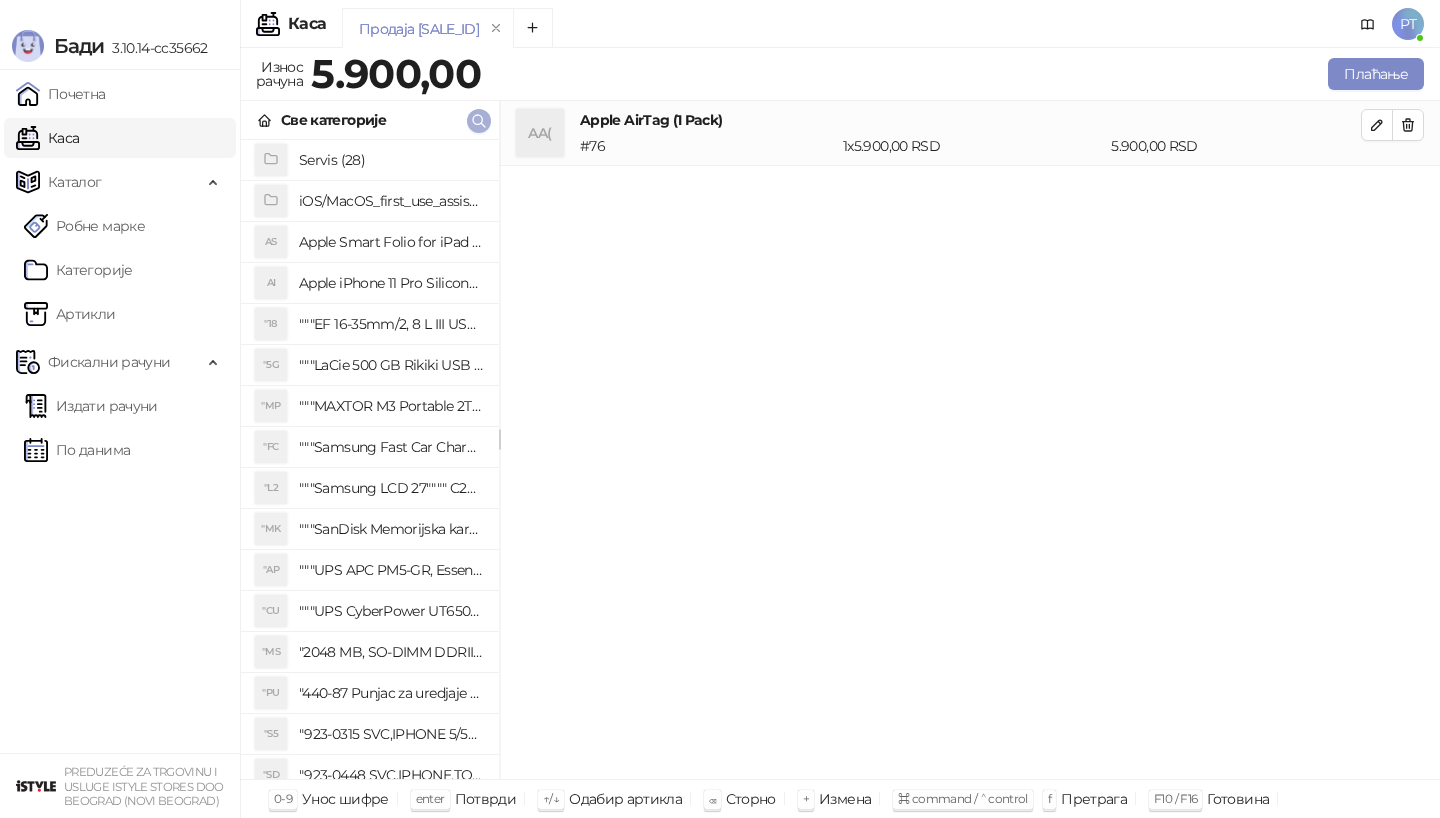 click 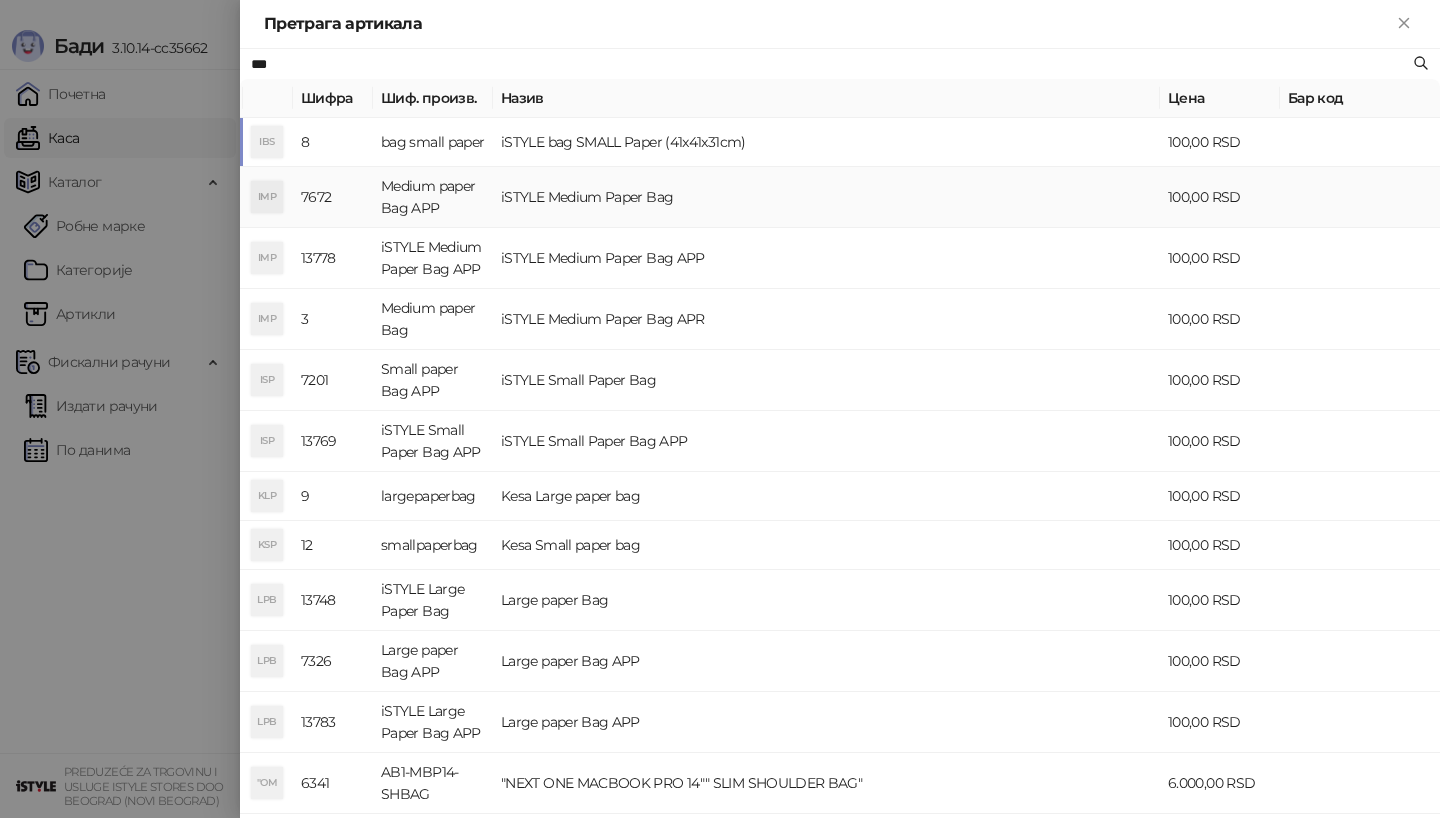 type on "***" 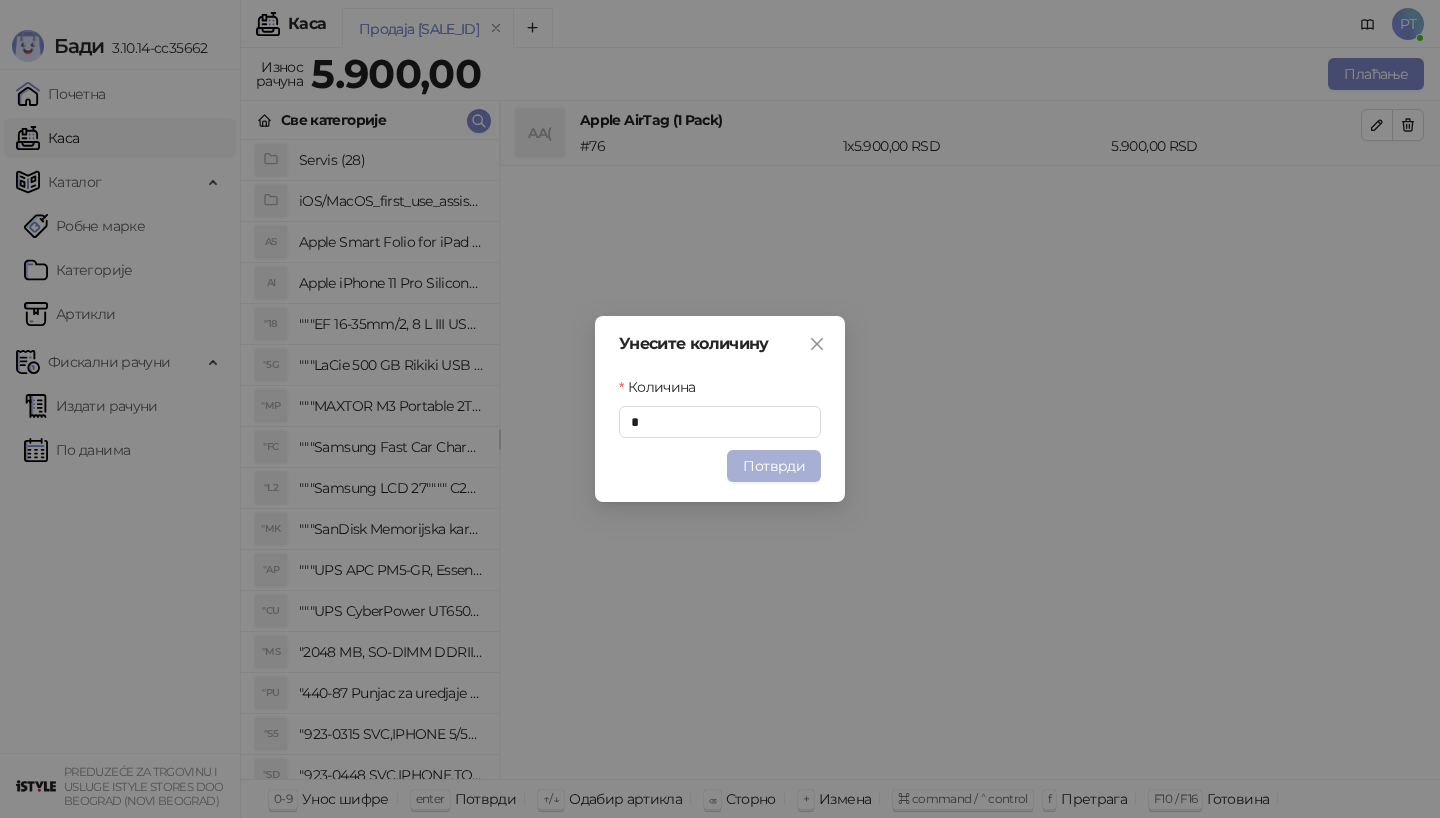 click on "Потврди" at bounding box center [774, 466] 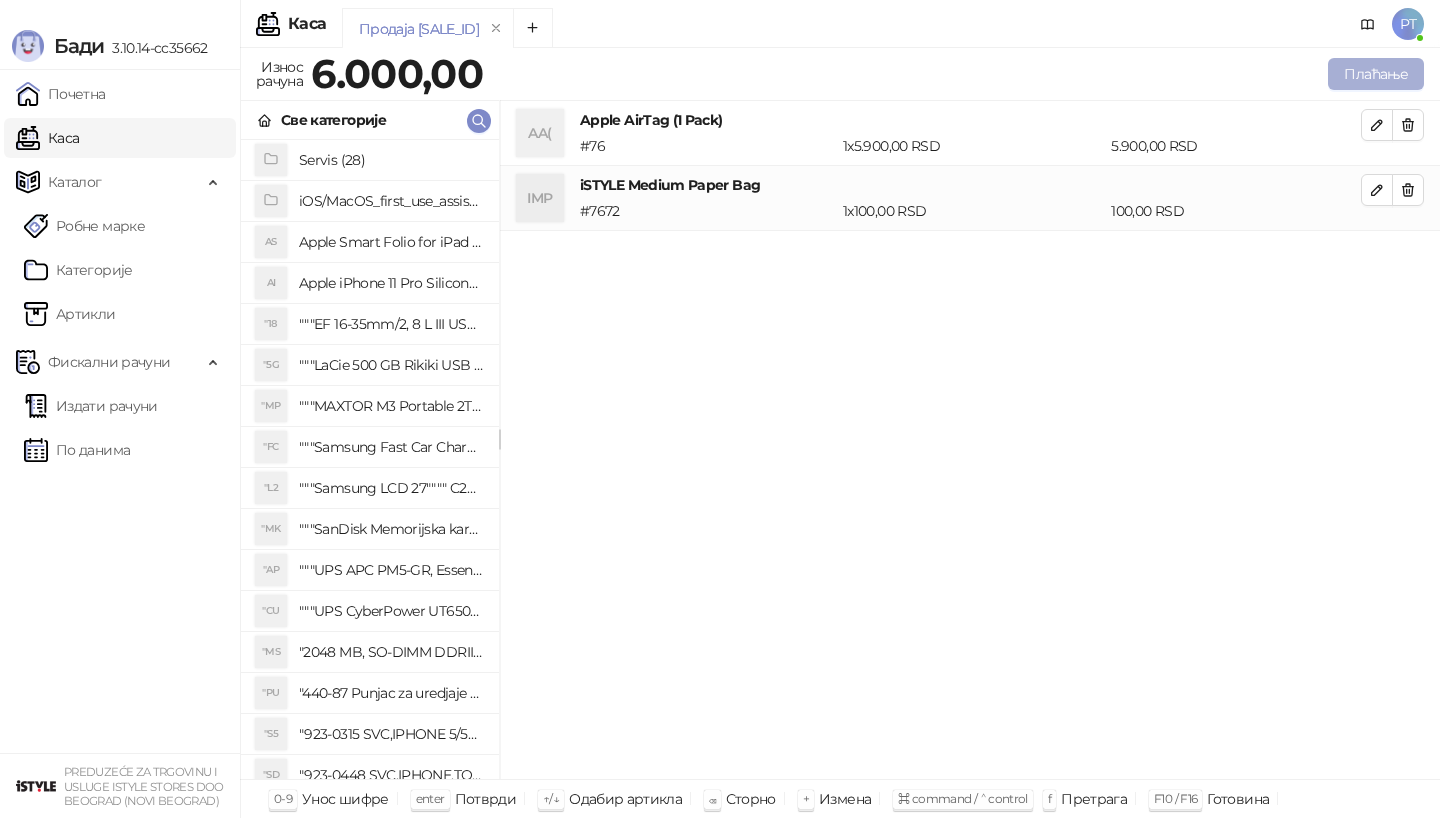 click on "Плаћање" at bounding box center [1376, 74] 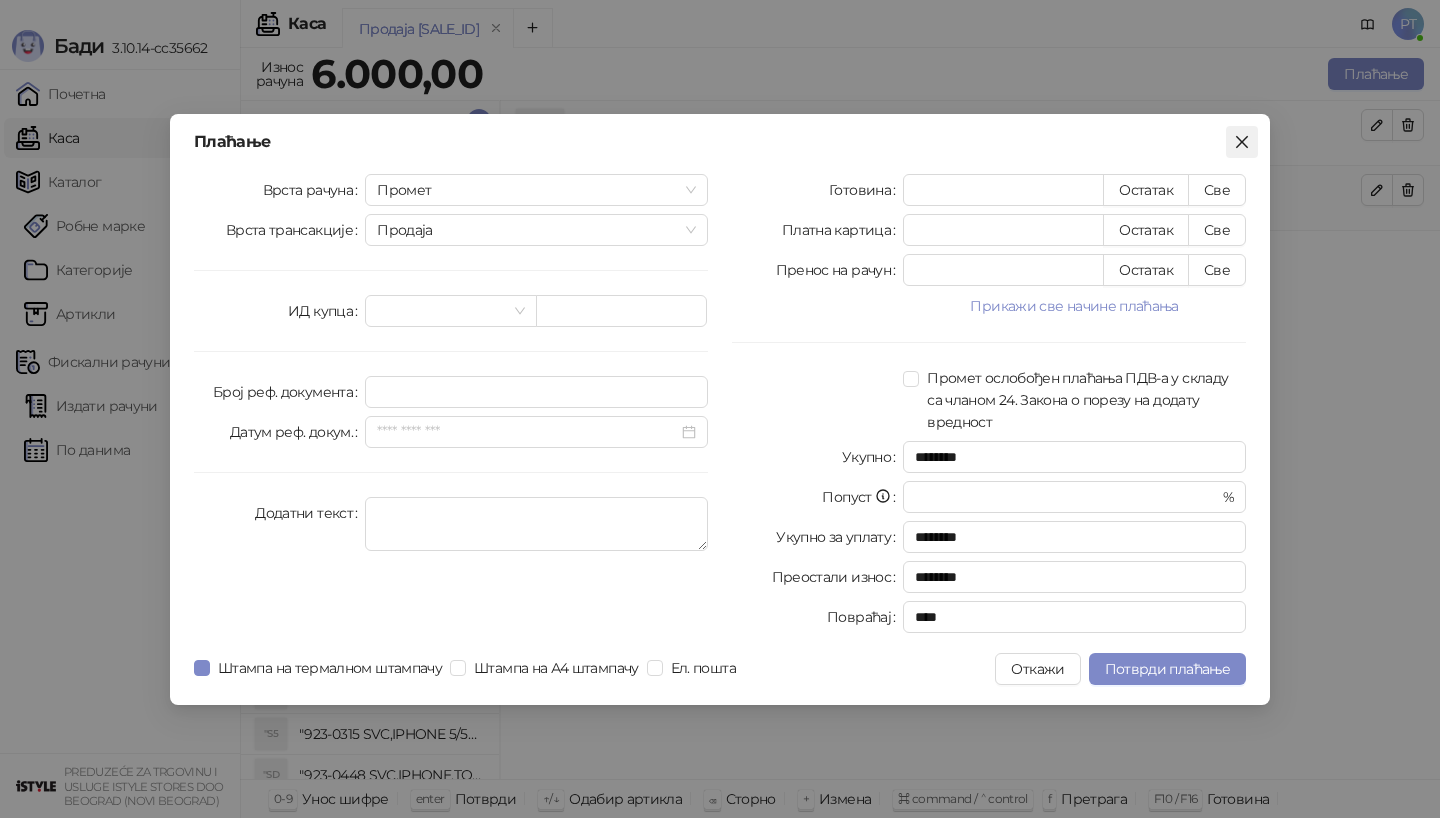 click 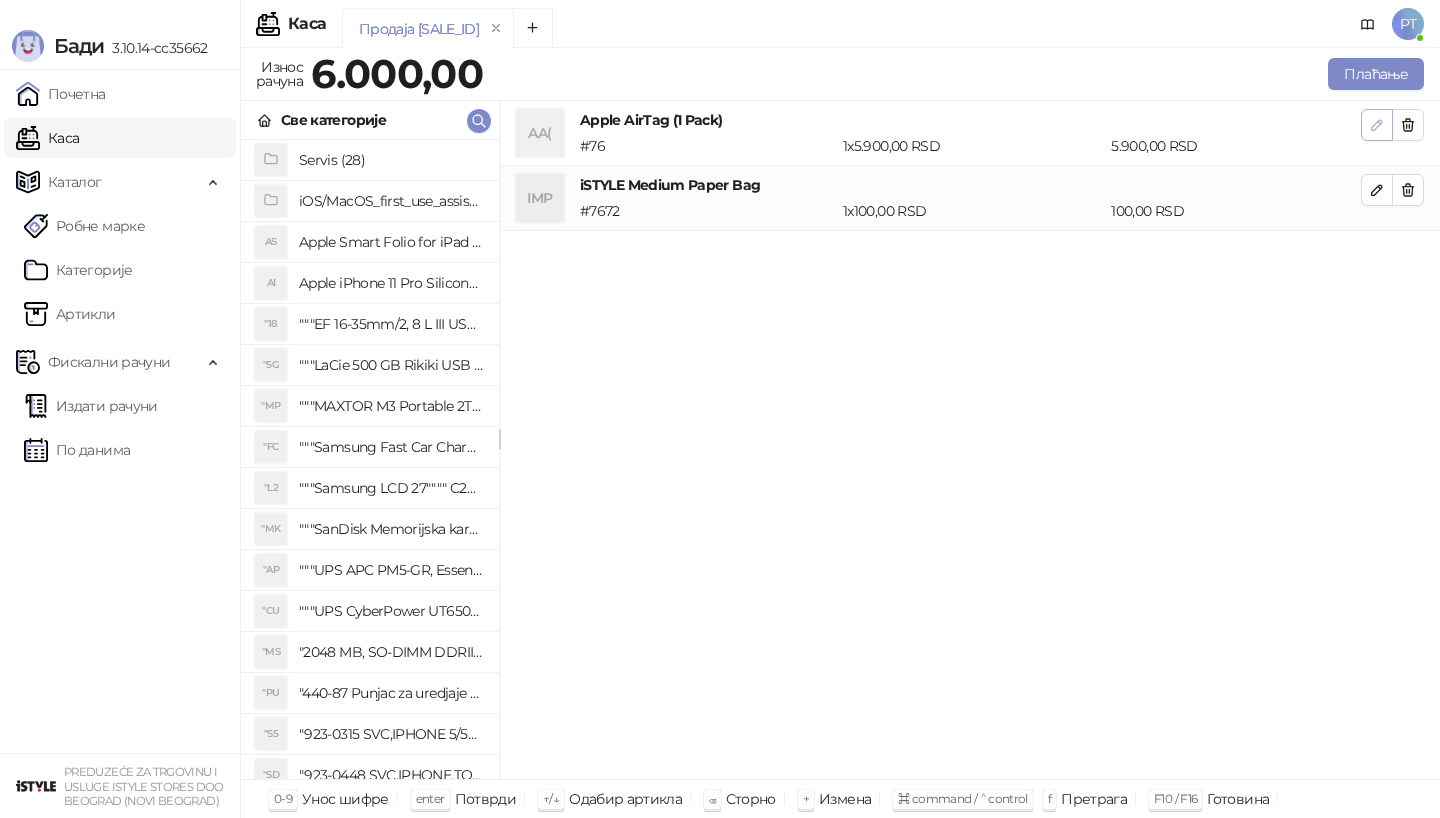click at bounding box center [1377, 124] 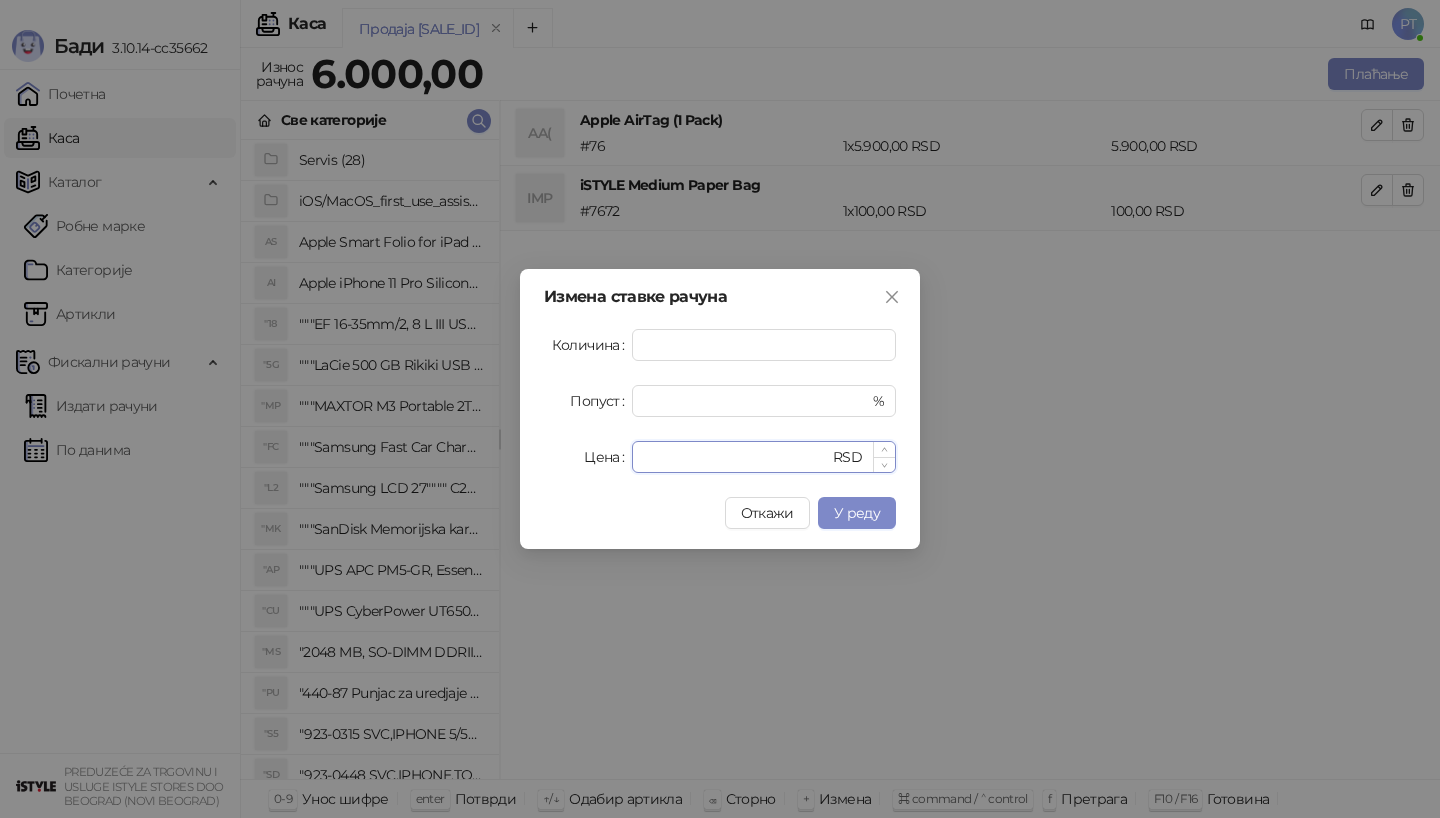 click on "****" at bounding box center [736, 457] 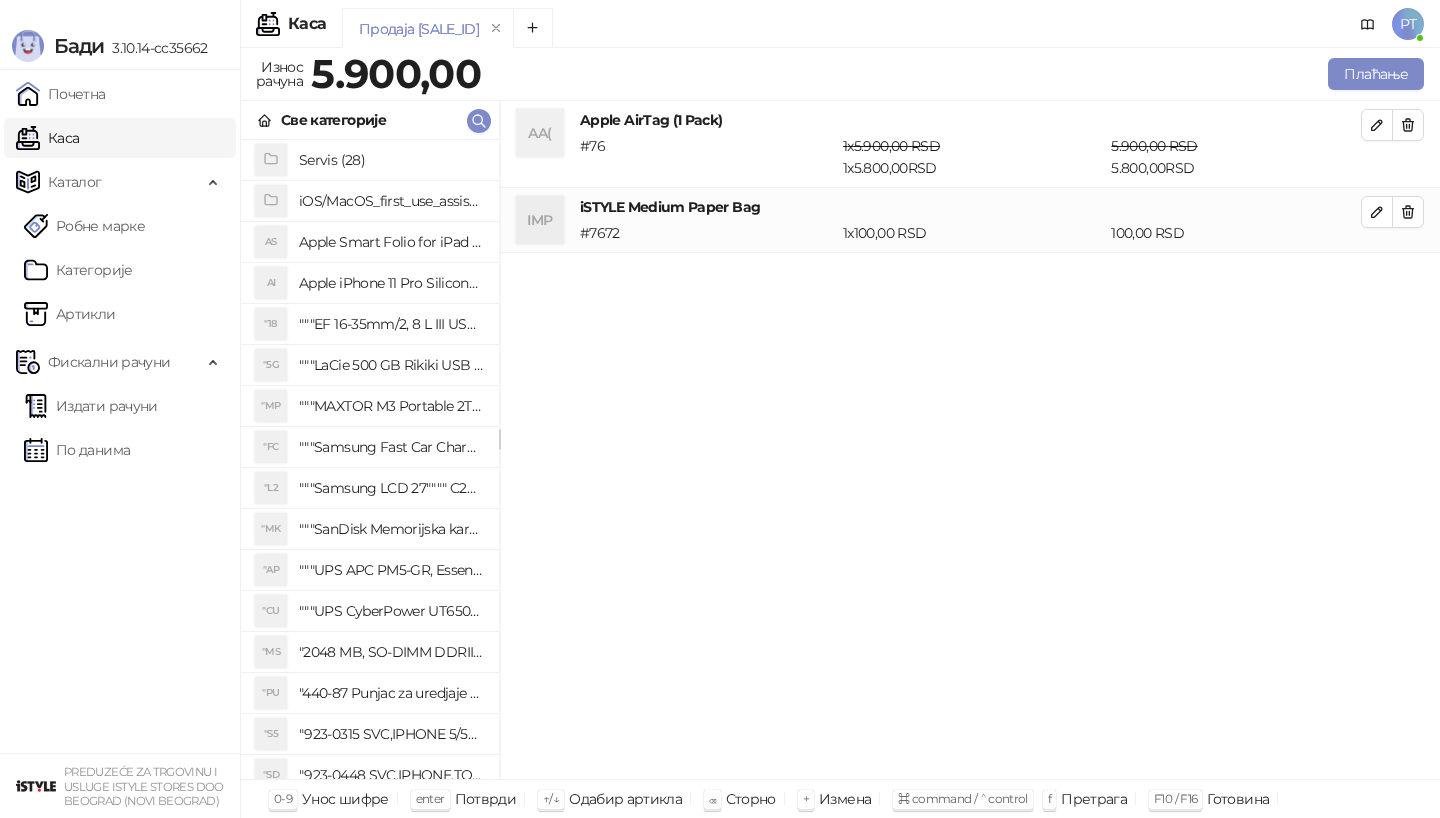 drag, startPoint x: 661, startPoint y: 453, endPoint x: 1025, endPoint y: 216, distance: 434.35583 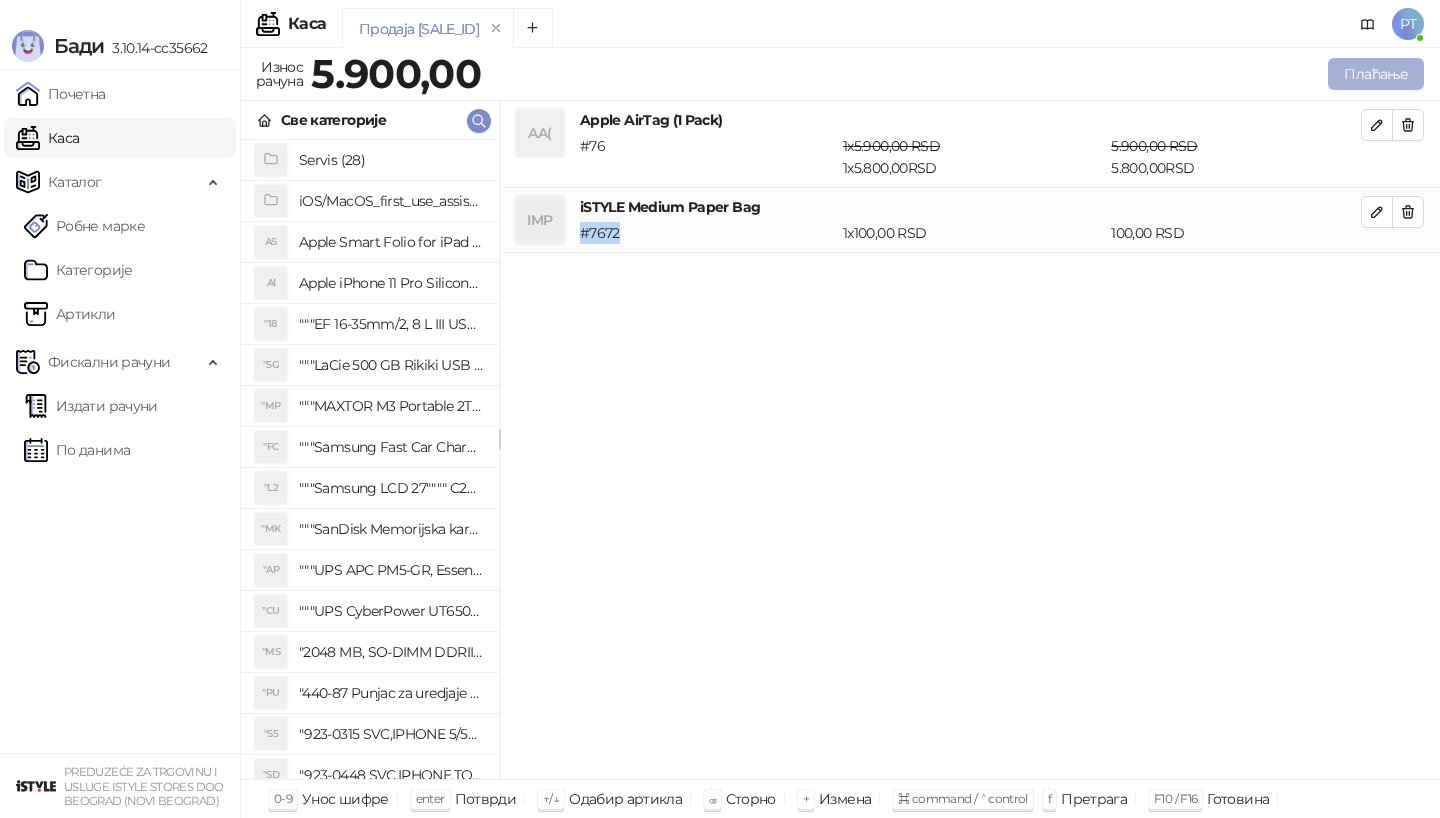 click on "Плаћање" at bounding box center [1376, 74] 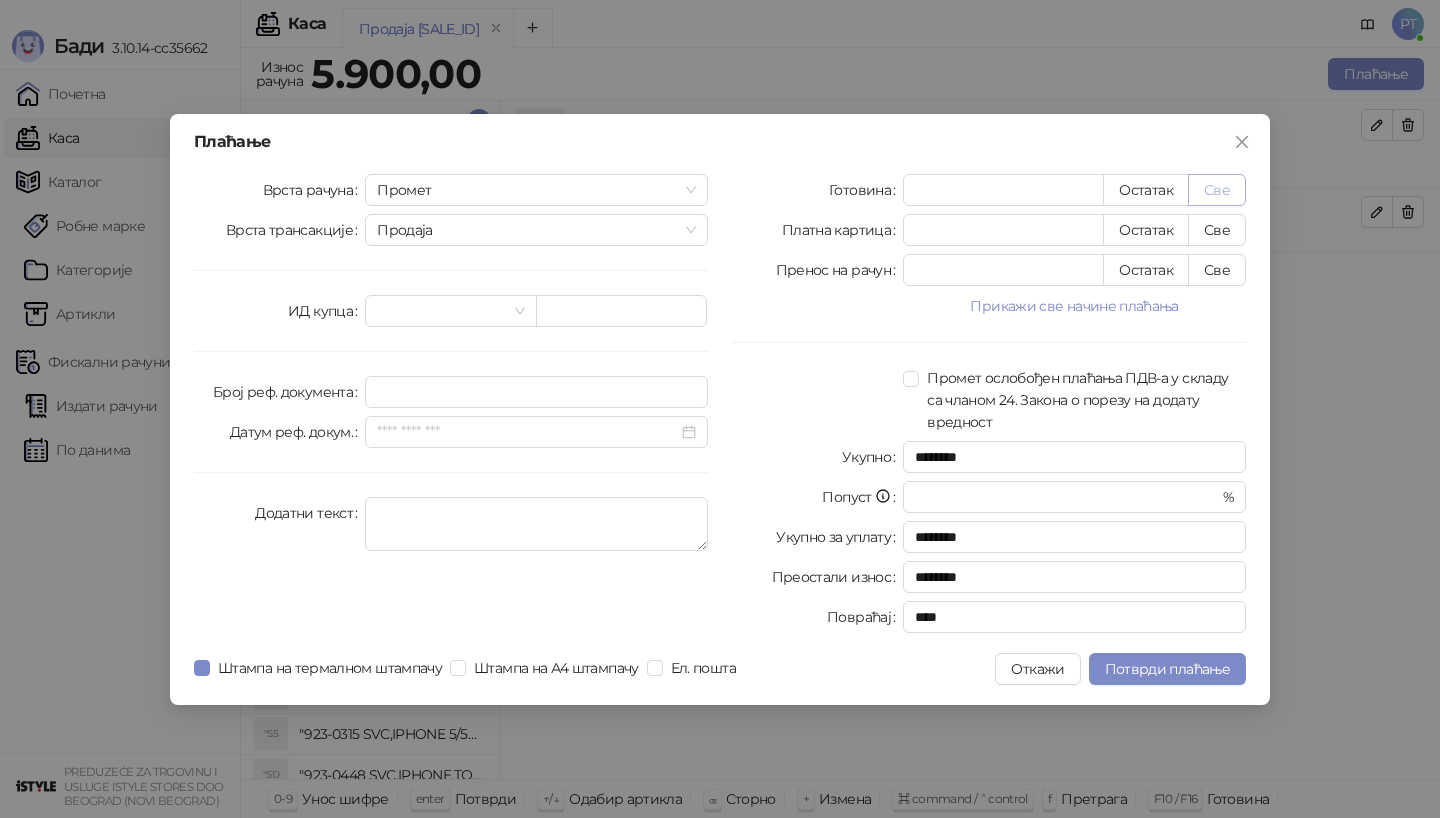 click on "Све" at bounding box center (1217, 190) 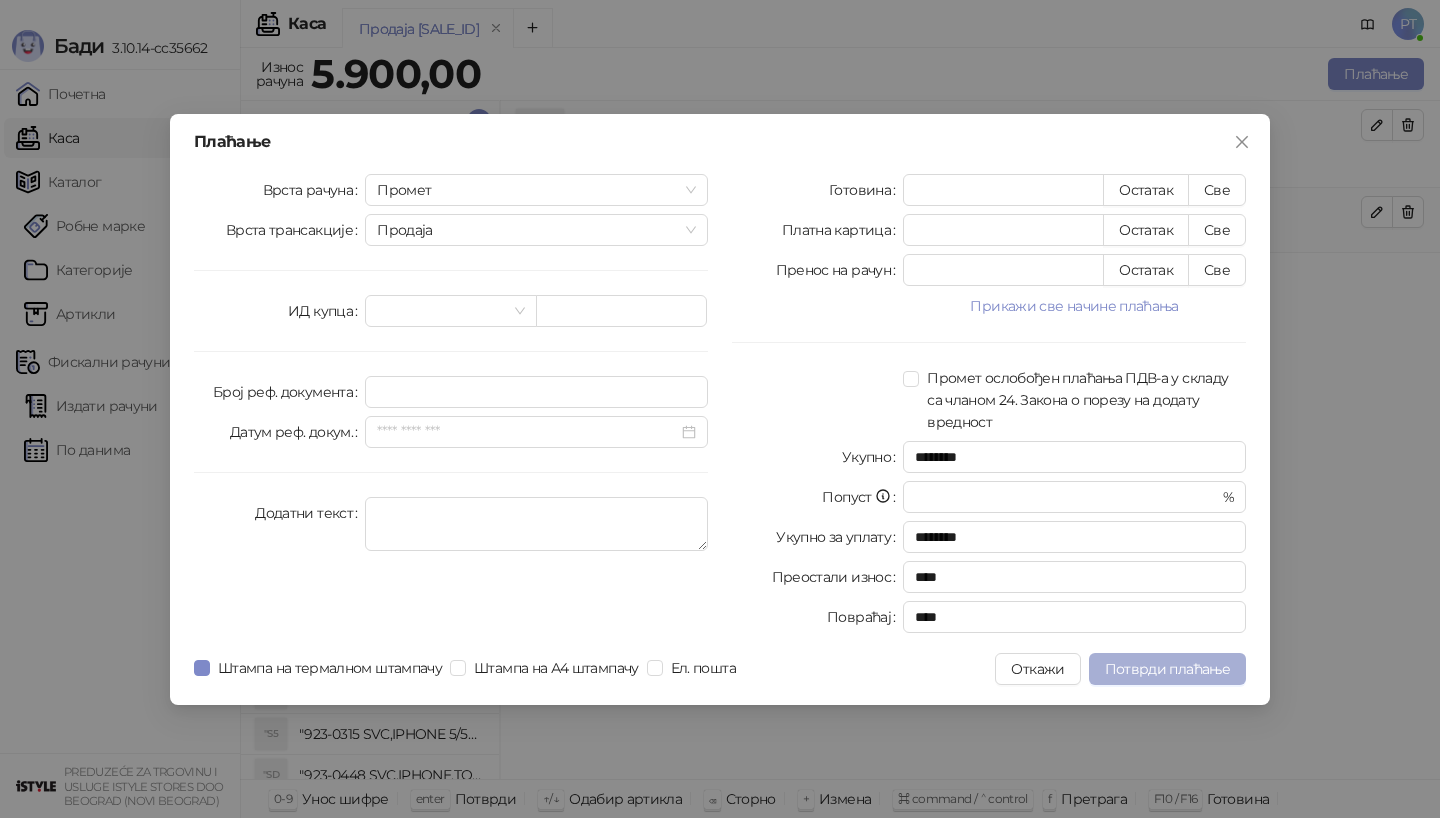 click on "Потврди плаћање" at bounding box center (1167, 669) 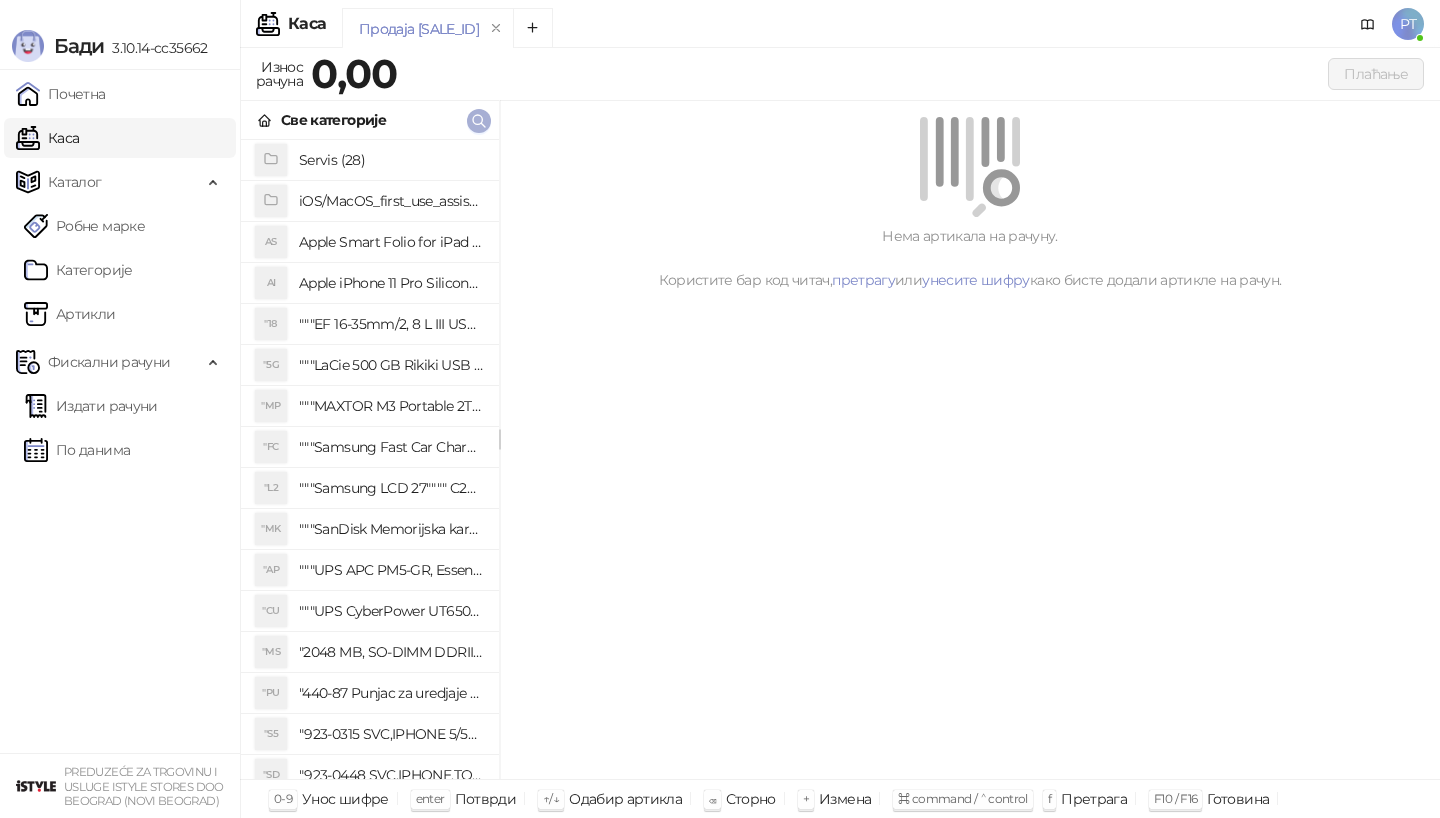 click 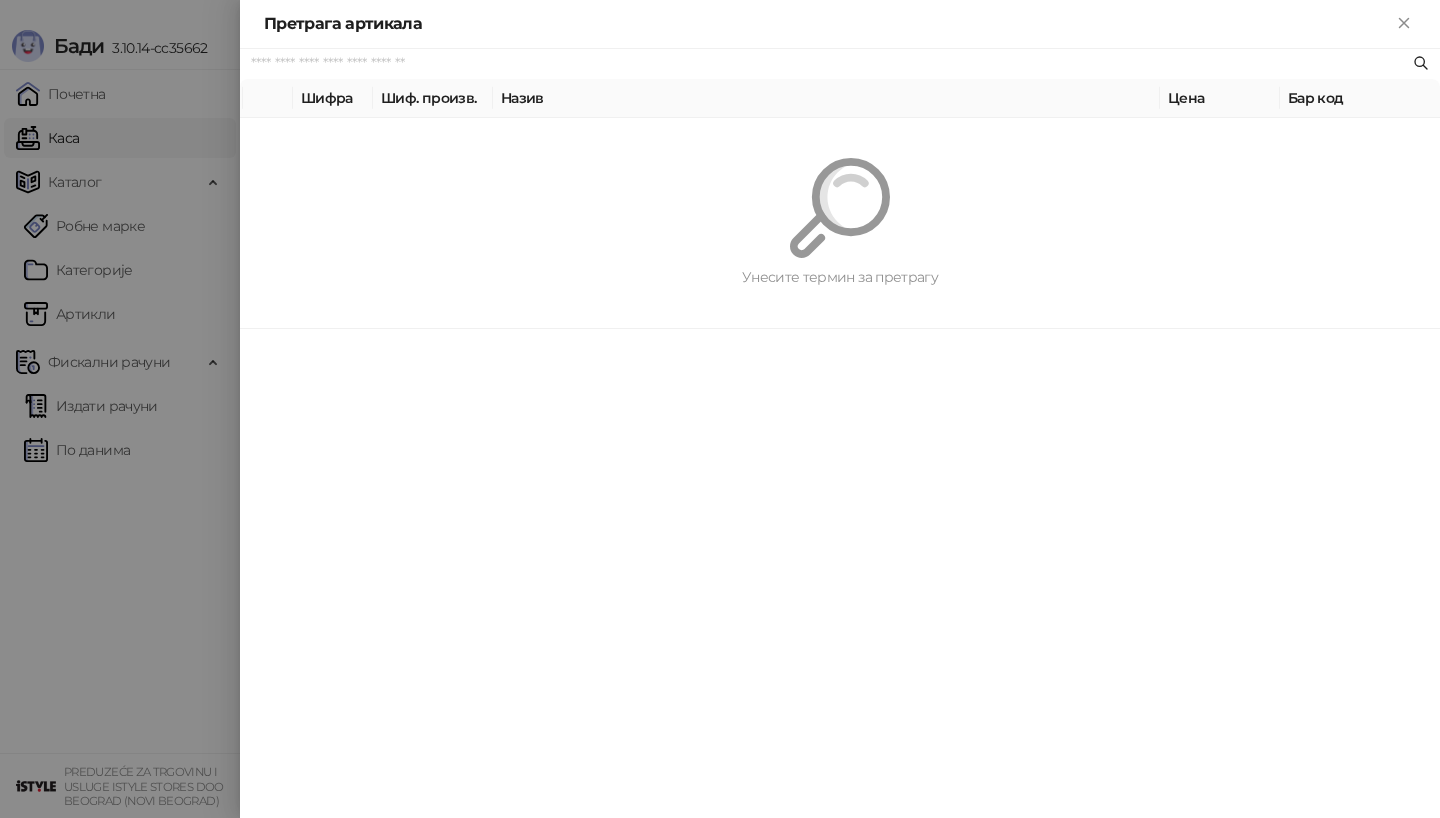 paste on "*********" 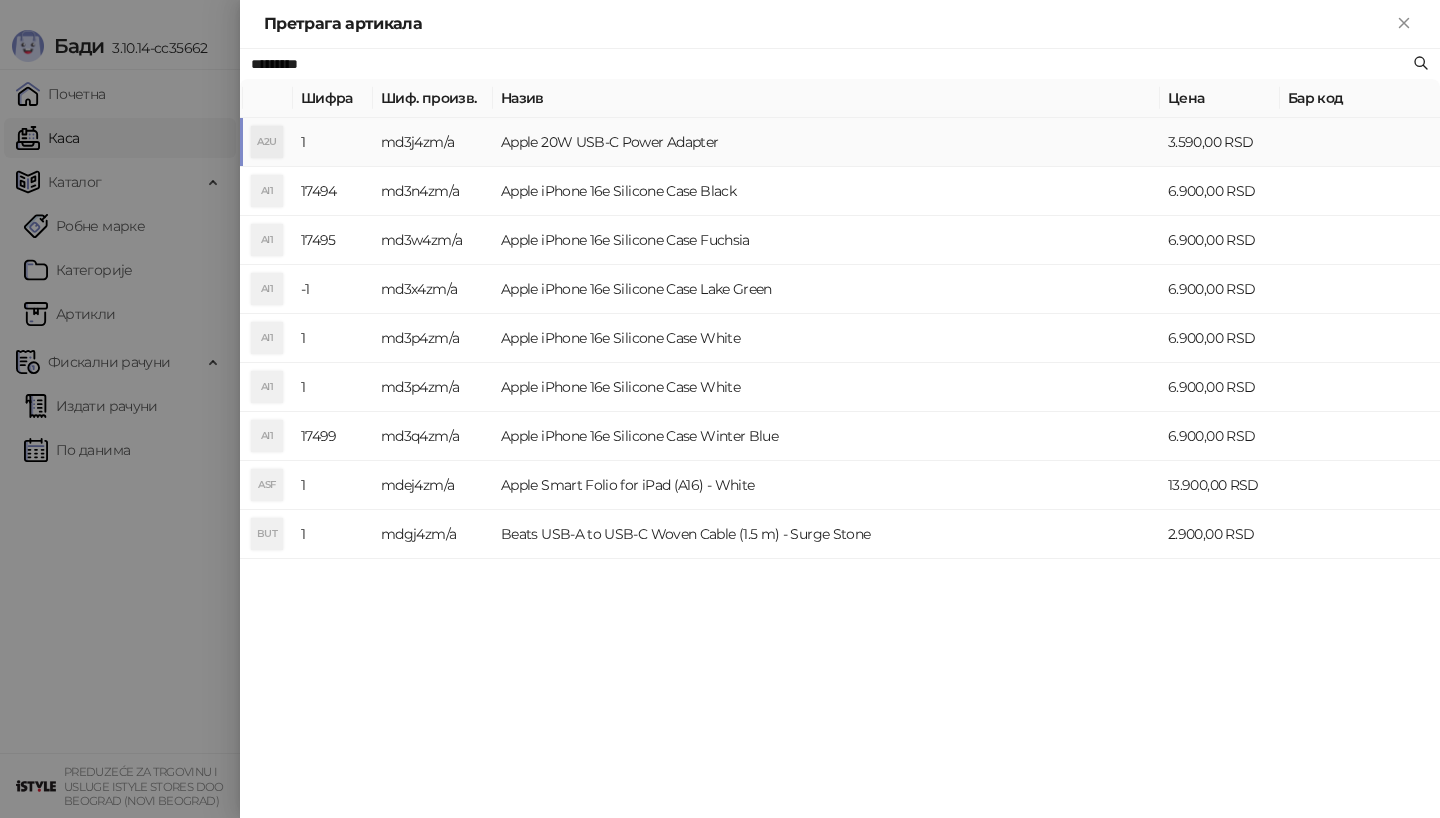 click on "md3j4zm/a" at bounding box center (433, 142) 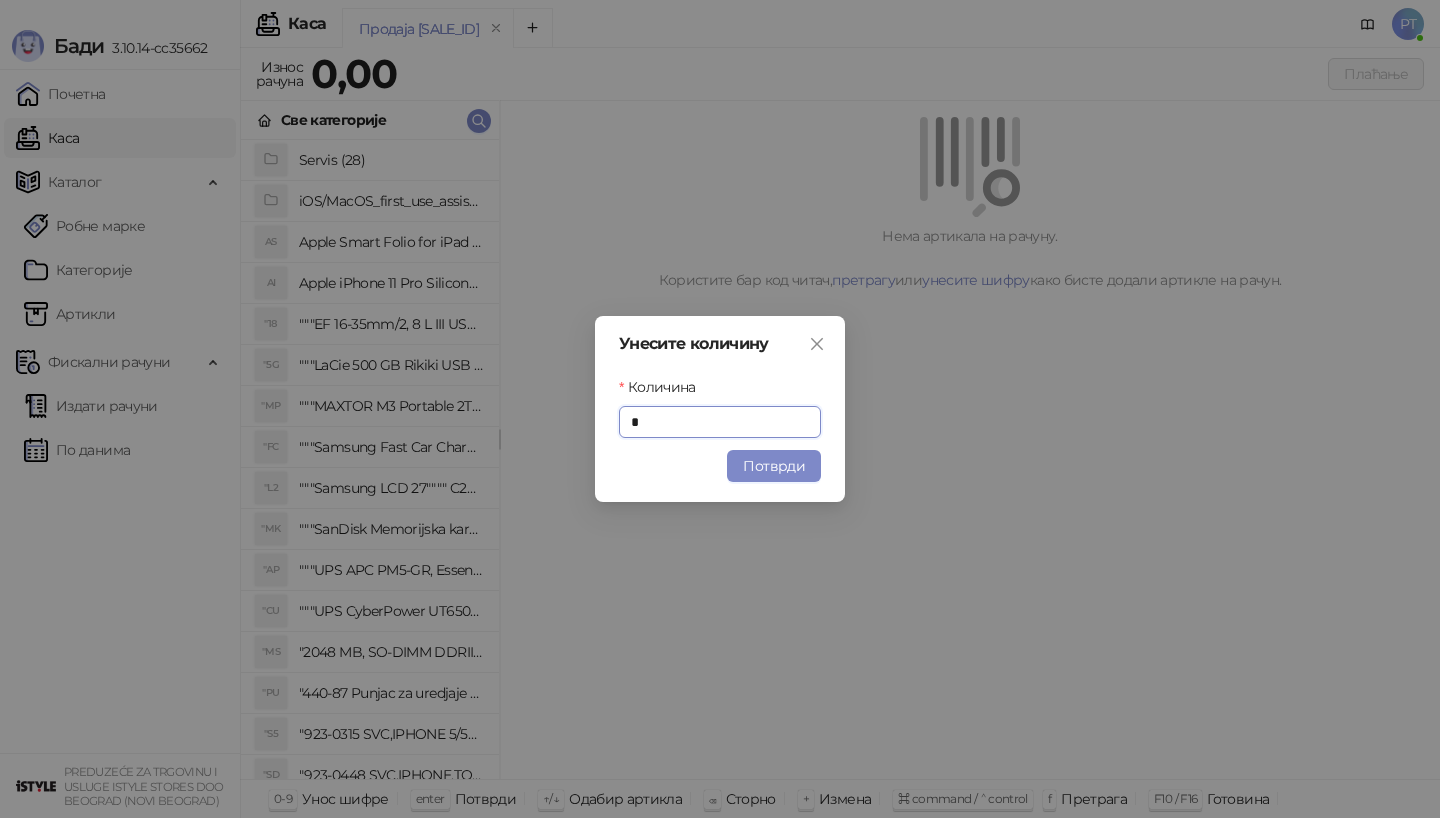 click on "Унесите количину Количина * Потврди" at bounding box center [720, 409] 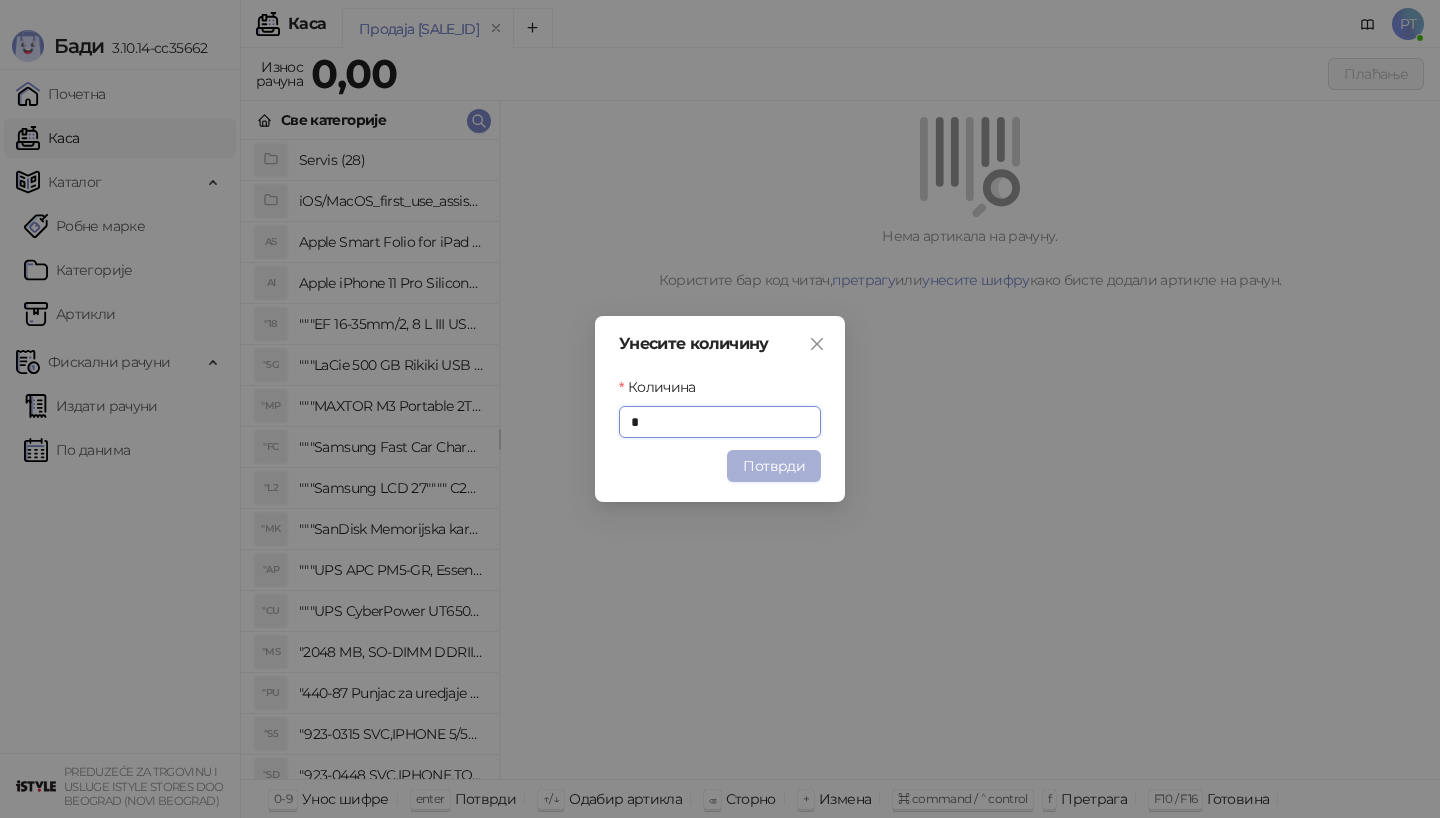 click on "Потврди" at bounding box center (774, 466) 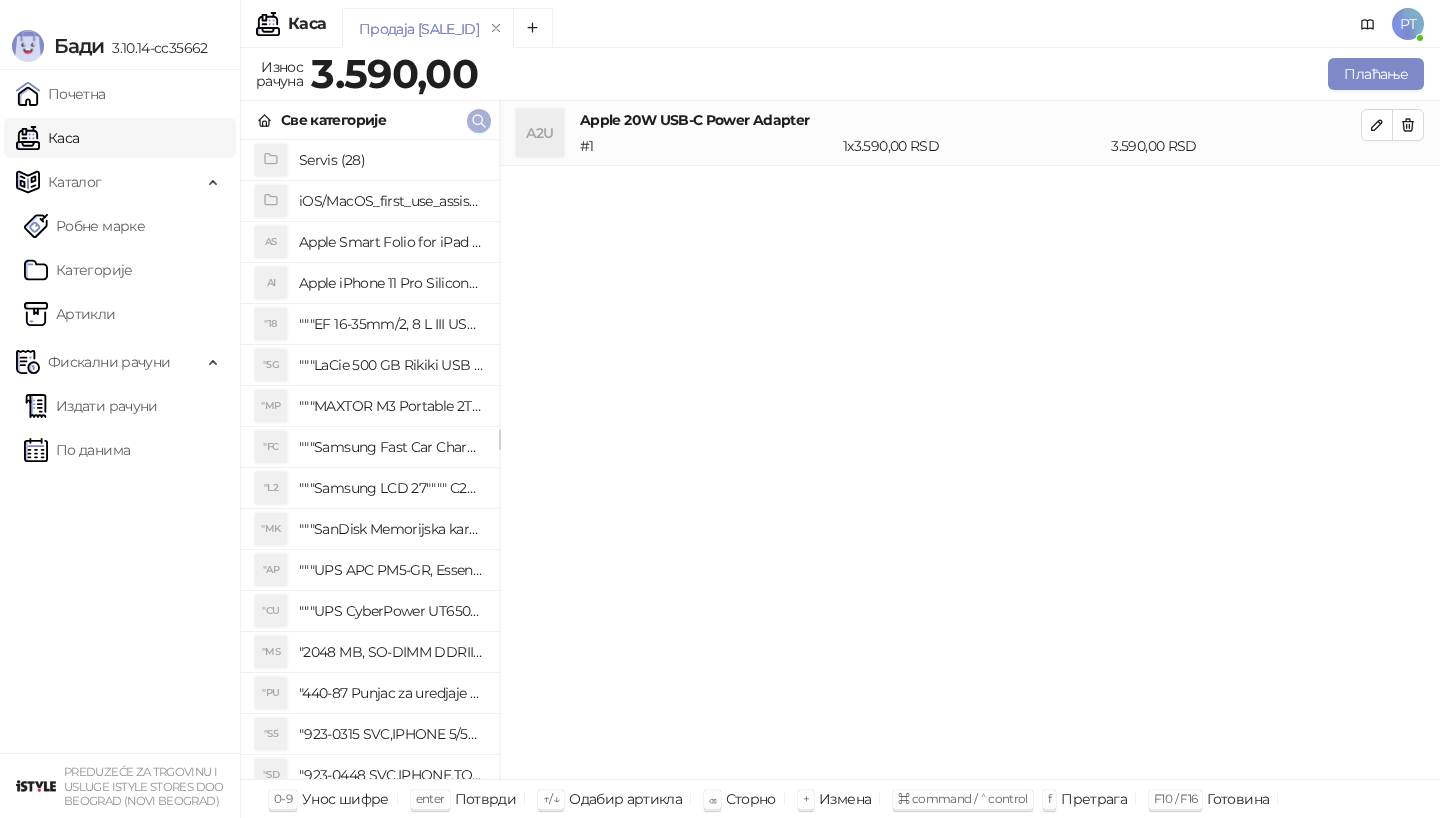 click 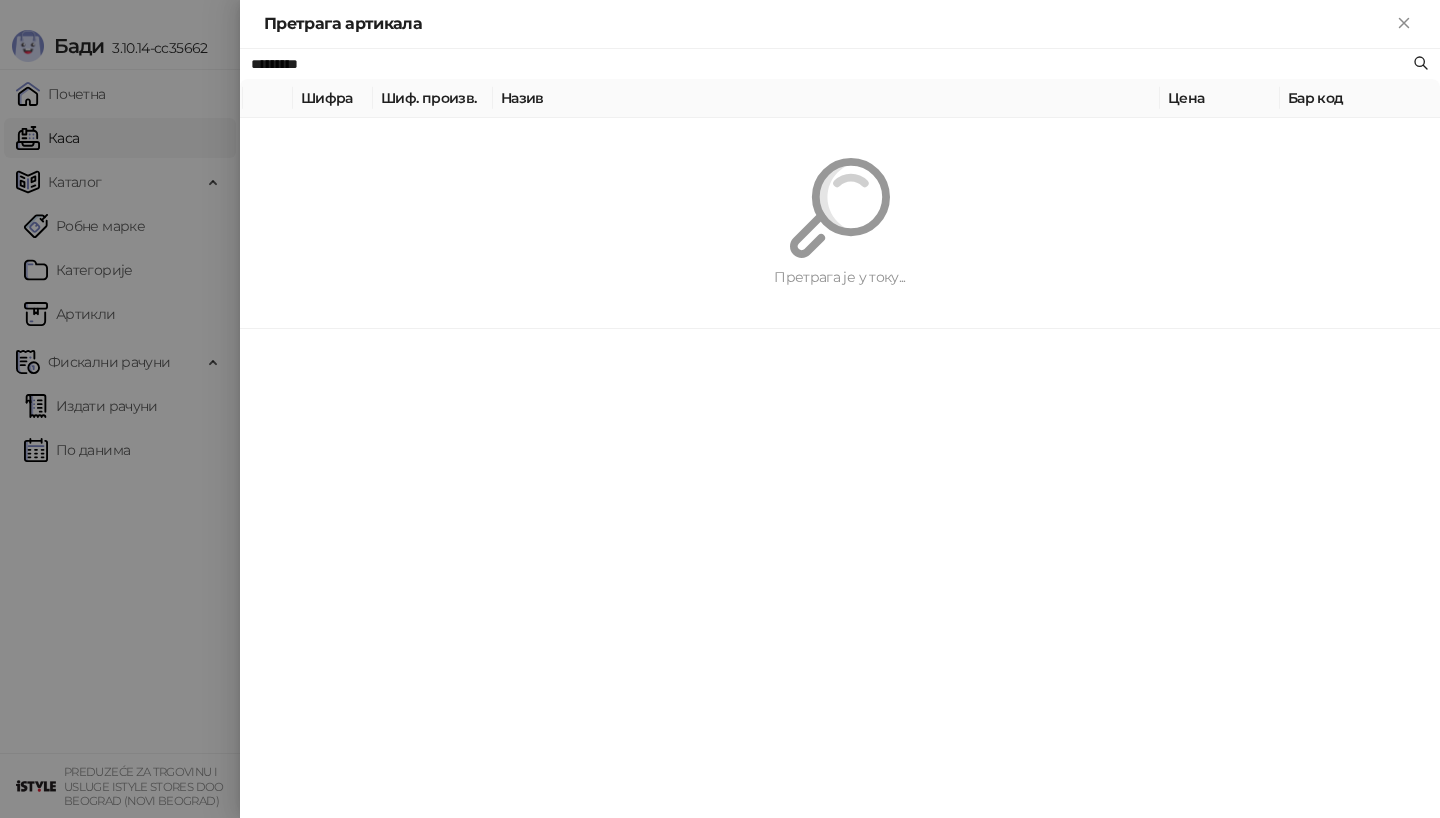 paste on "**********" 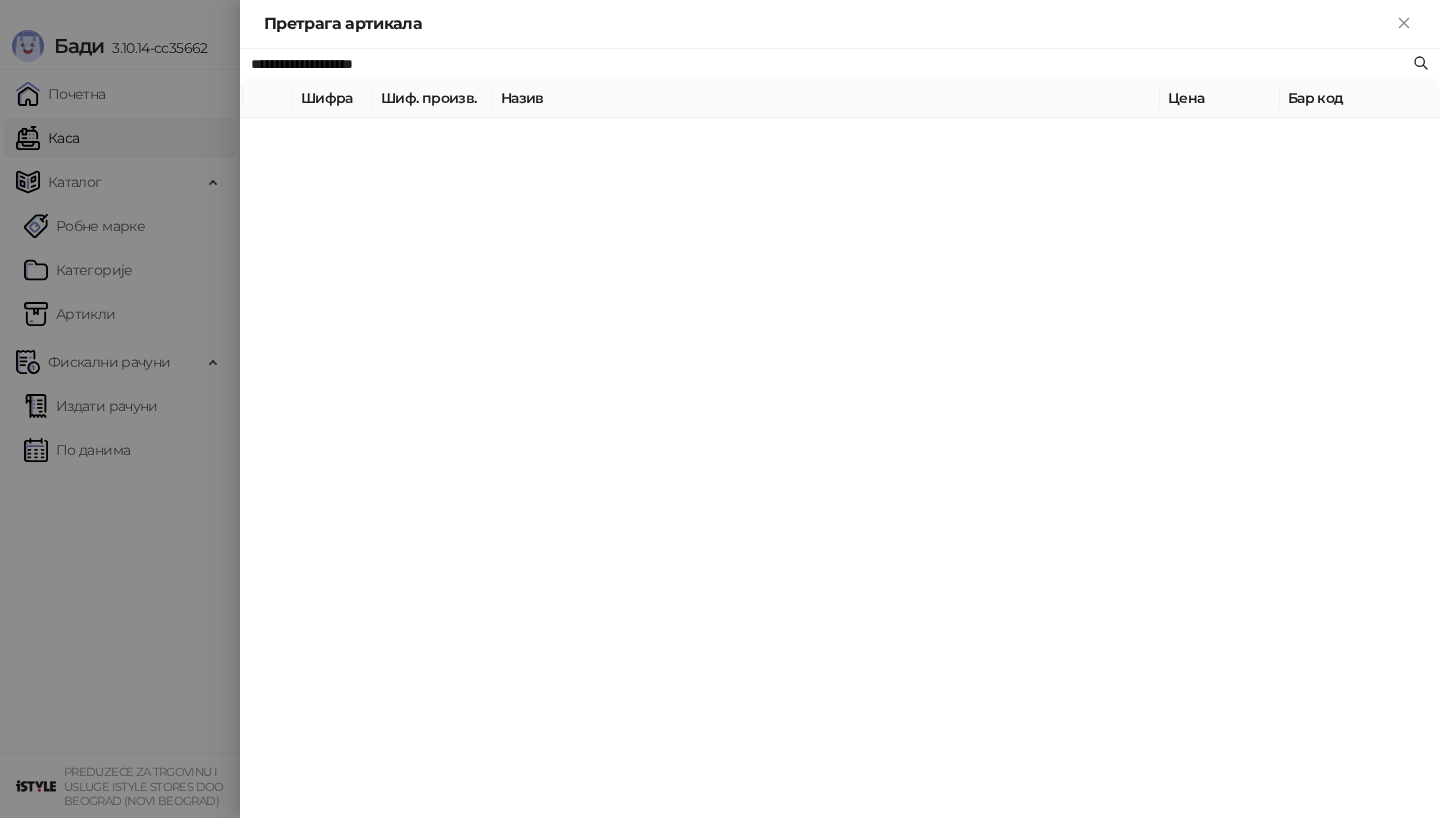 type on "**********" 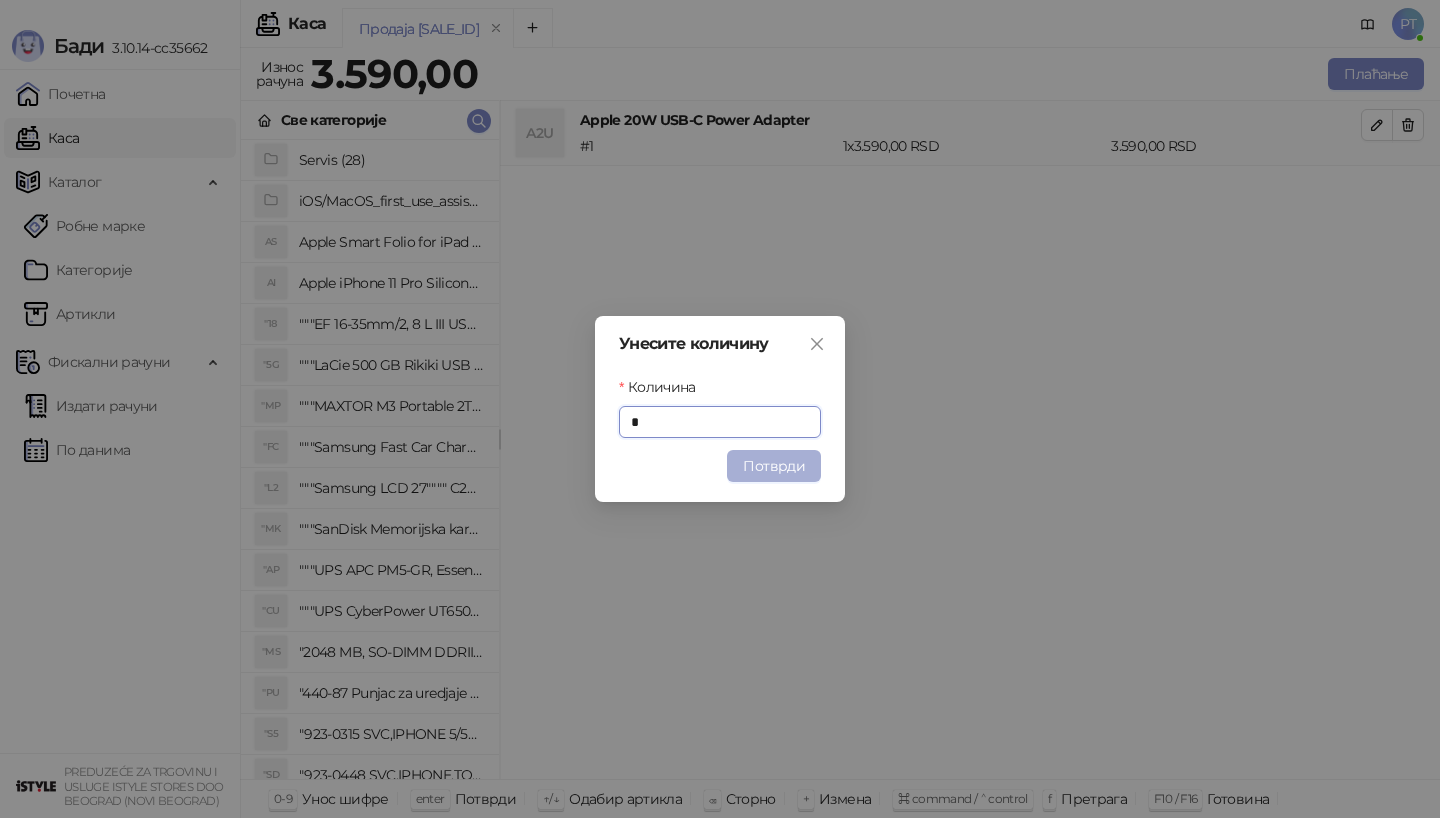 click on "Потврди" at bounding box center [774, 466] 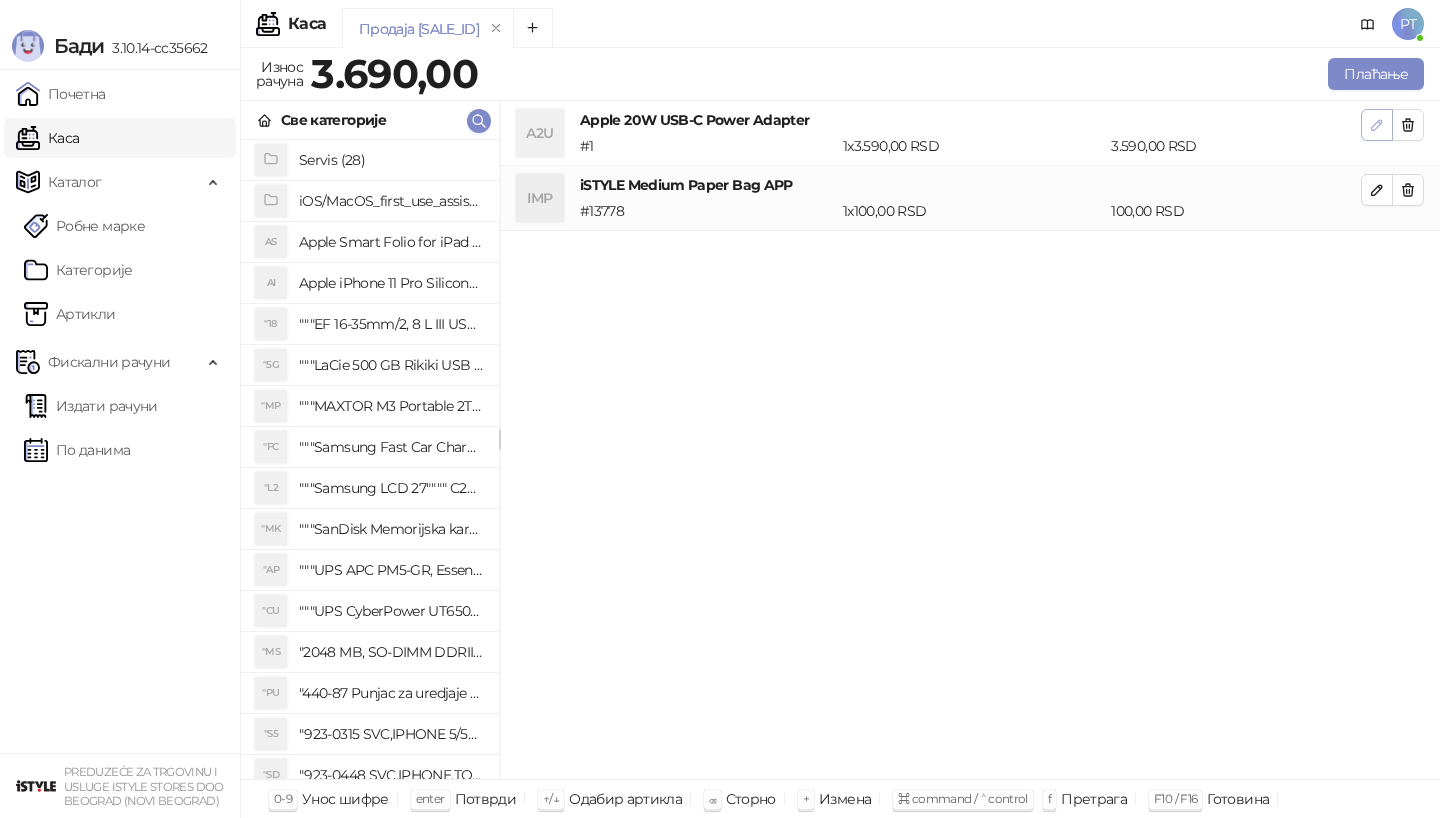 click 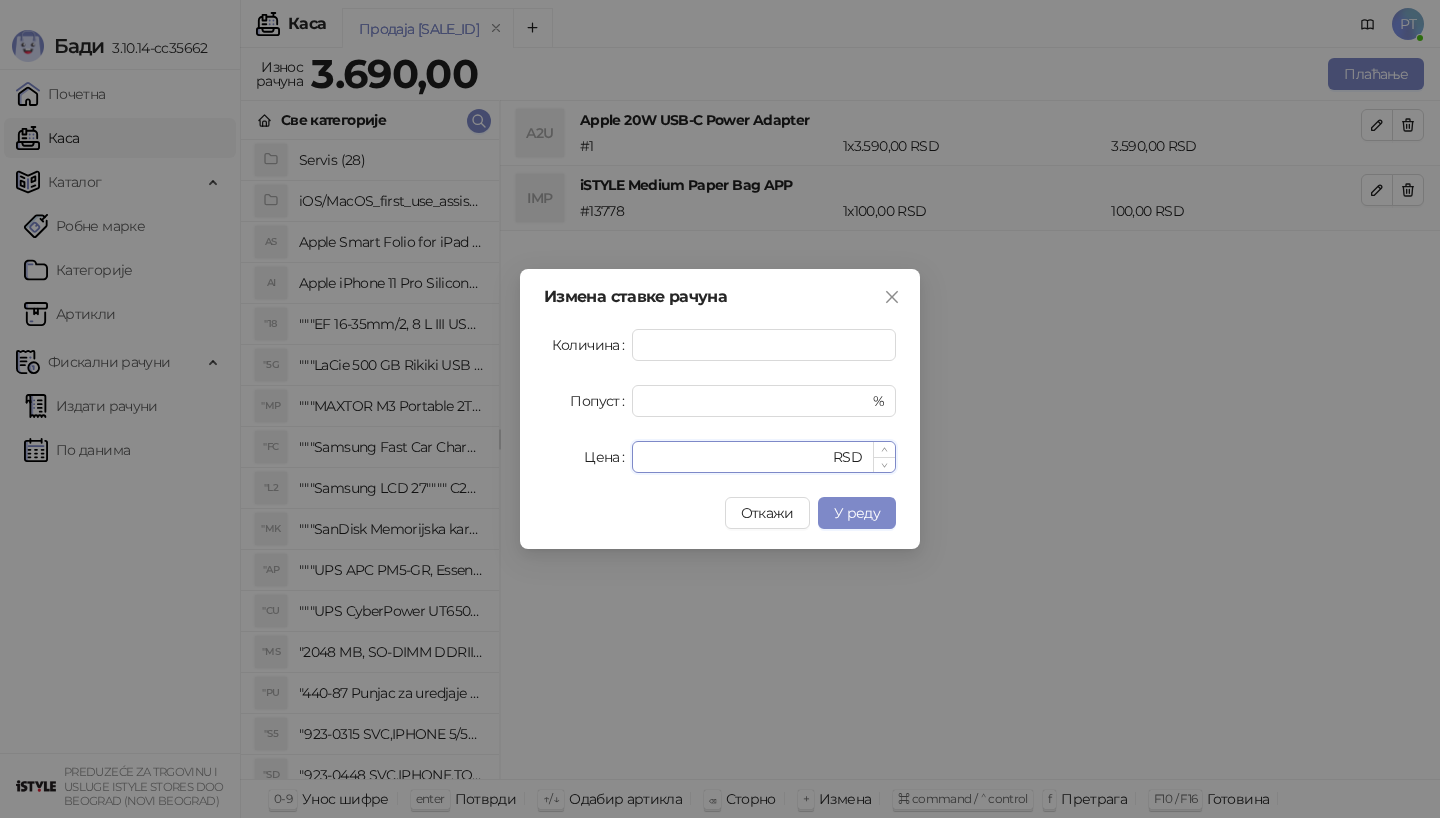 click on "****" at bounding box center (736, 457) 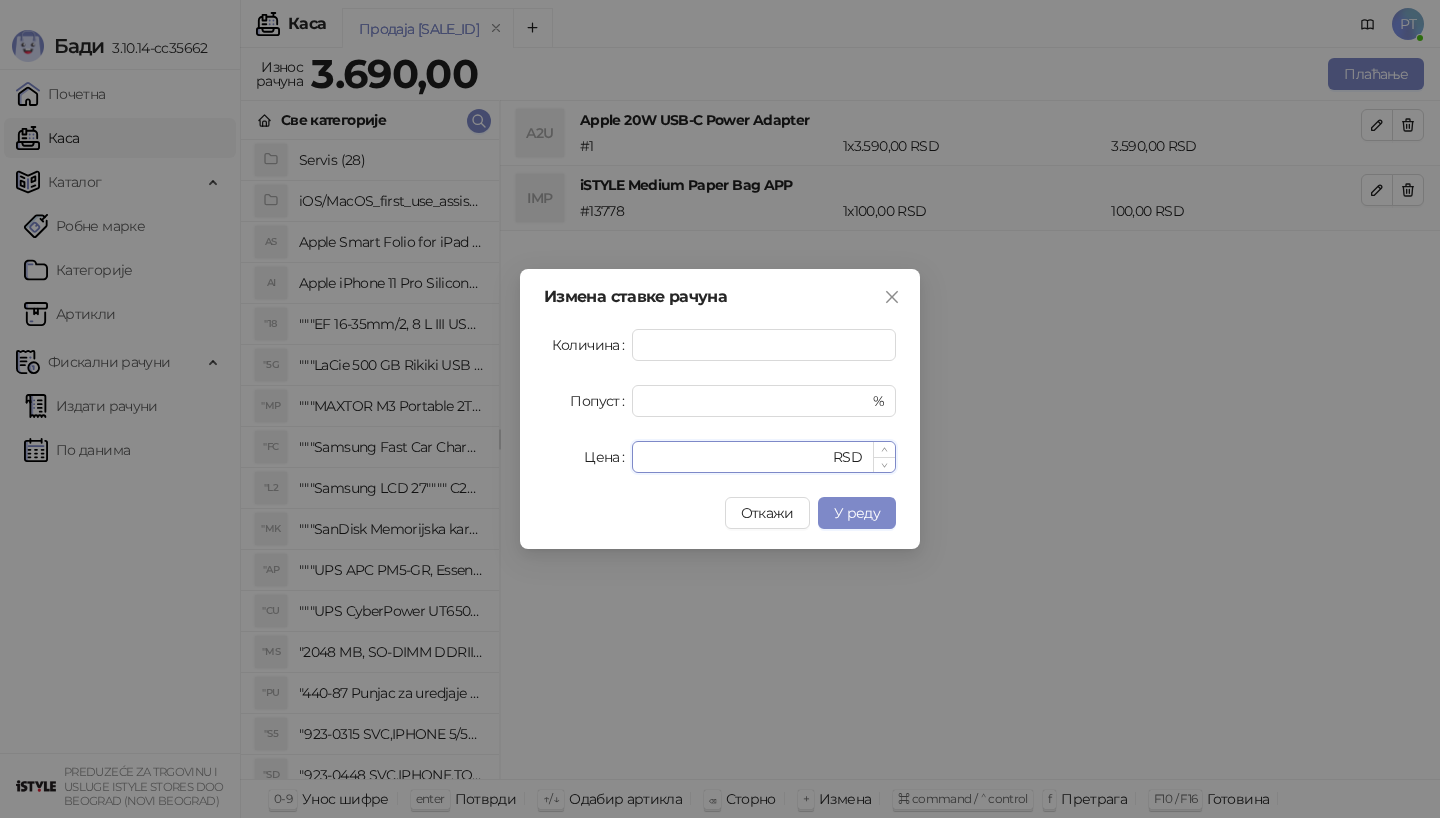 type on "****" 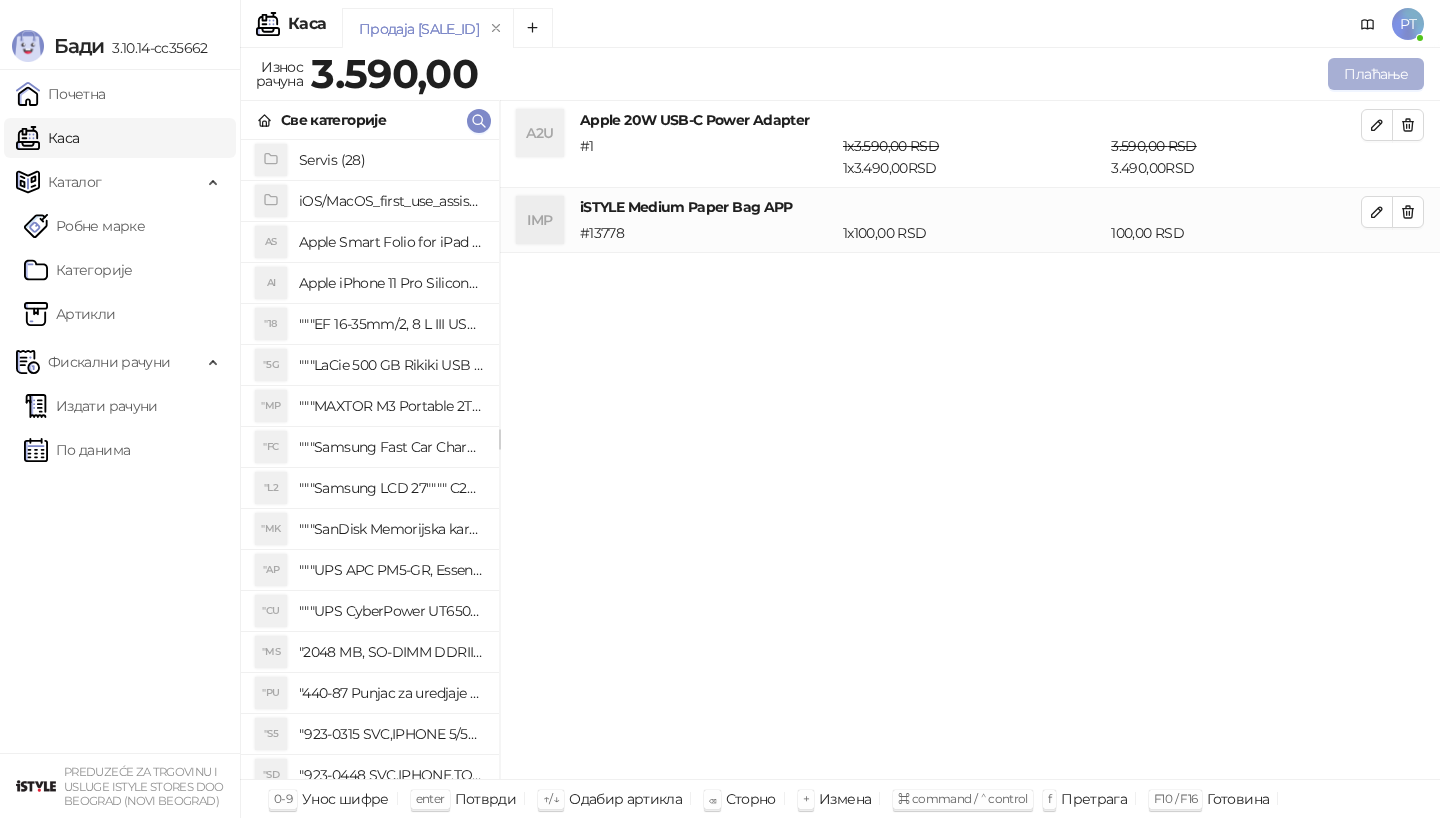 click on "Плаћање" at bounding box center (1376, 74) 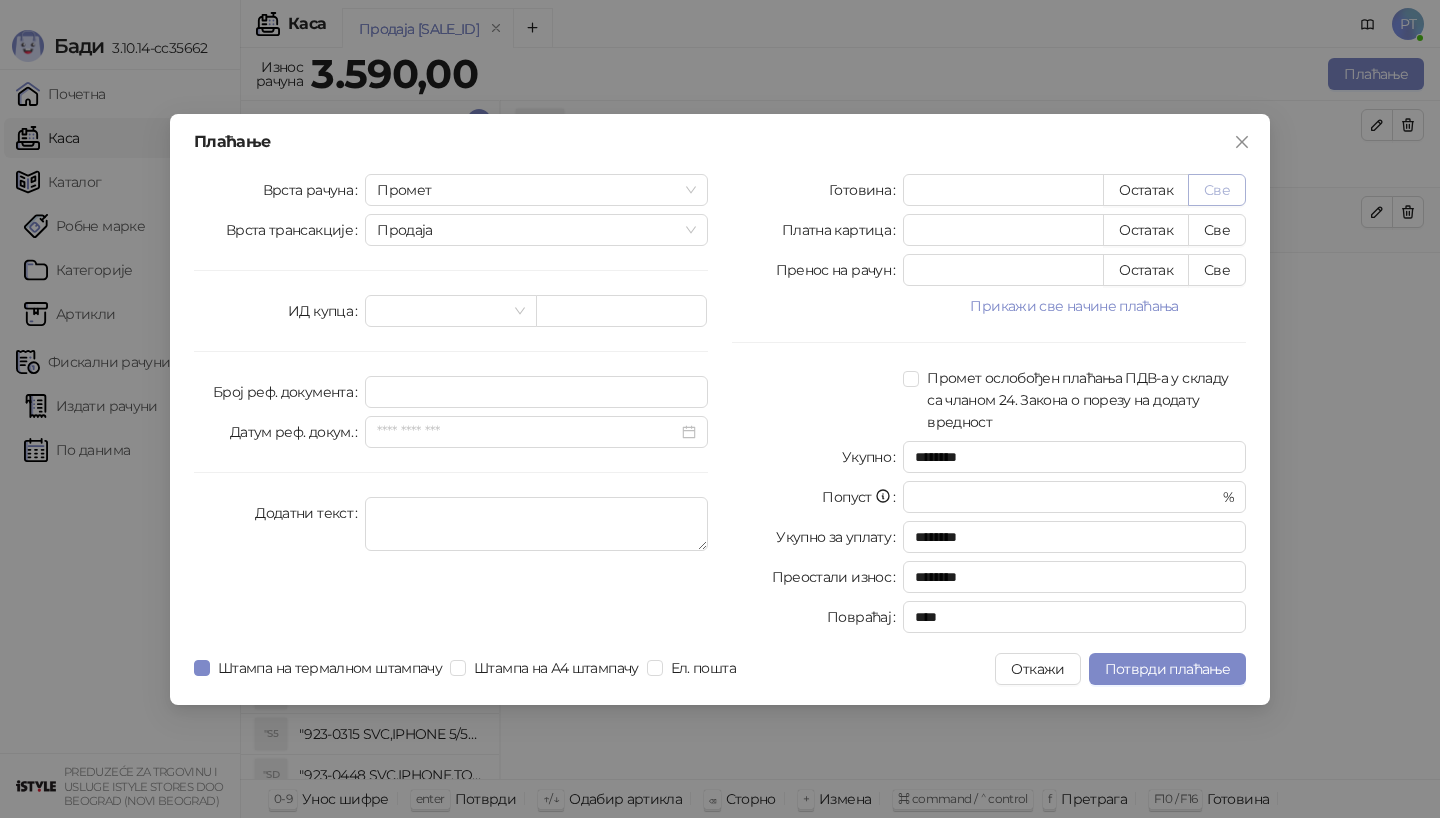 click on "Све" at bounding box center [1217, 190] 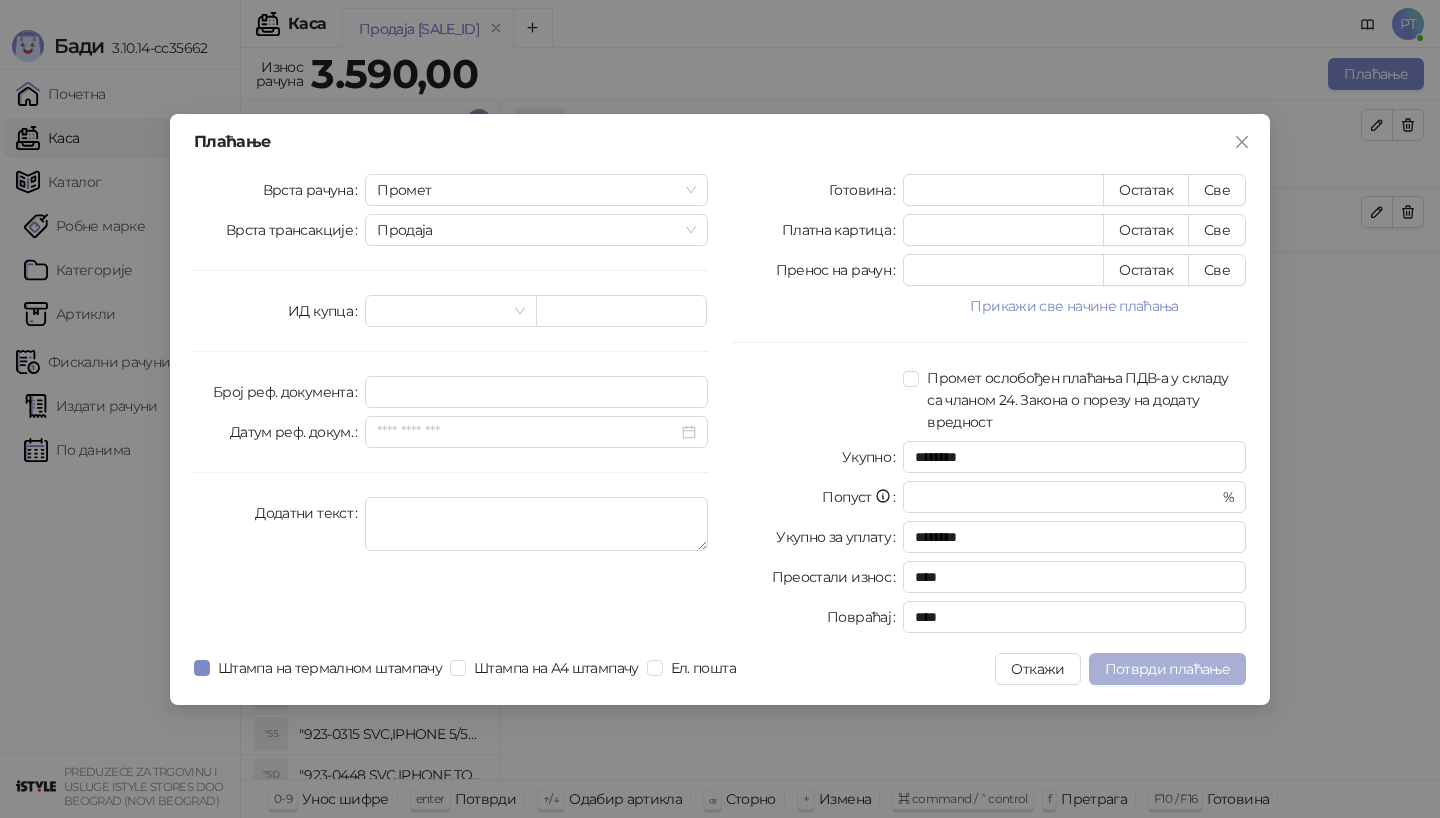click on "Потврди плаћање" at bounding box center (1167, 669) 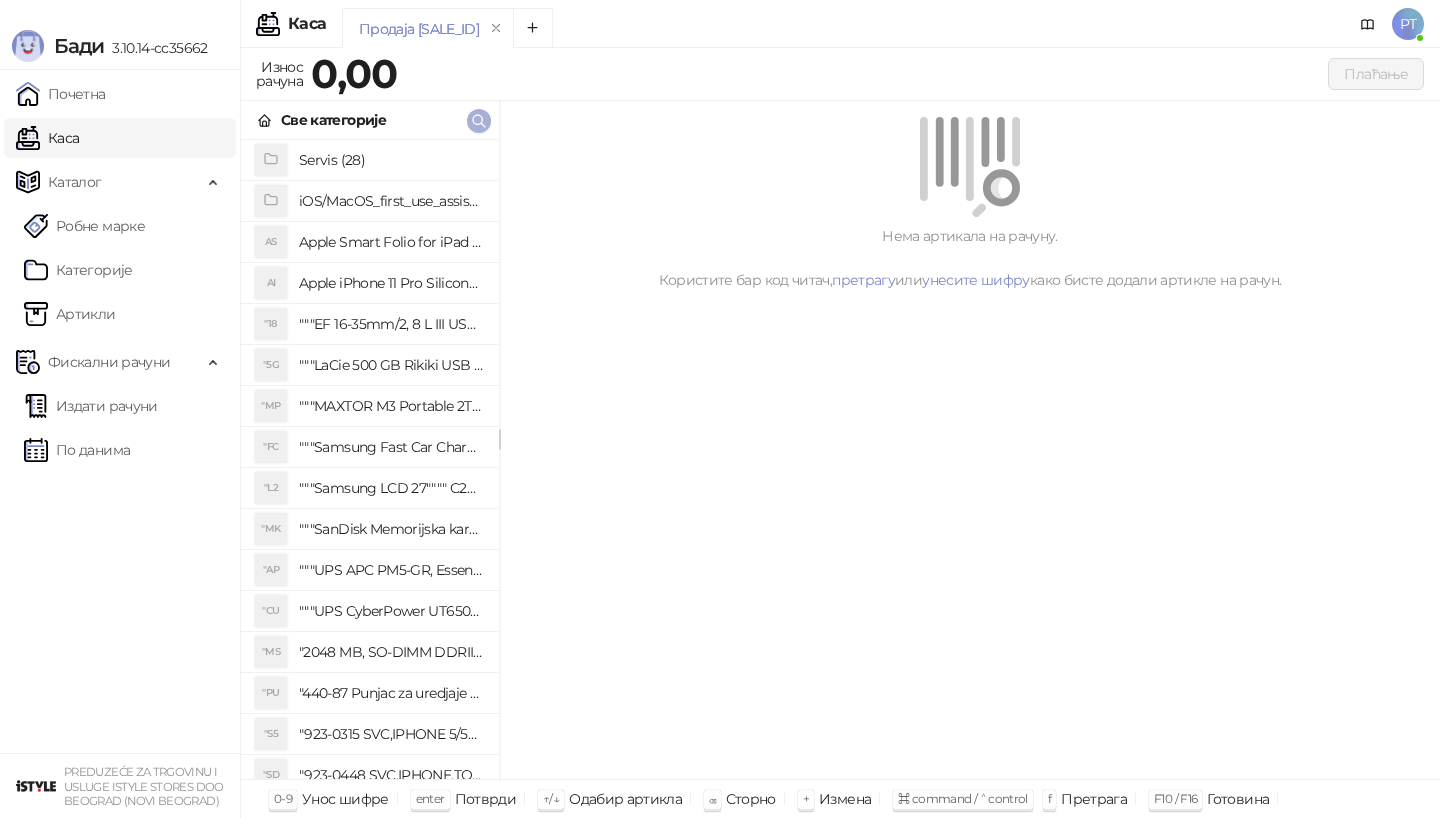 type 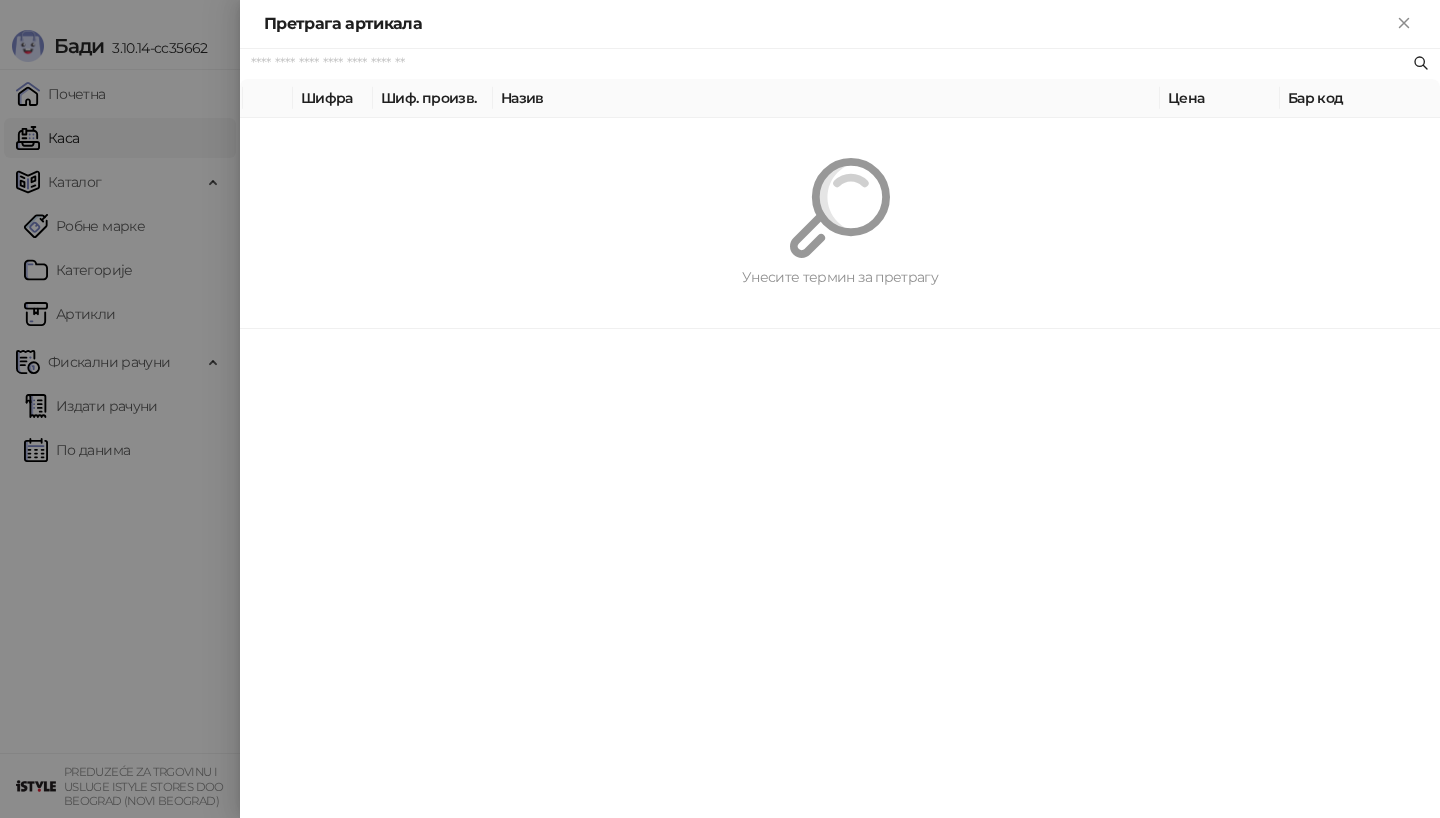 paste on "*********" 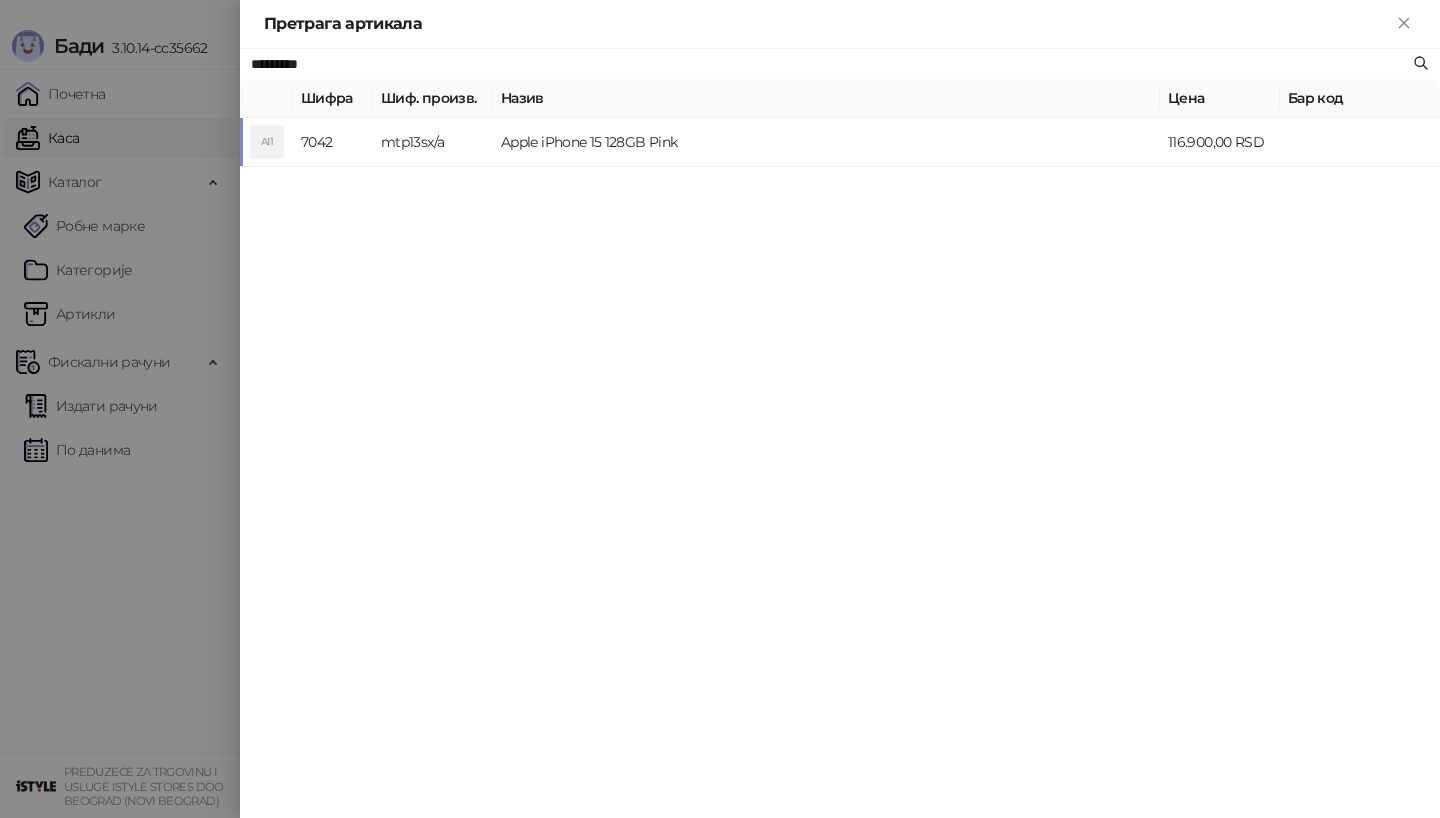 type on "*********" 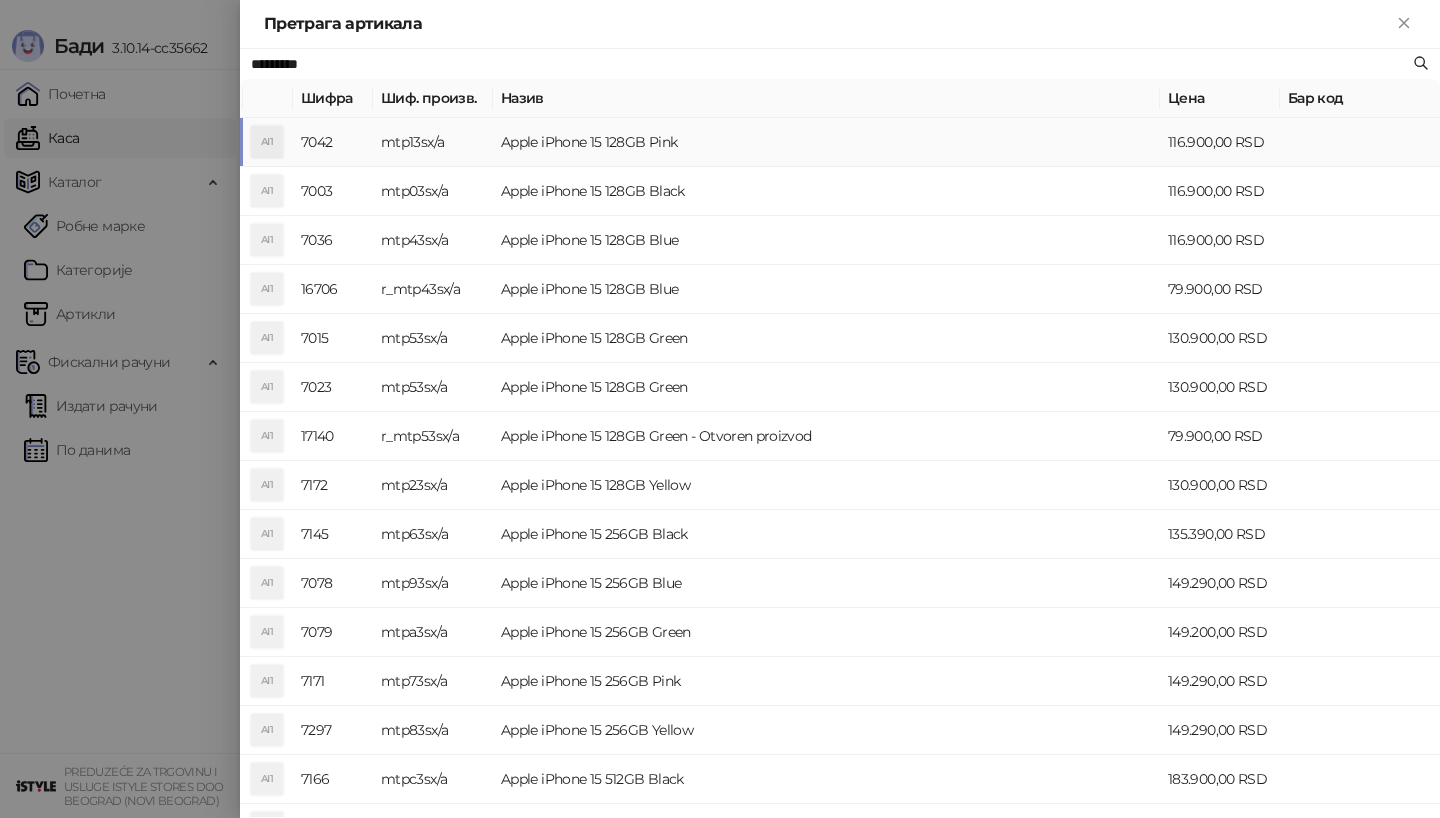 click on "mtp13sx/a" at bounding box center [433, 142] 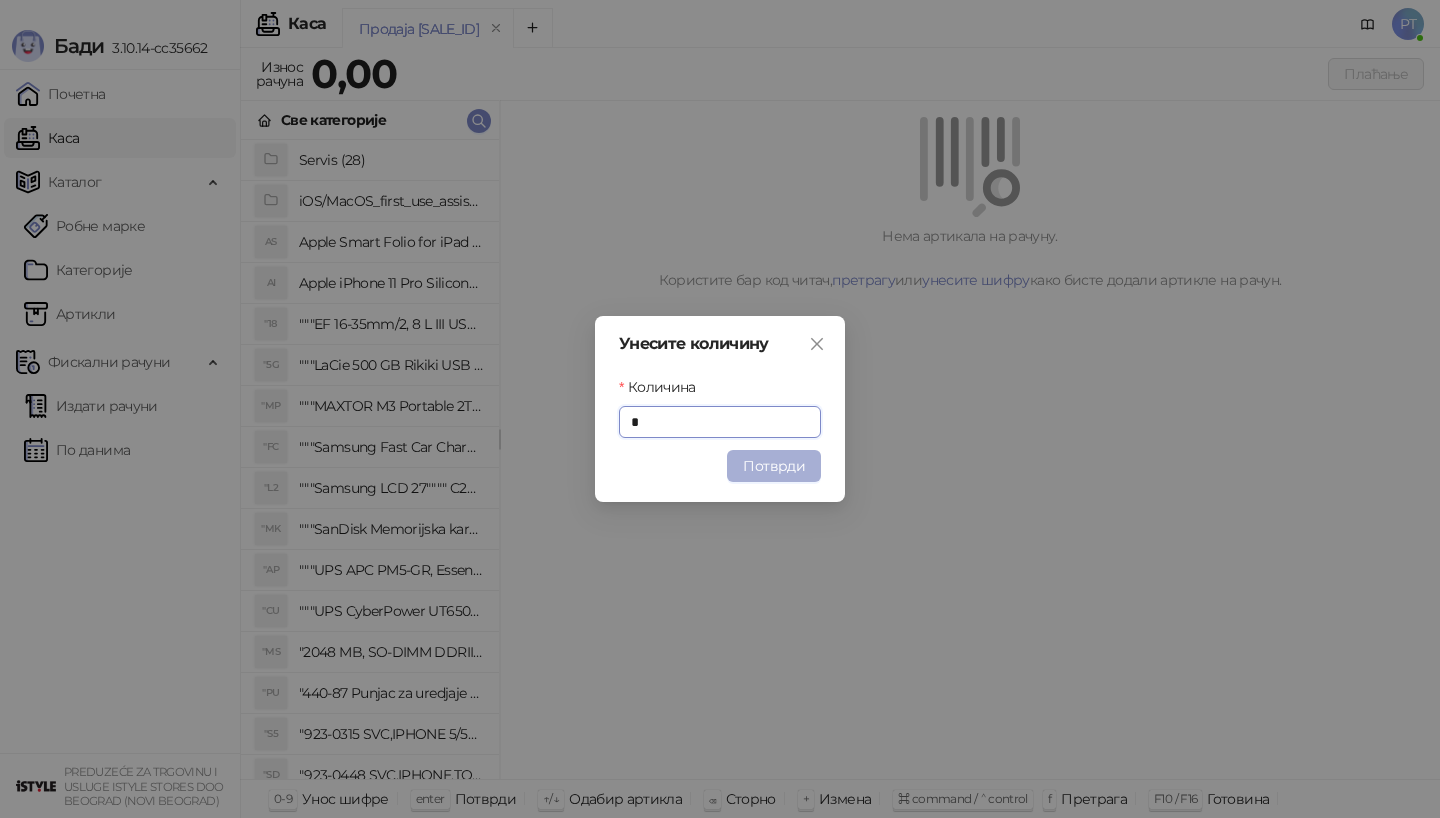 click on "Потврди" at bounding box center (774, 466) 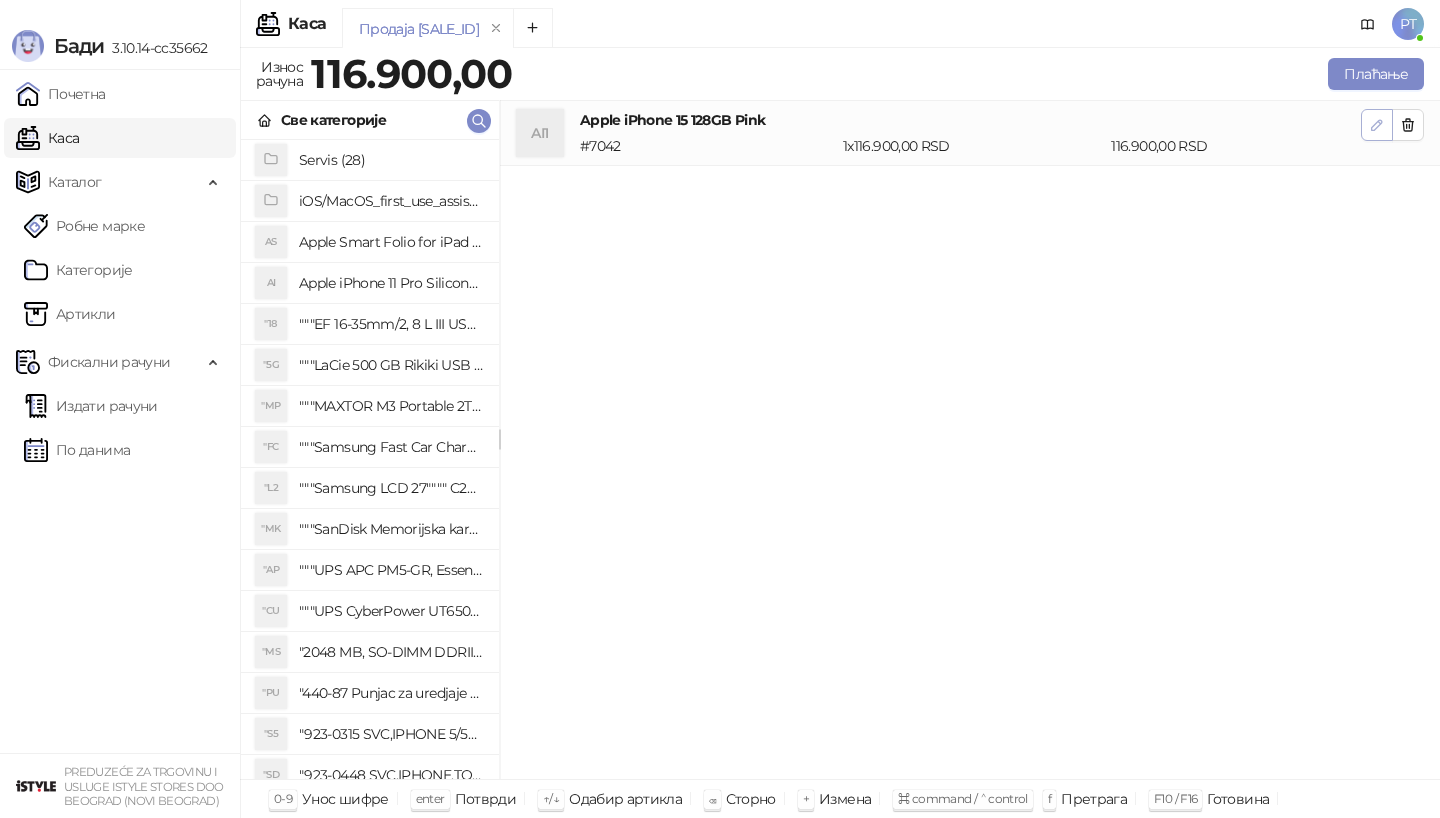 click at bounding box center (1377, 125) 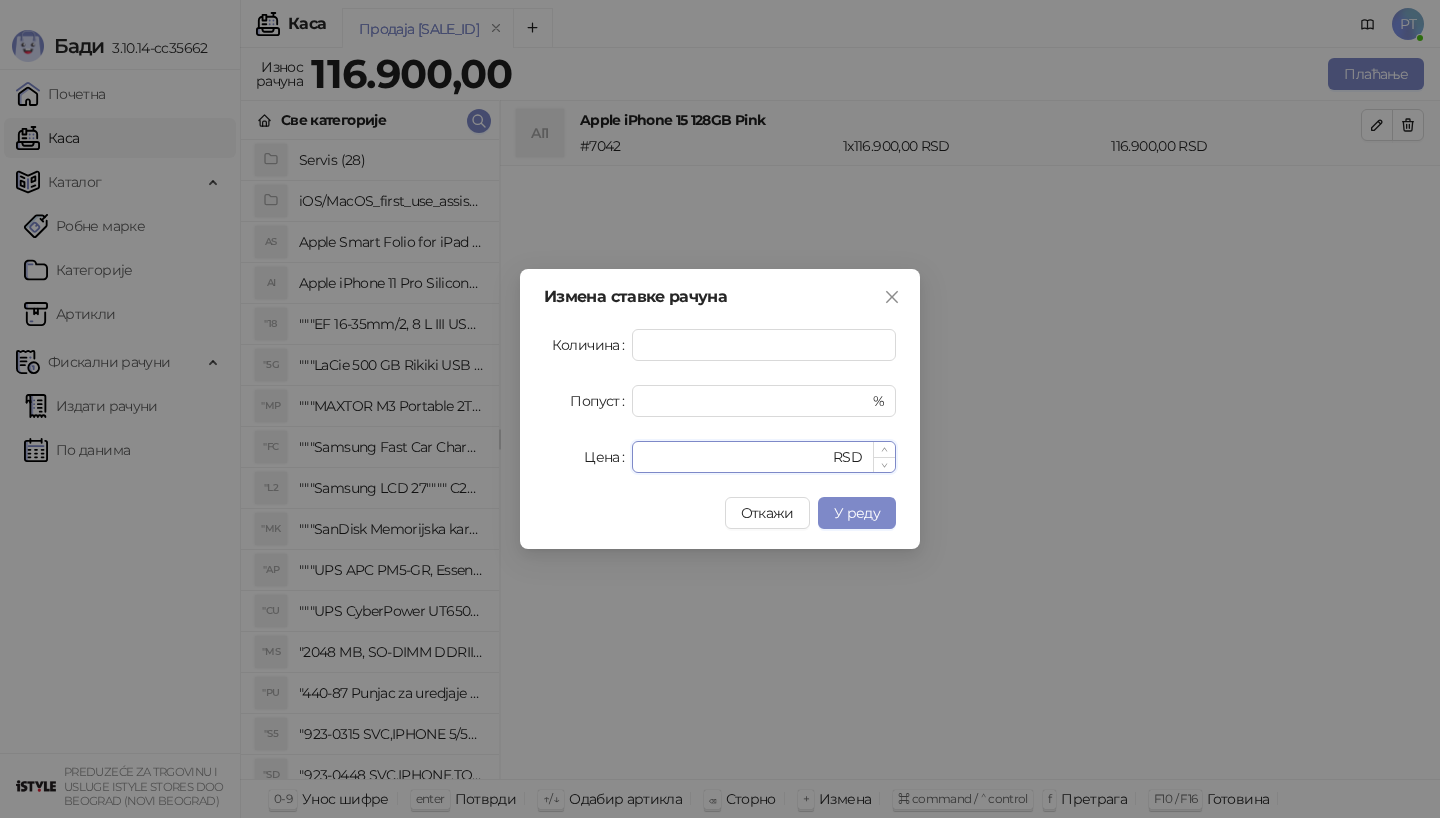 click on "******" at bounding box center (736, 457) 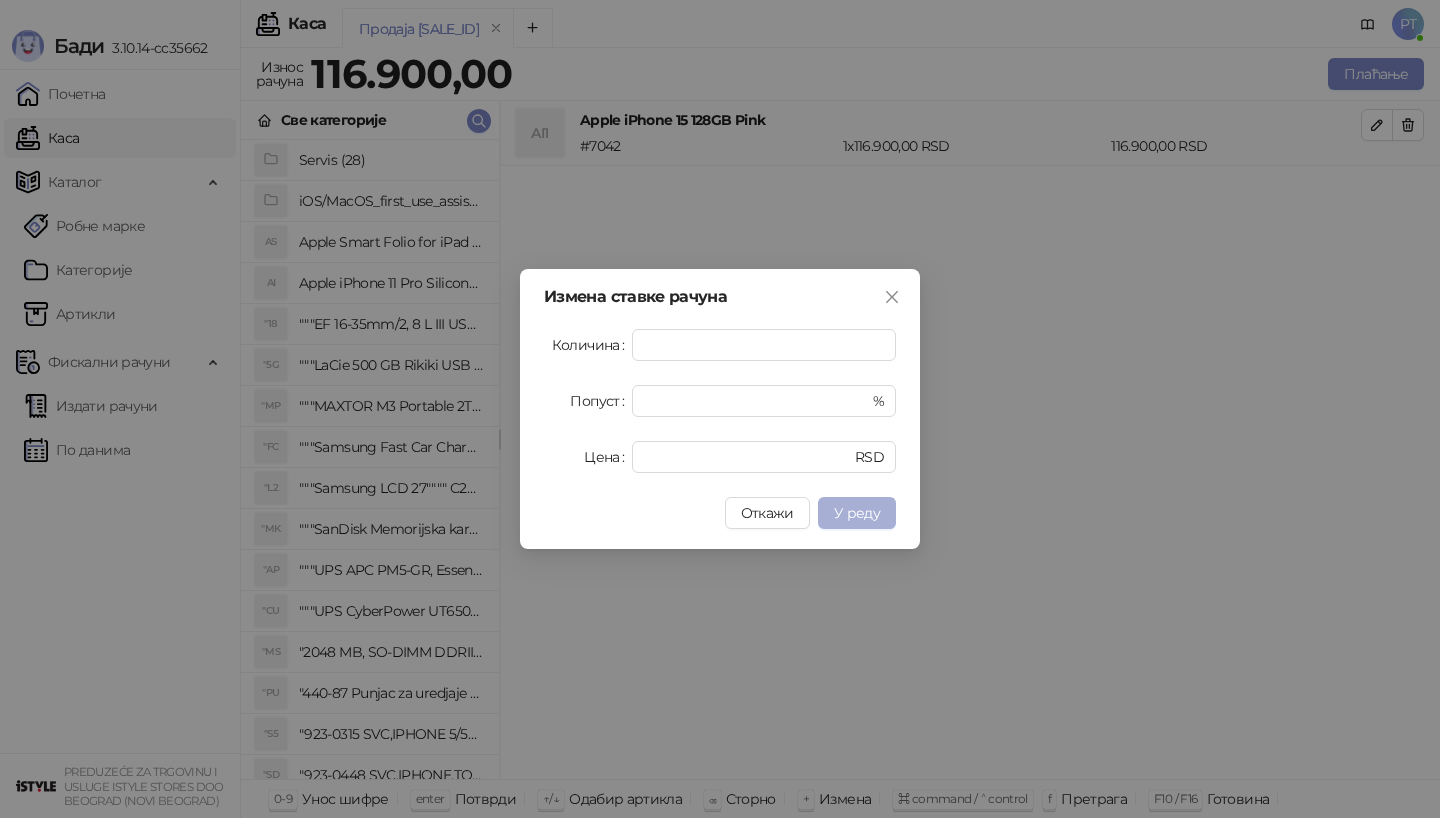 type on "*****" 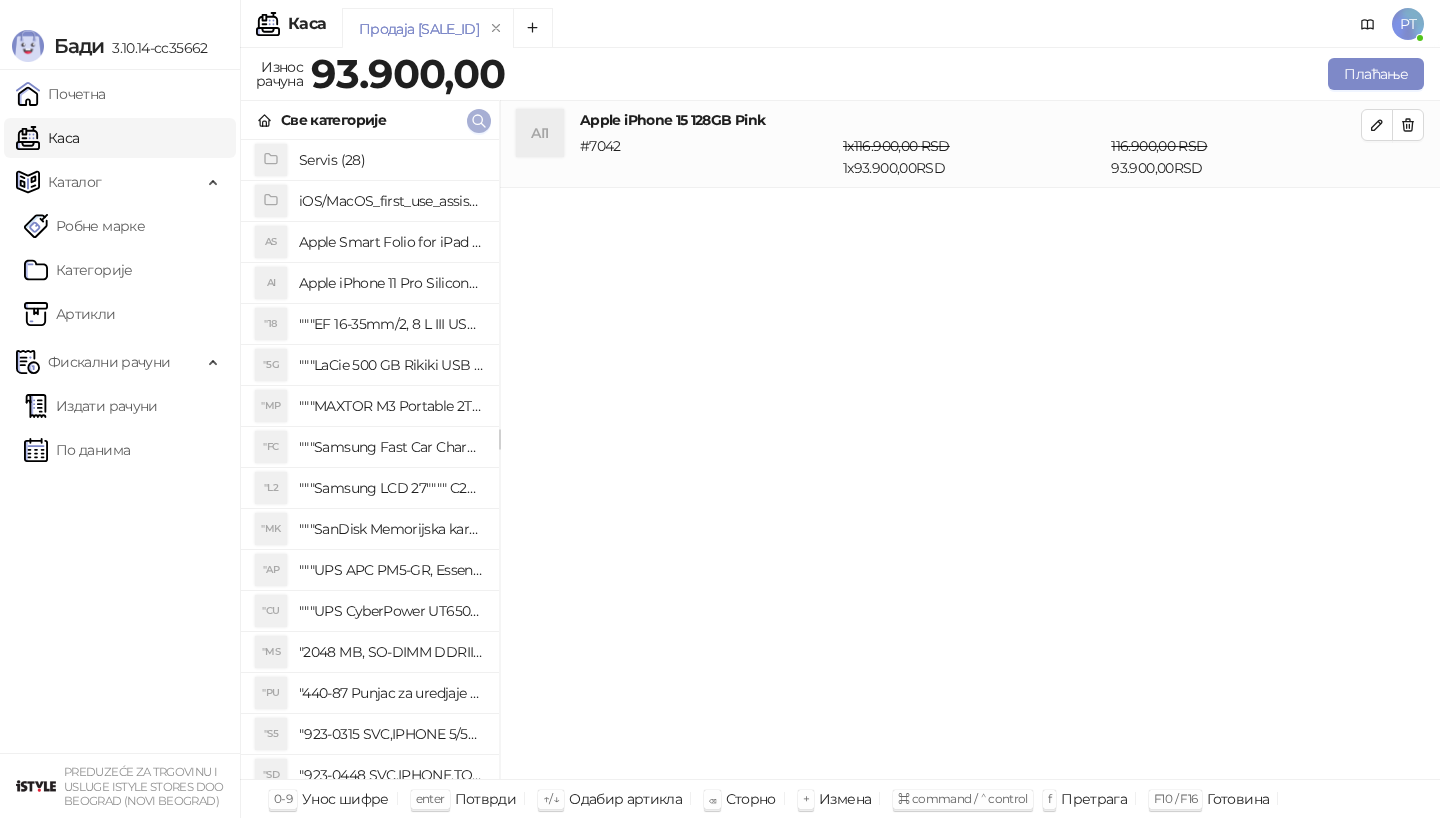 click at bounding box center (479, 121) 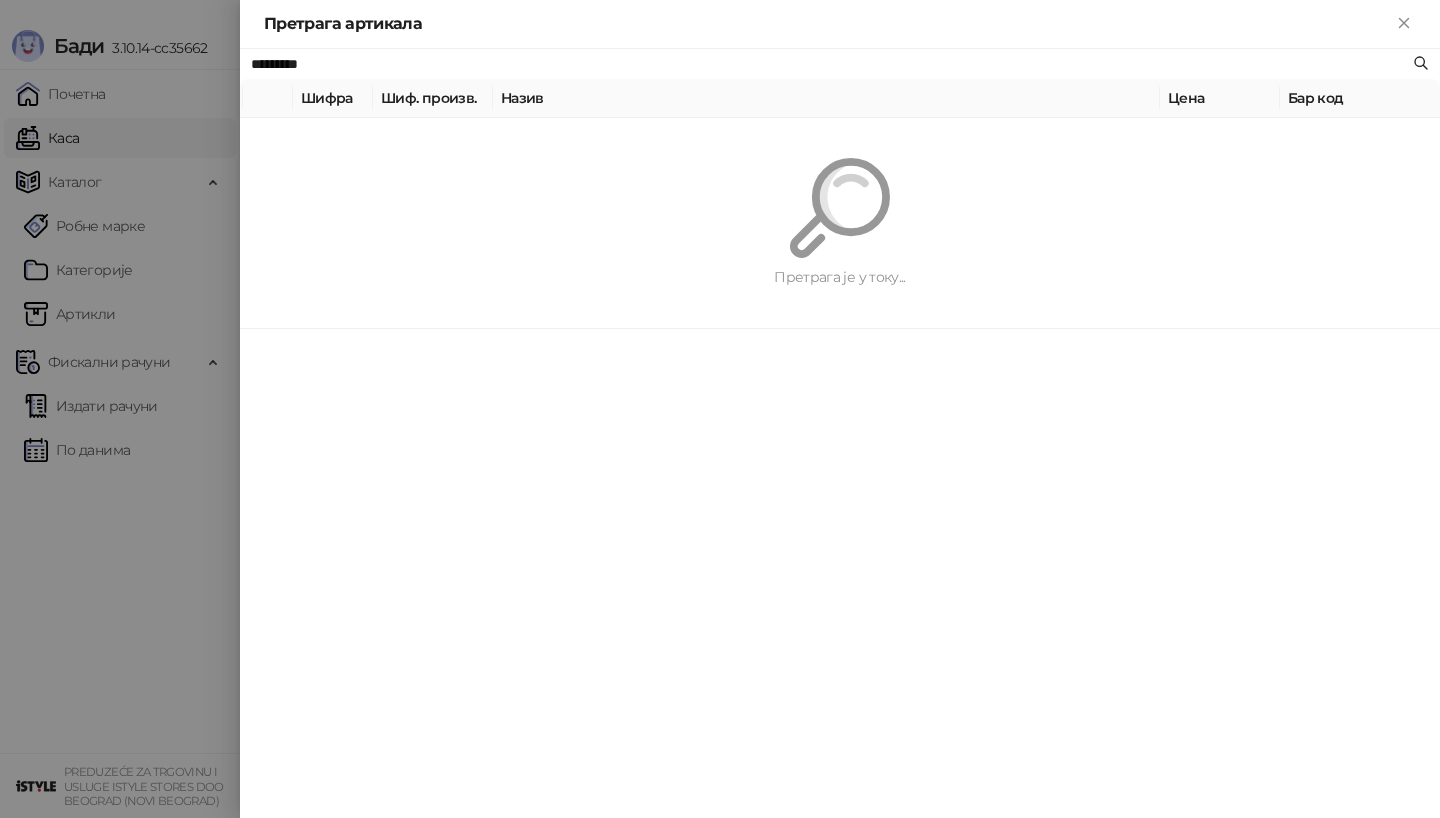 paste 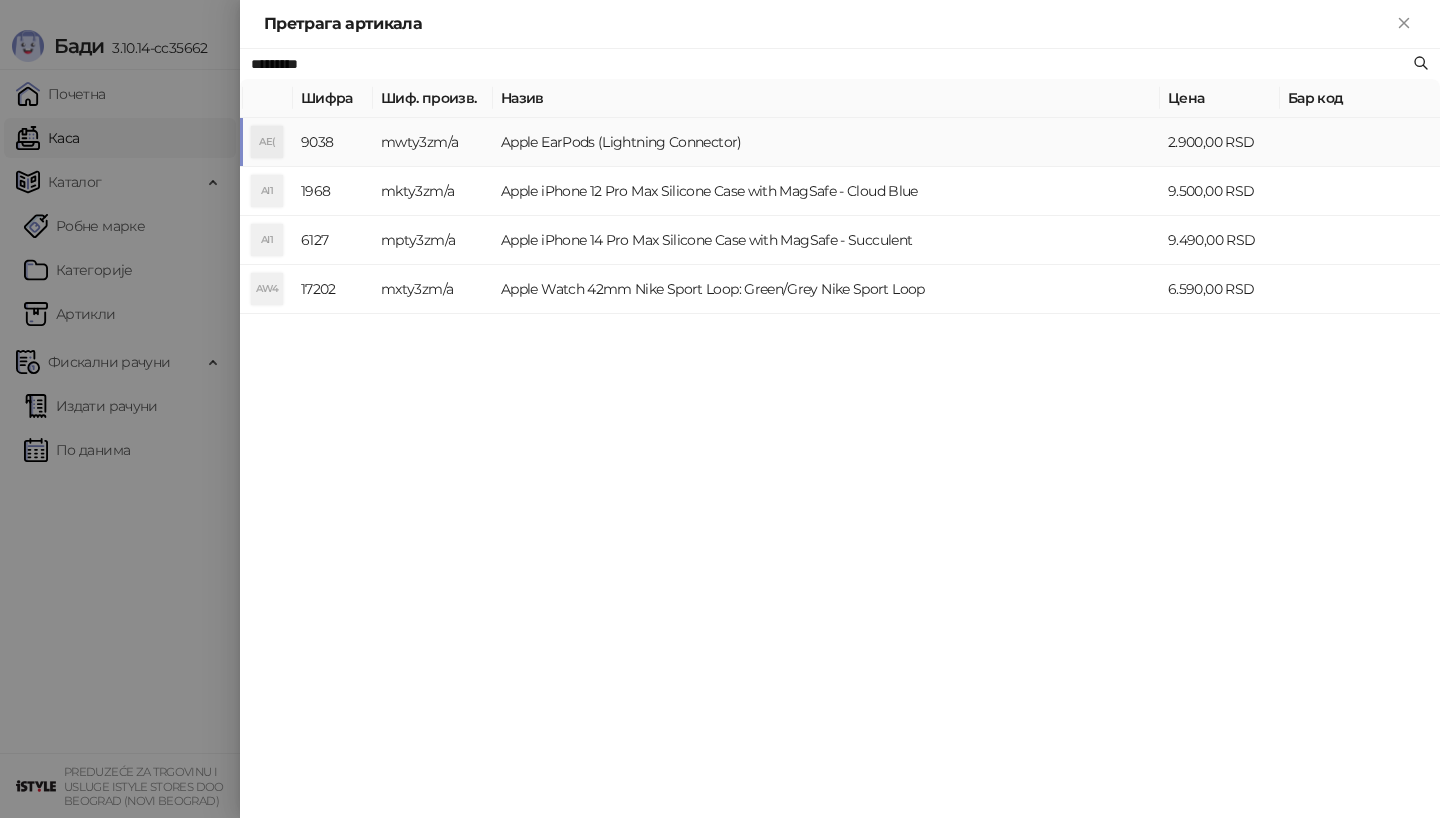 click on "Apple EarPods (Lightning Connector)" at bounding box center [826, 142] 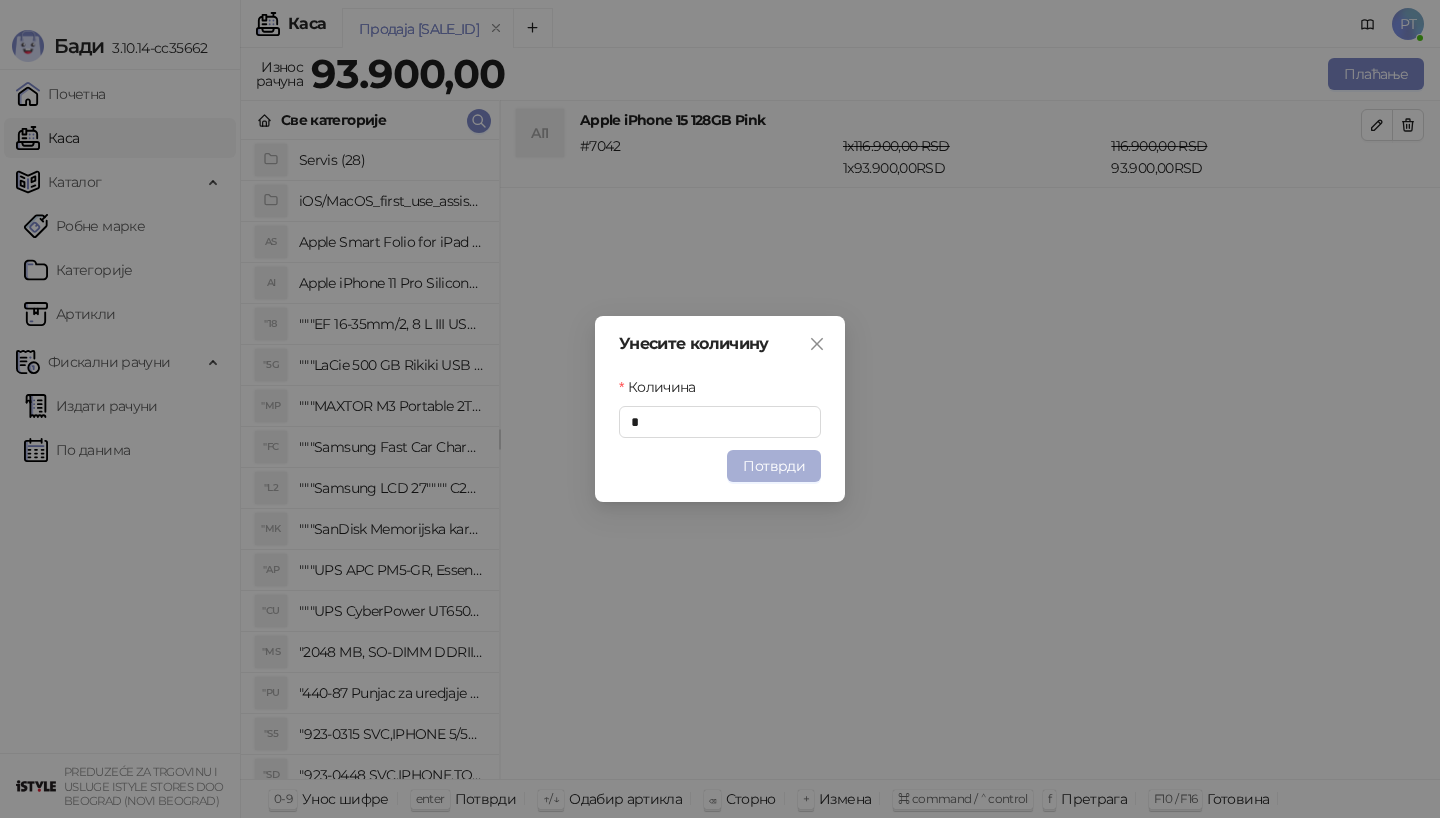 click on "Потврди" at bounding box center (774, 466) 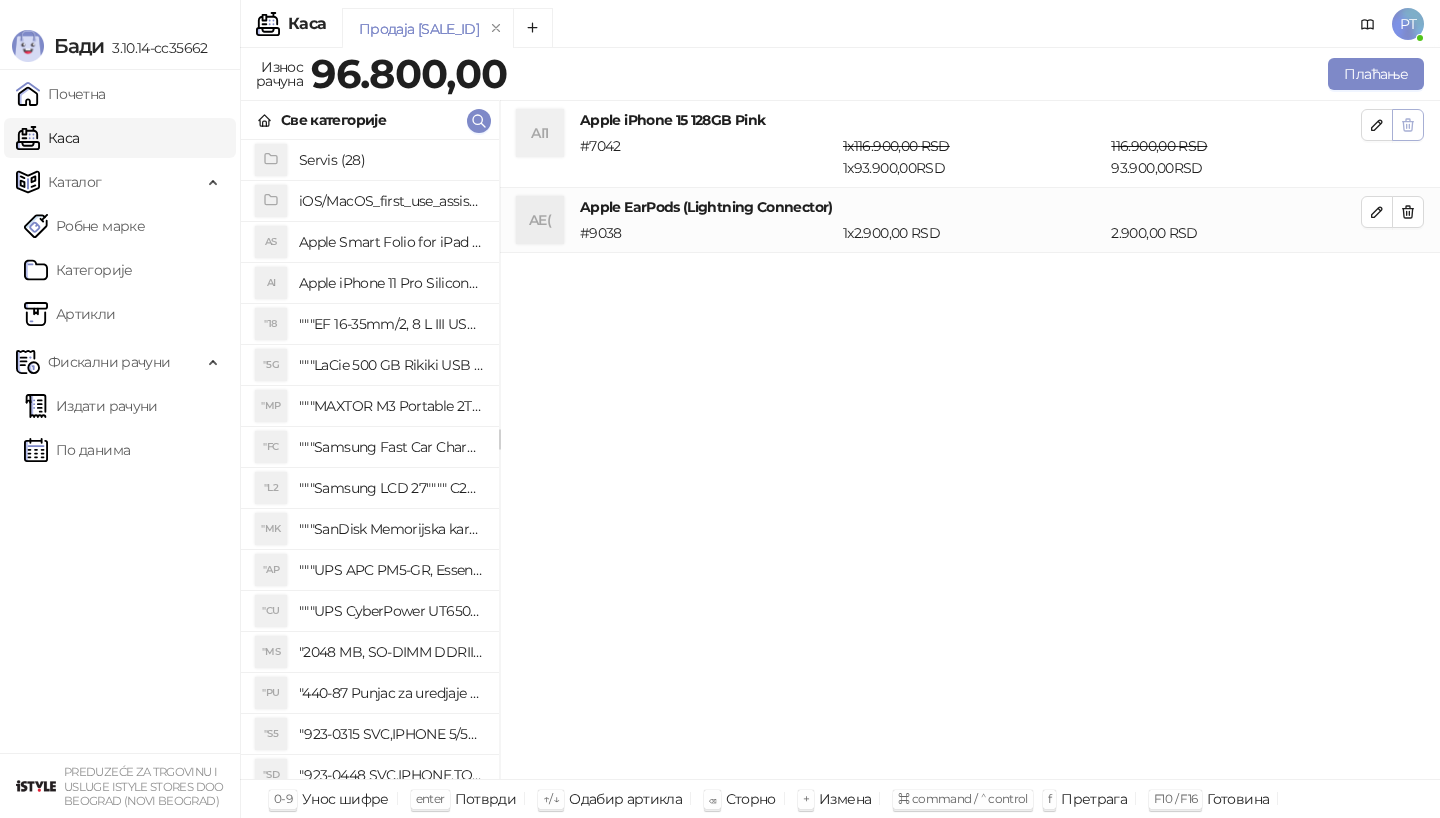 click 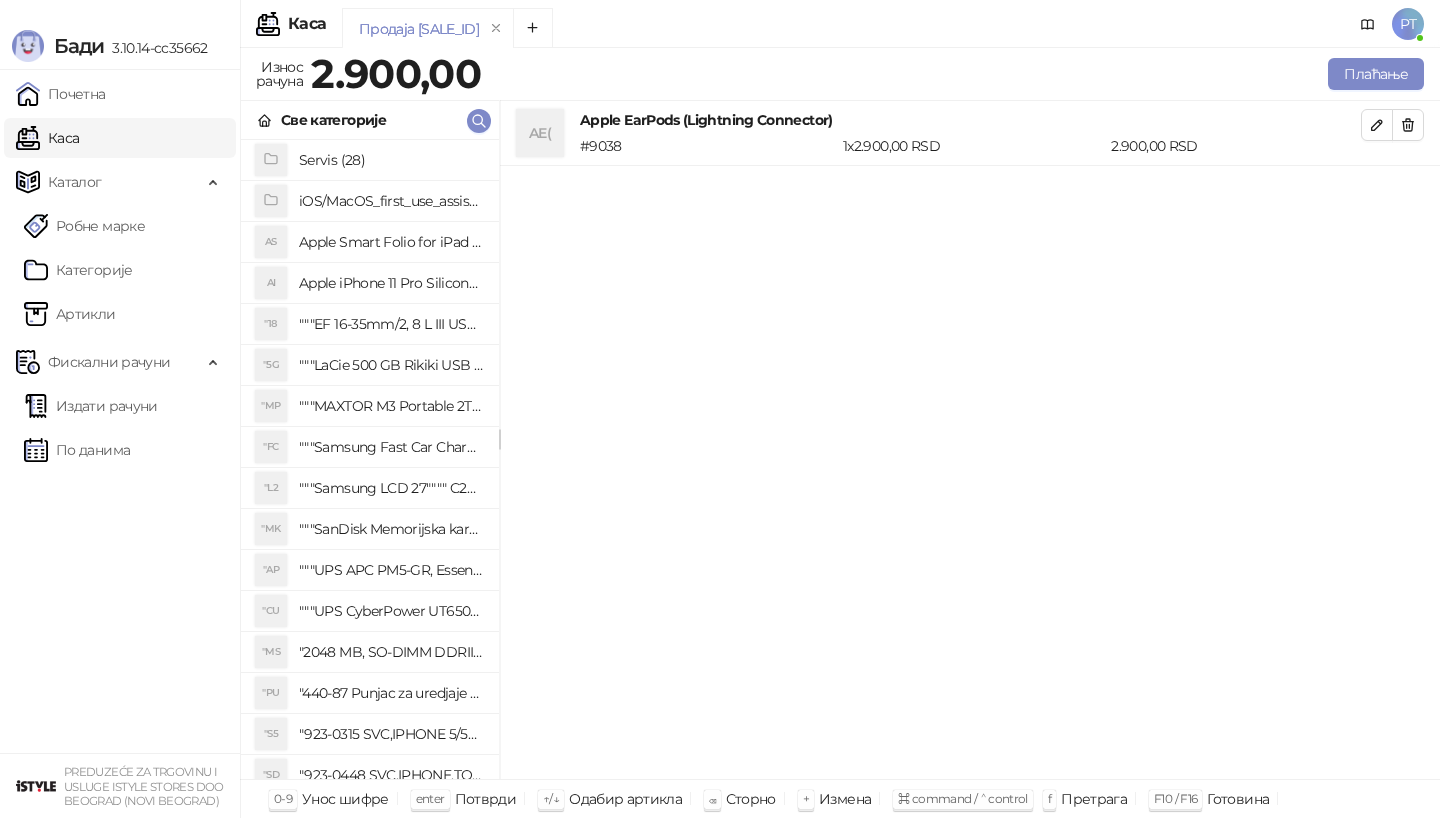 click on "Све категорије" at bounding box center (370, 120) 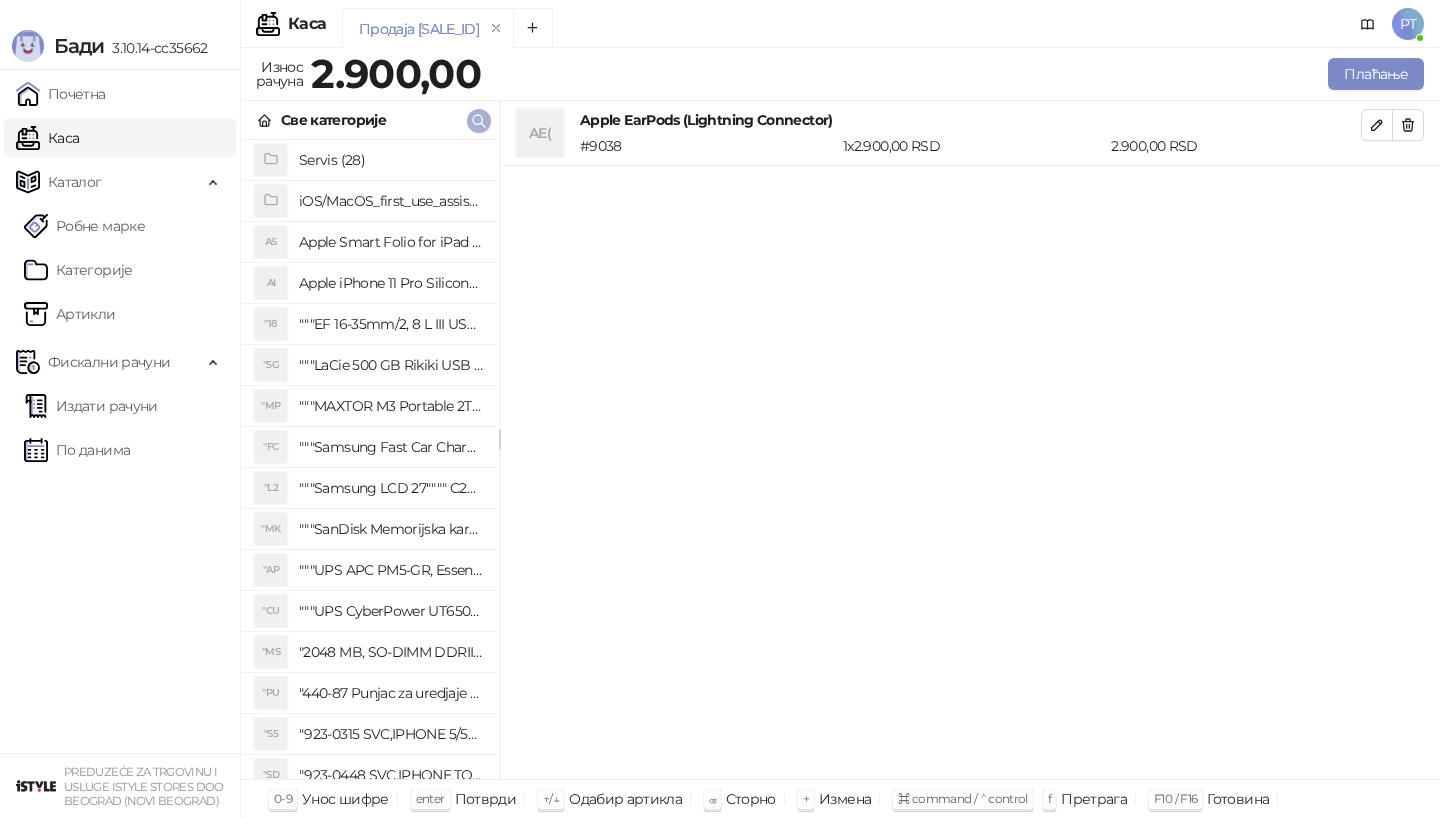 click 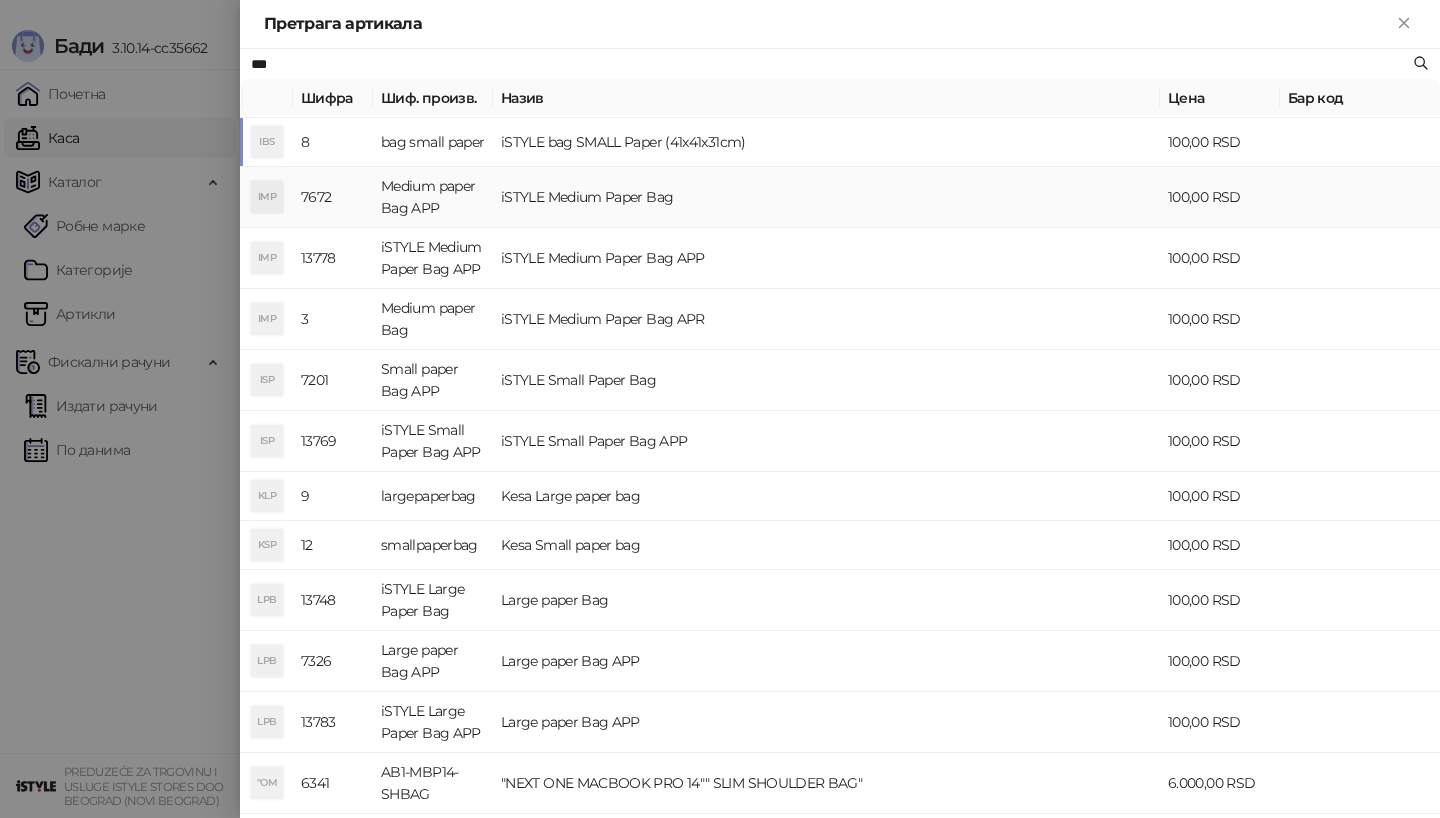 type on "***" 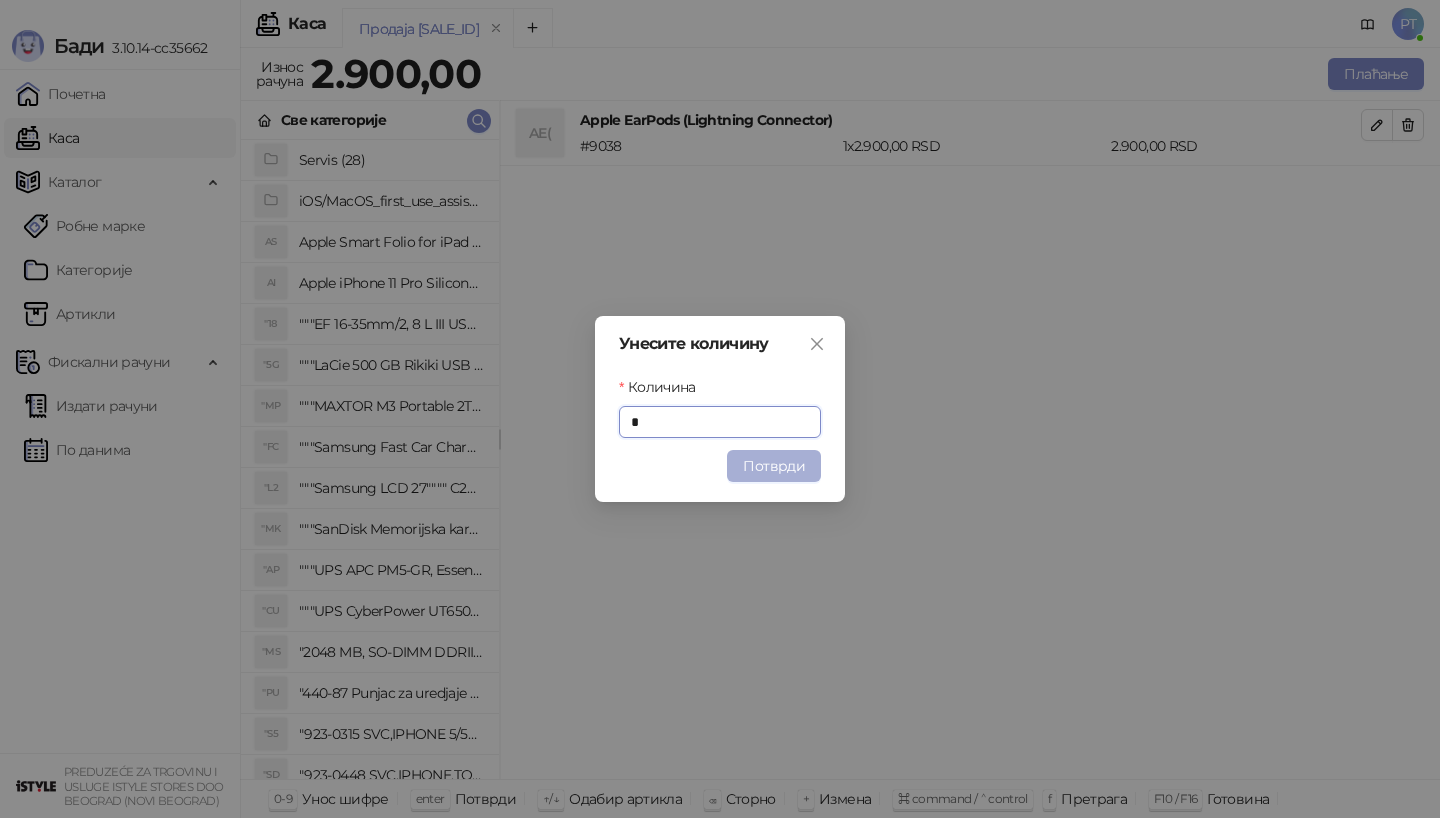 click on "Потврди" at bounding box center (774, 466) 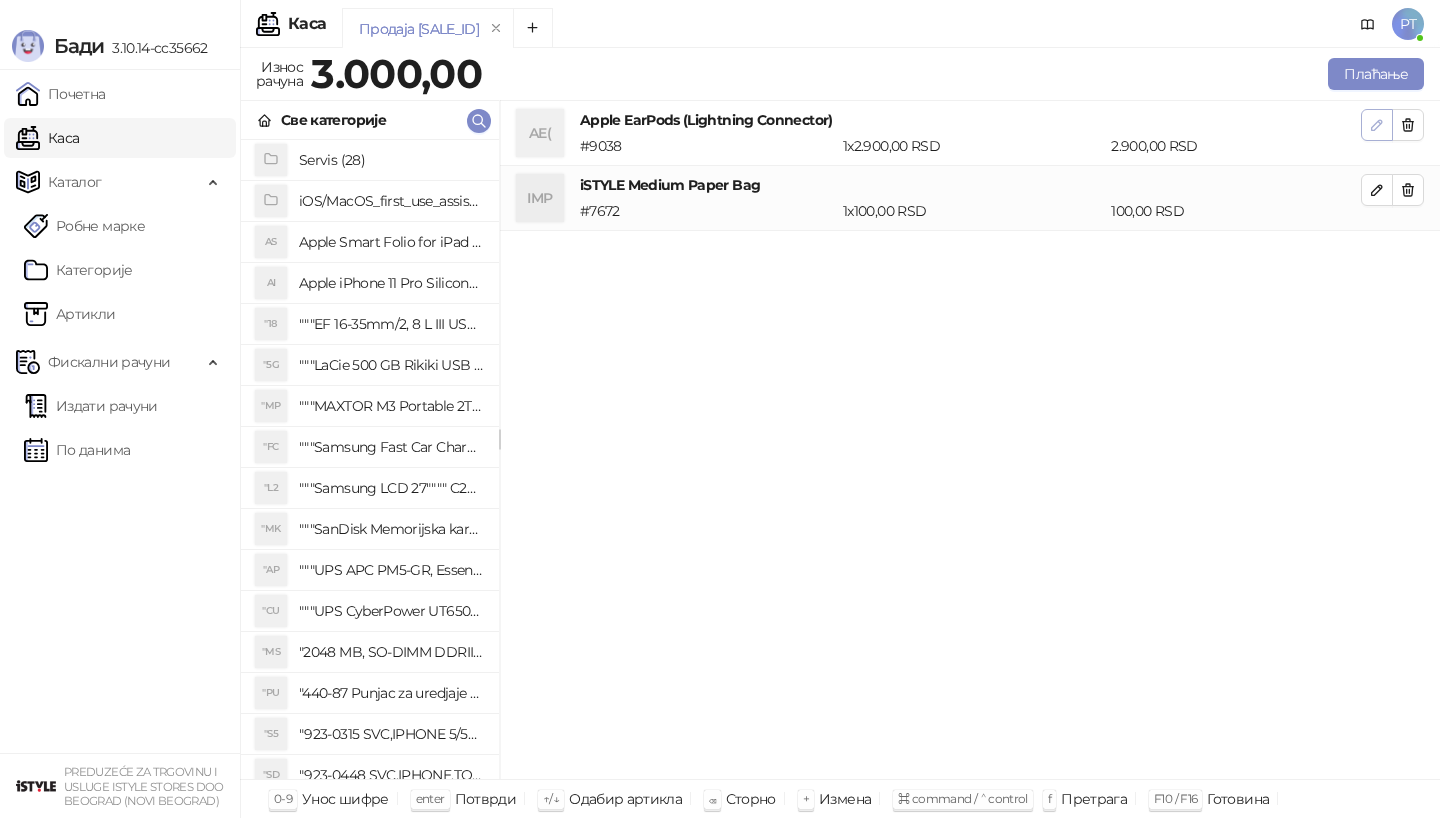 click at bounding box center [1377, 125] 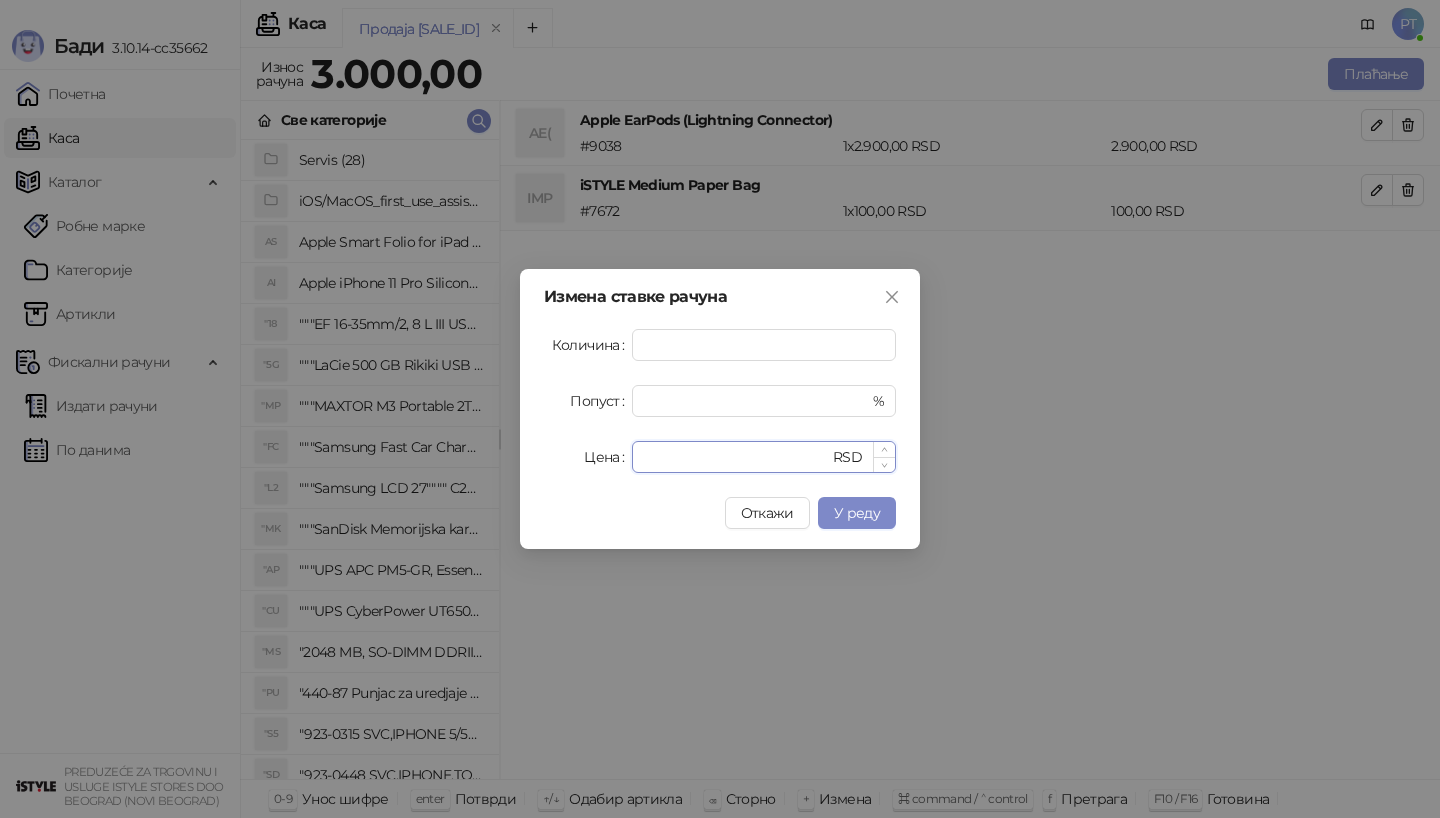 click on "****" at bounding box center [736, 457] 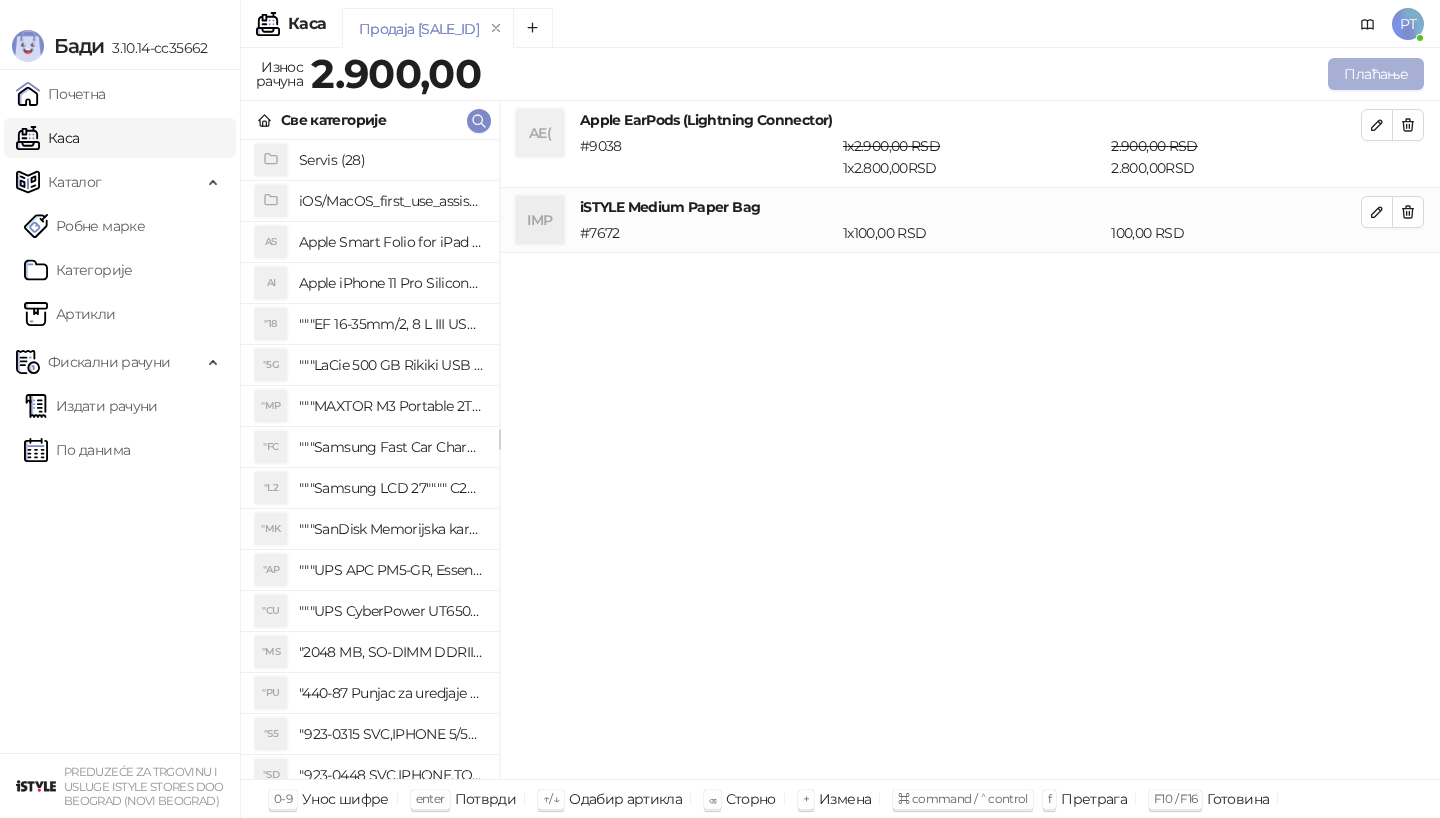 click on "Плаћање" at bounding box center (1376, 74) 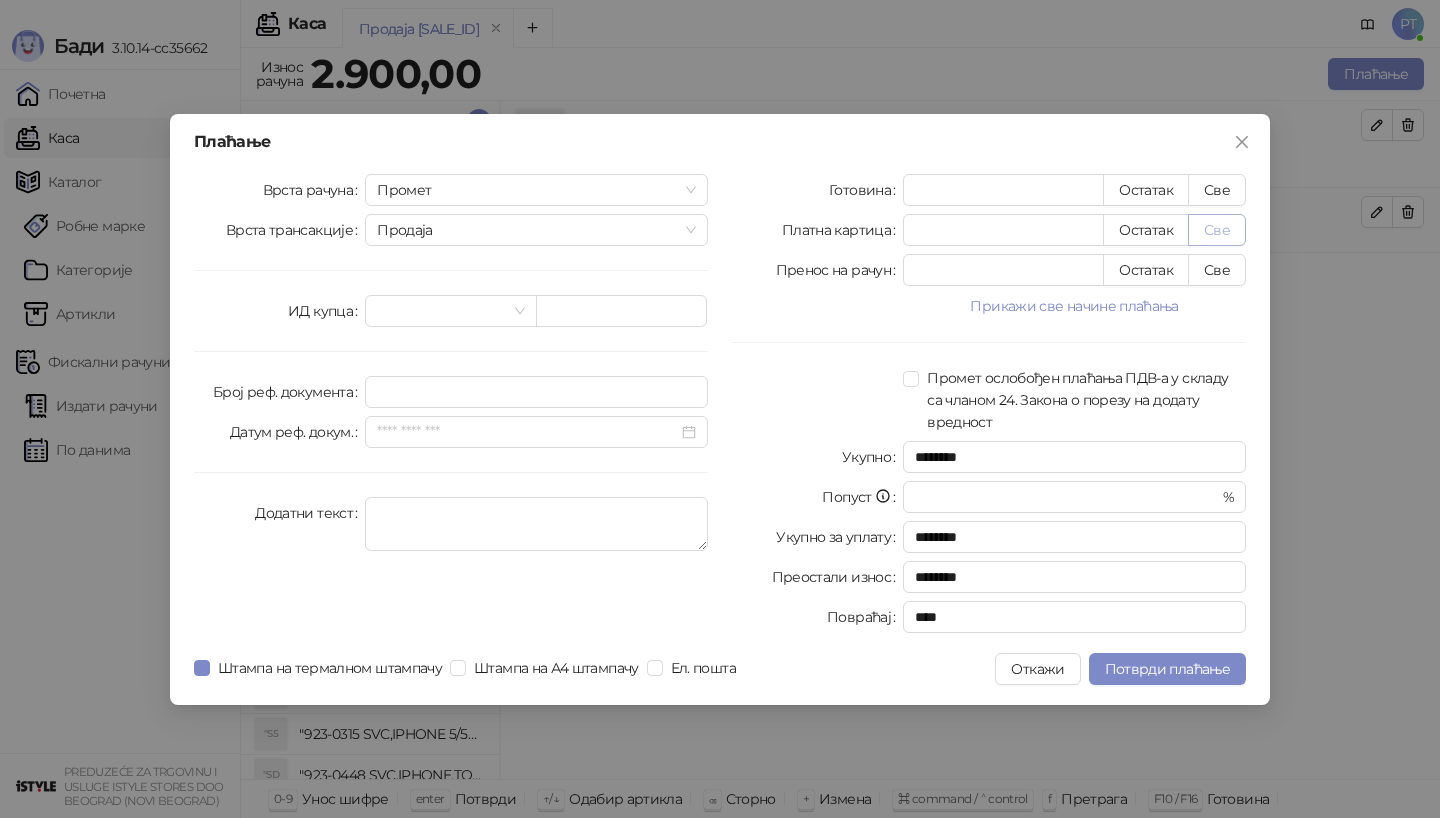 click on "Све" at bounding box center (1217, 230) 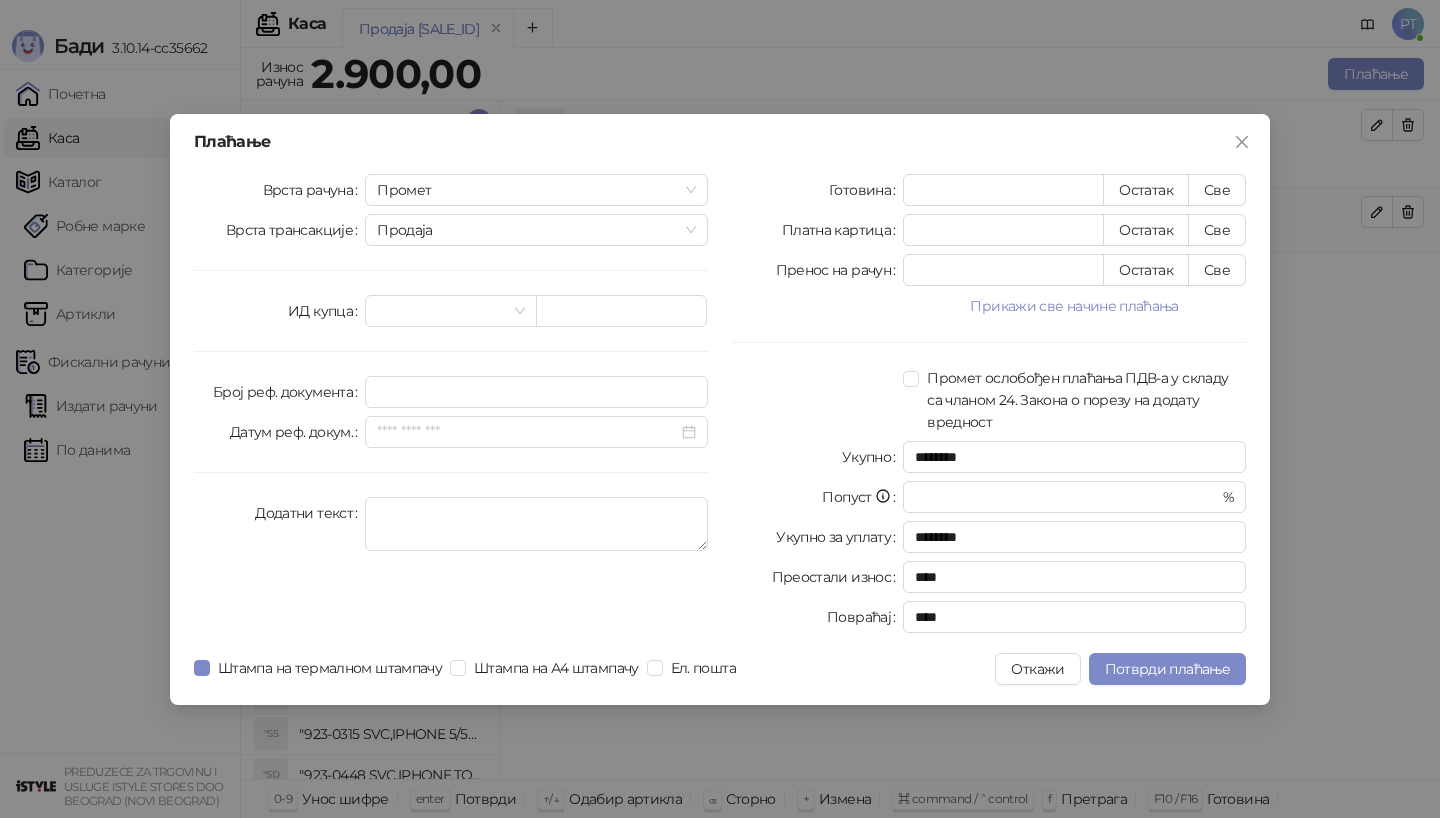click on "Плаћање Врста рачуна Промет Врста трансакције Продаја ИД купца Број реф. документа Датум реф. докум. Додатни текст Готовина * Остатак Све Платна картица **** Остатак Све Пренос на рачун * Остатак Све Прикажи све начине плаћања Ваучер * Остатак Све Чек * Остатак Све Инстант плаћање * Остатак Све Друго безготовинско * Остатак Све   Промет ослобођен плаћања ПДВ-а у складу са чланом 24. Закона о порезу на додату вредност Укупно ******** Попуст   * % Укупно за уплату ******** Преостали износ **** Повраћај **** Штампа на термалном штампачу Штампа на А4 штампачу Ел. пошта Откажи" at bounding box center (720, 409) 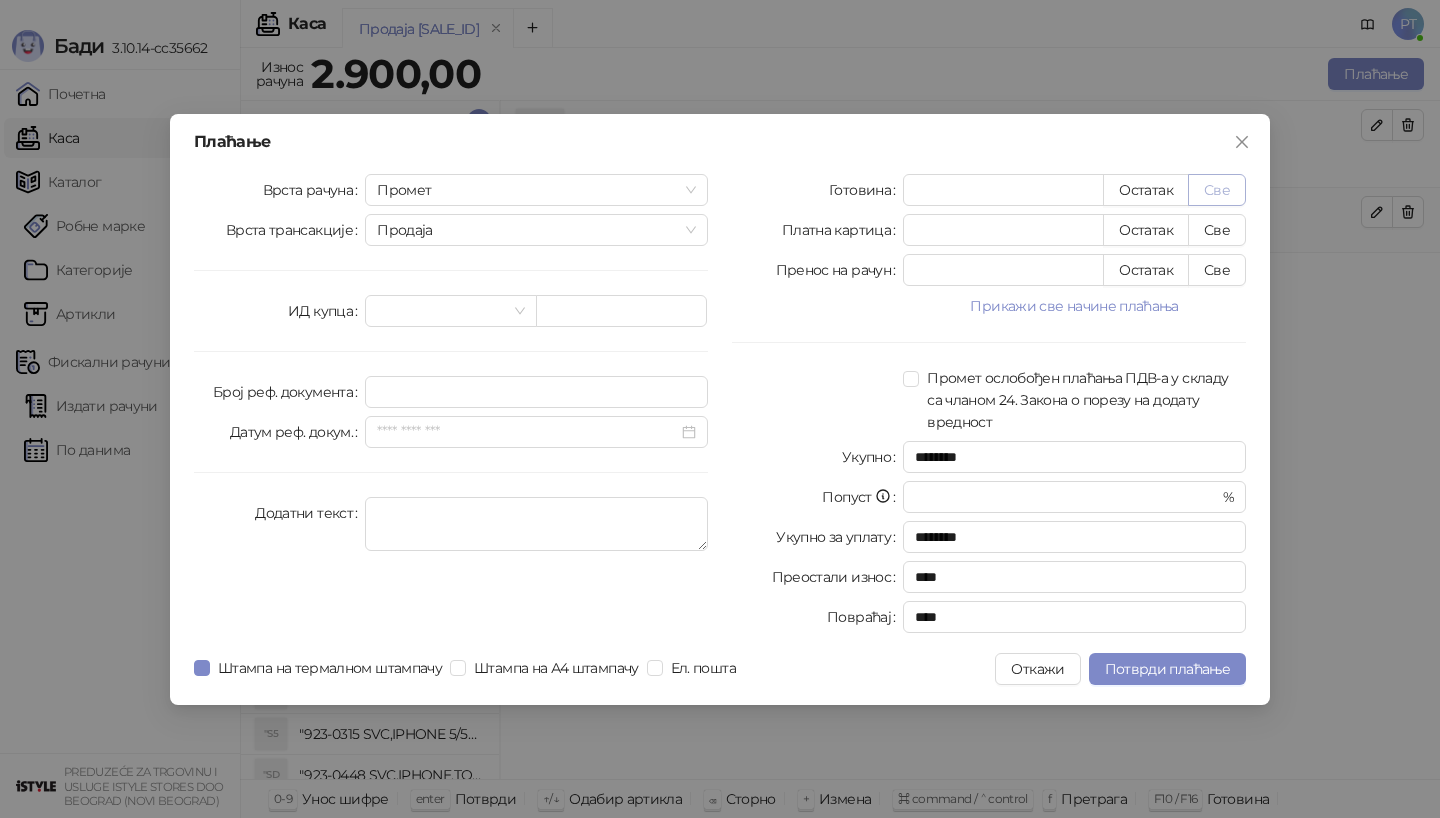 click on "Све" at bounding box center [1217, 190] 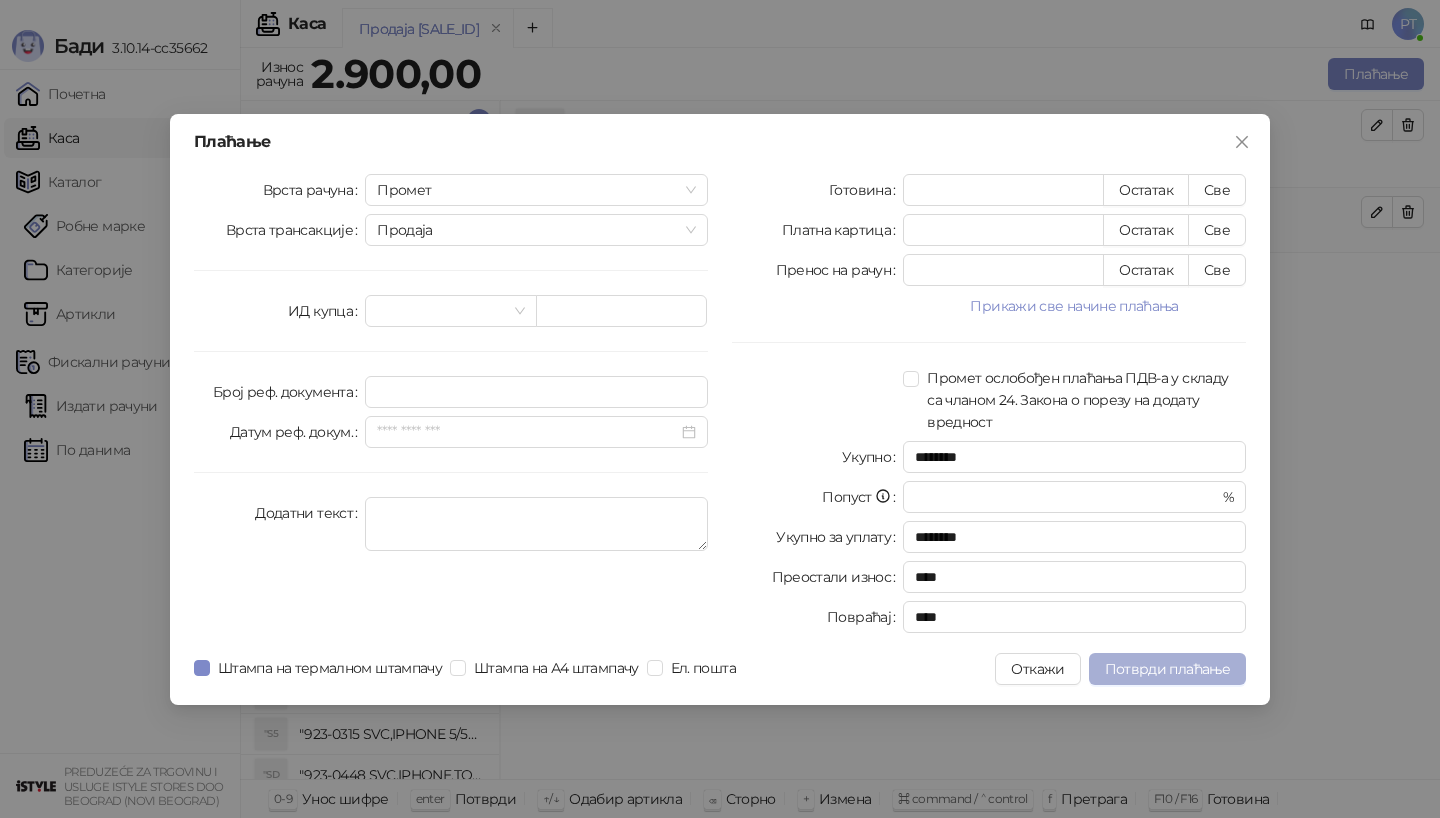 click on "Потврди плаћање" at bounding box center [1167, 669] 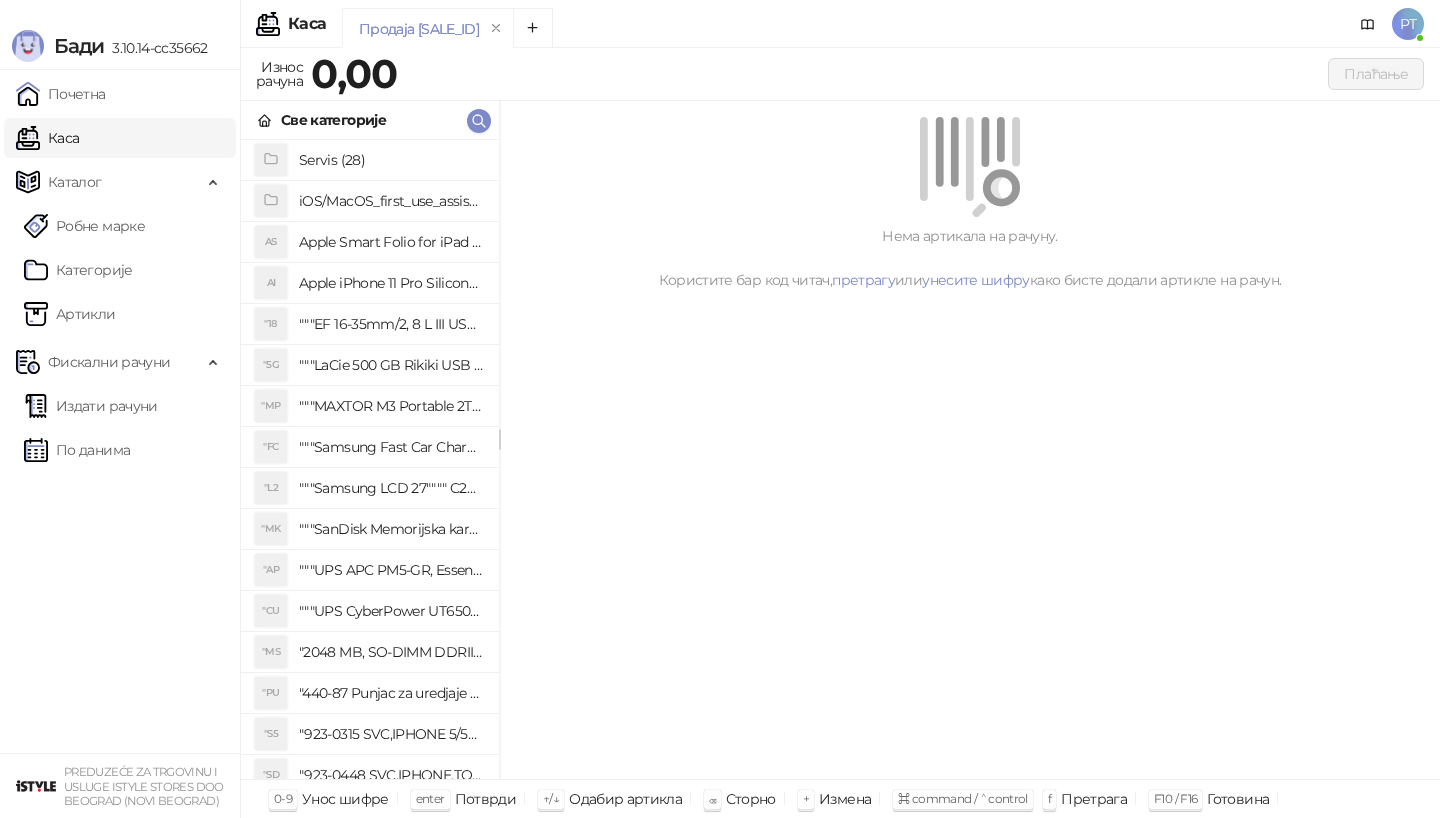 click on "Све категорије" at bounding box center [370, 120] 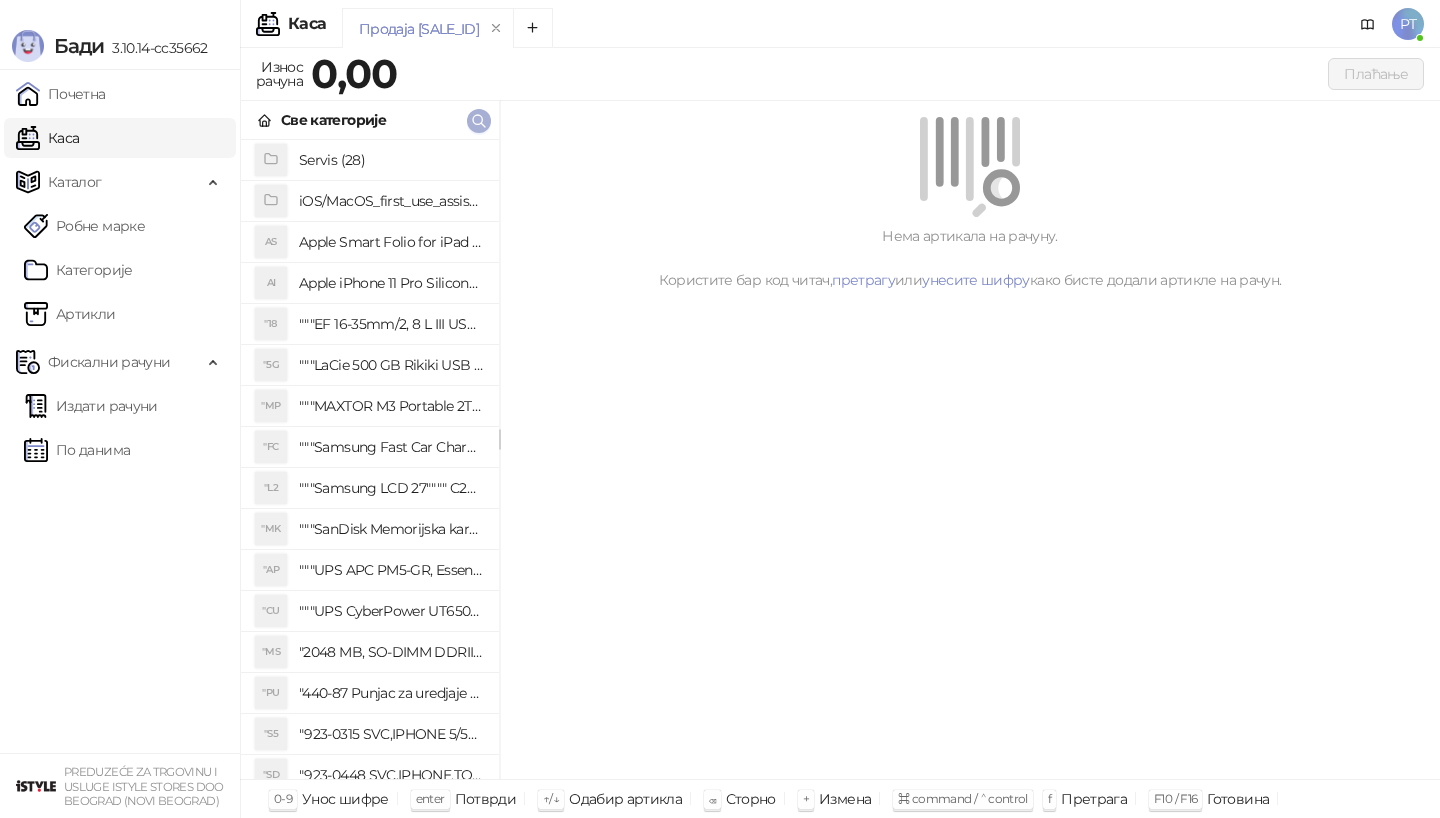 click 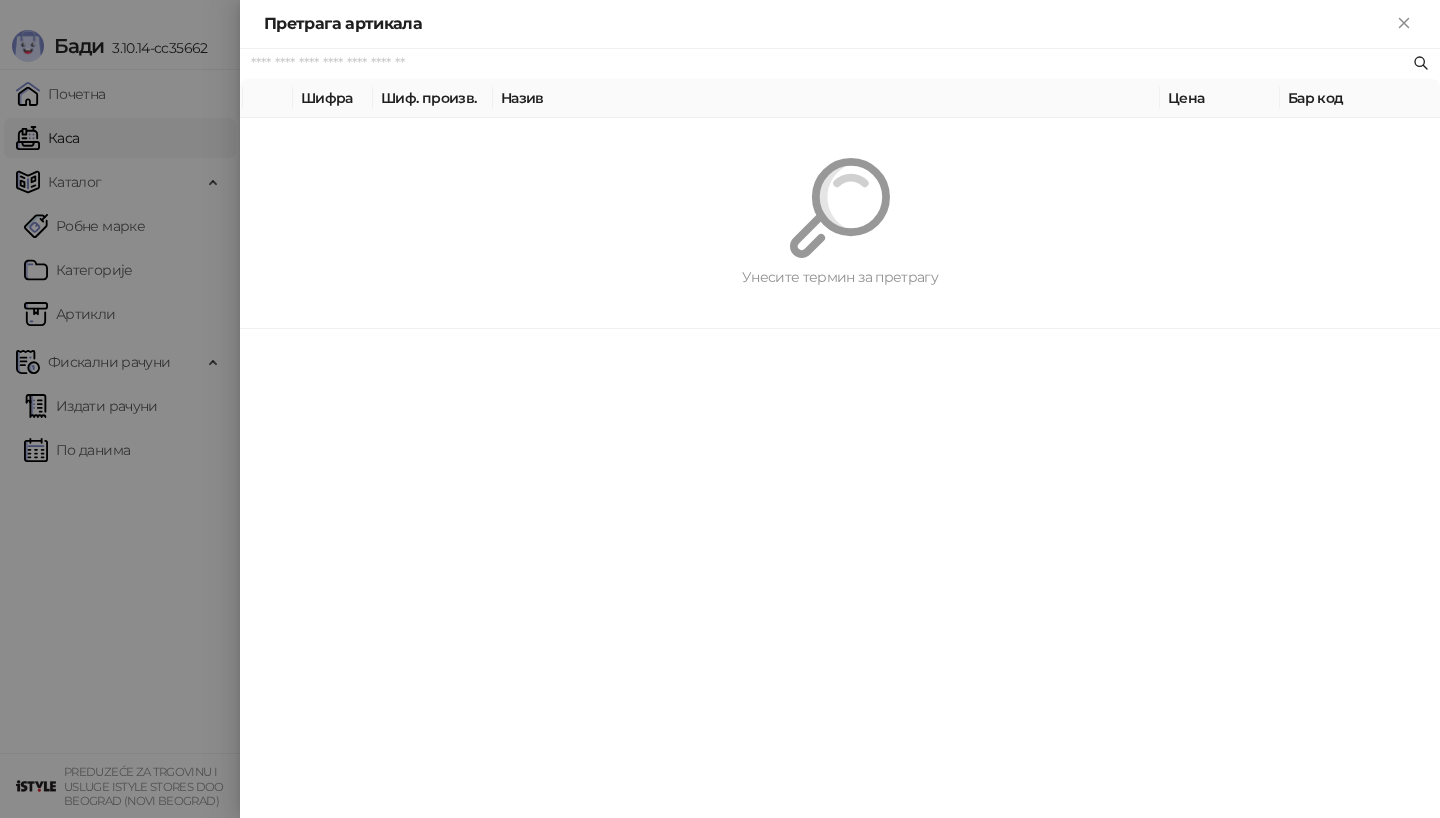 paste on "**********" 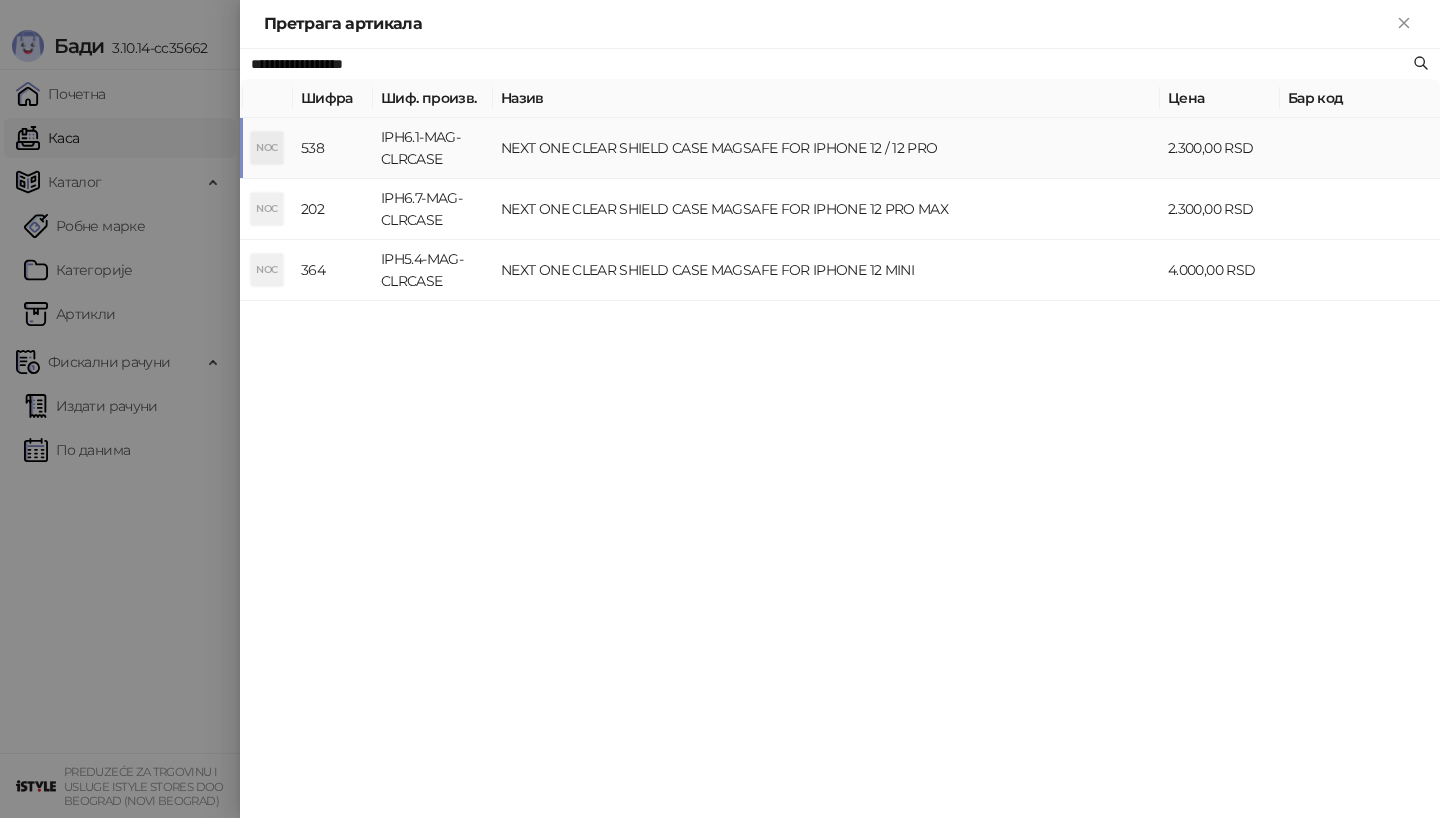 type on "**********" 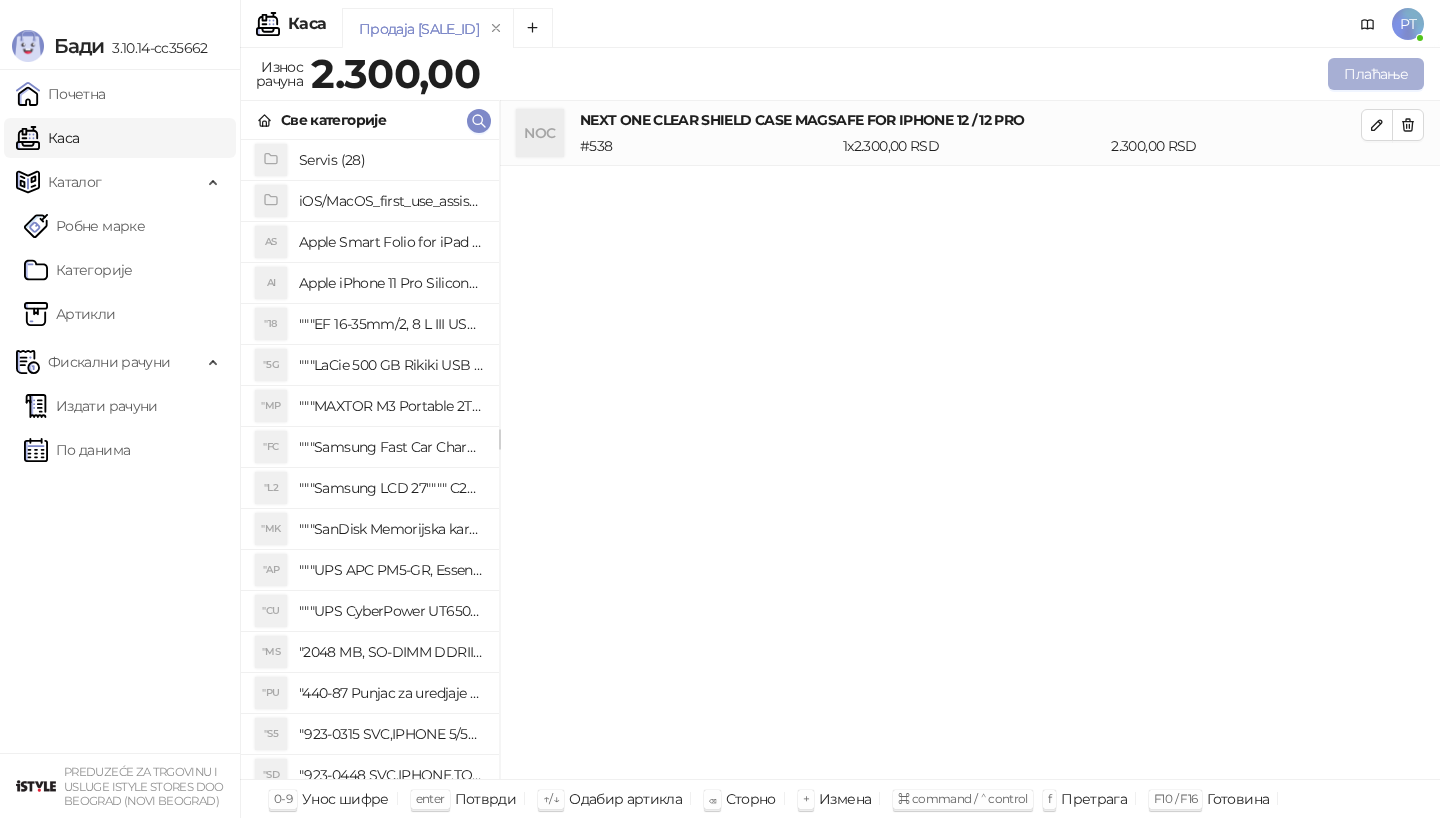 click on "Плаћање" at bounding box center [1376, 74] 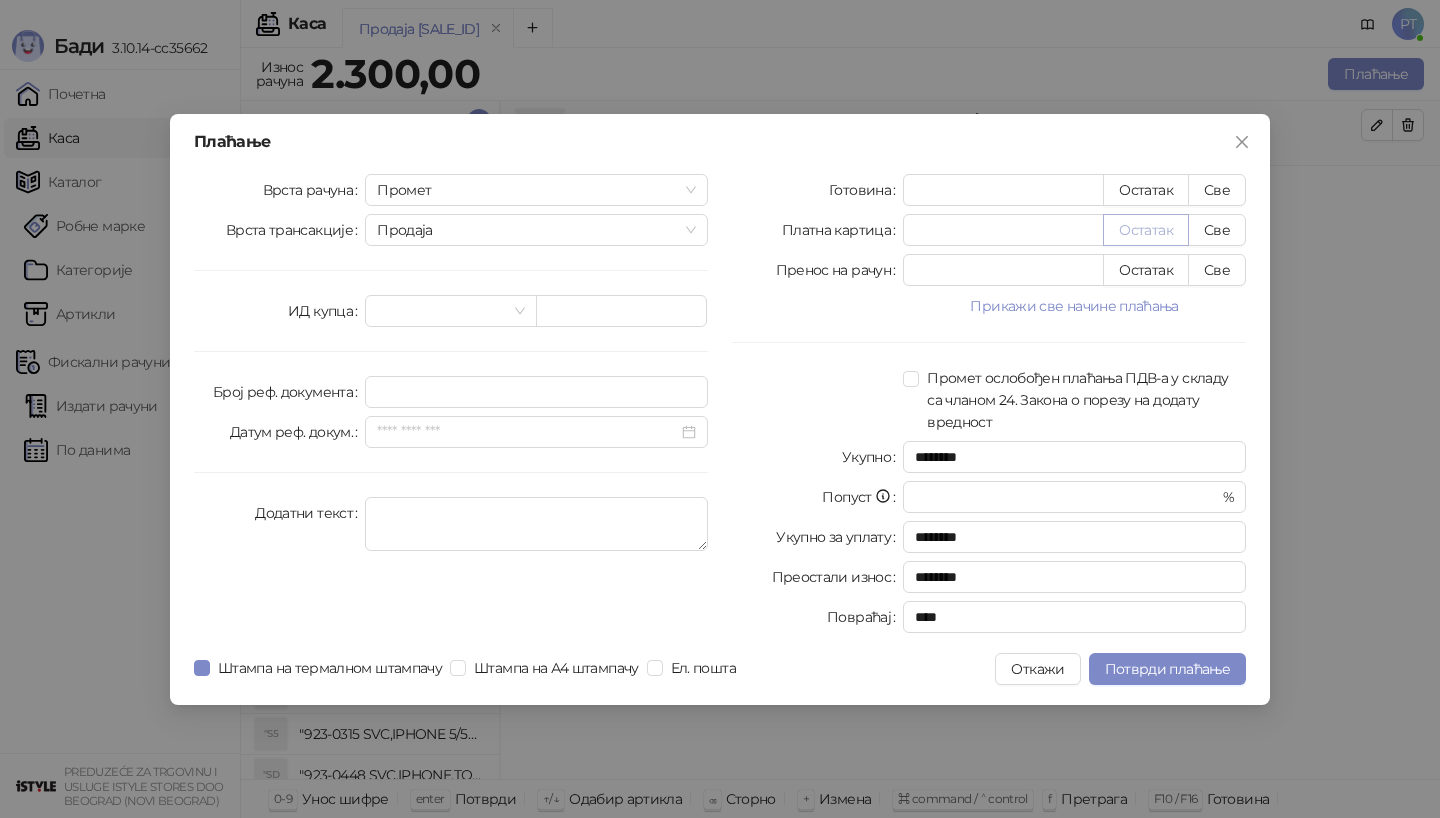 click on "Остатак" at bounding box center [1146, 230] 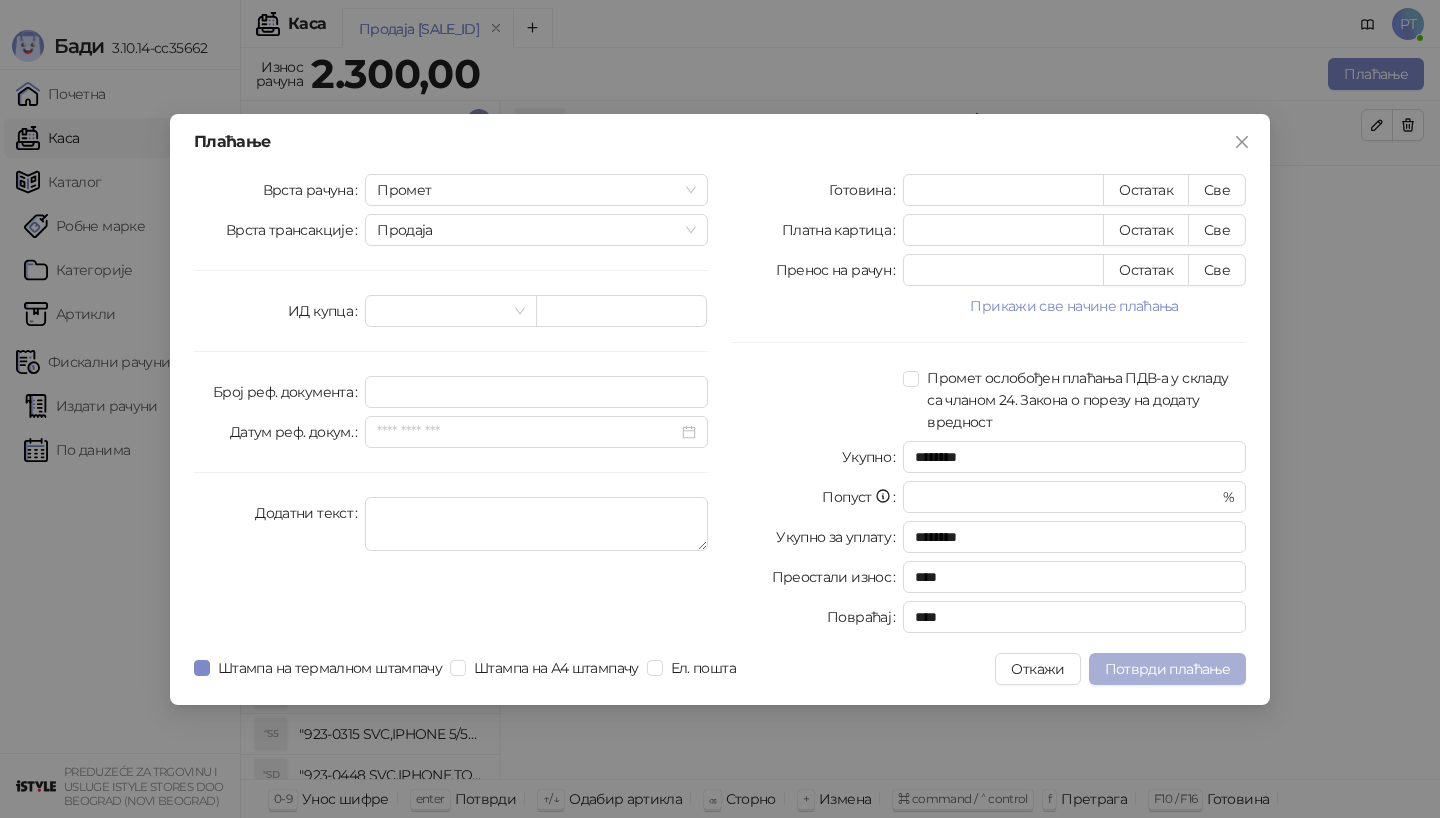 click on "Потврди плаћање" at bounding box center [1167, 669] 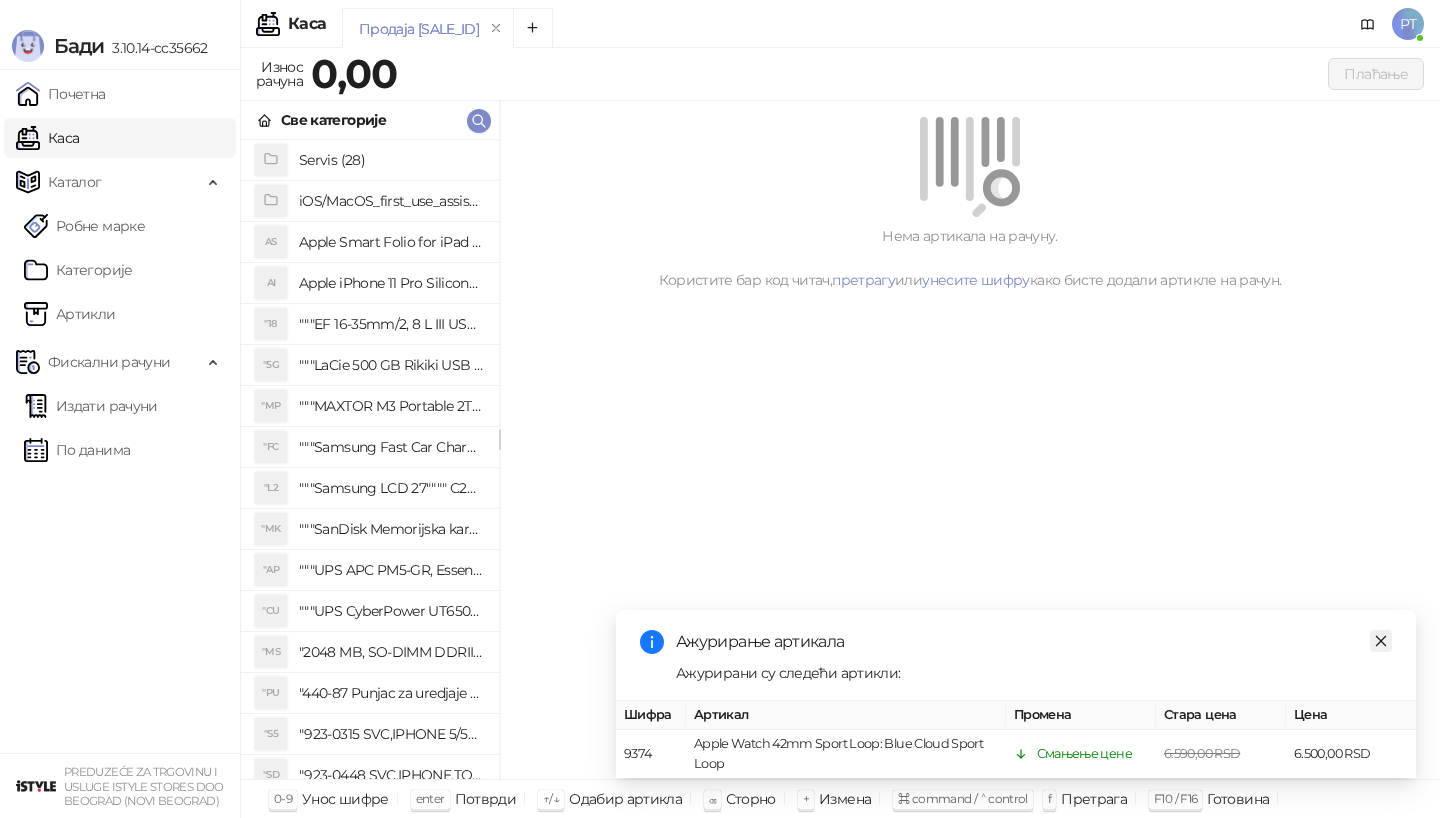 click at bounding box center [1381, 641] 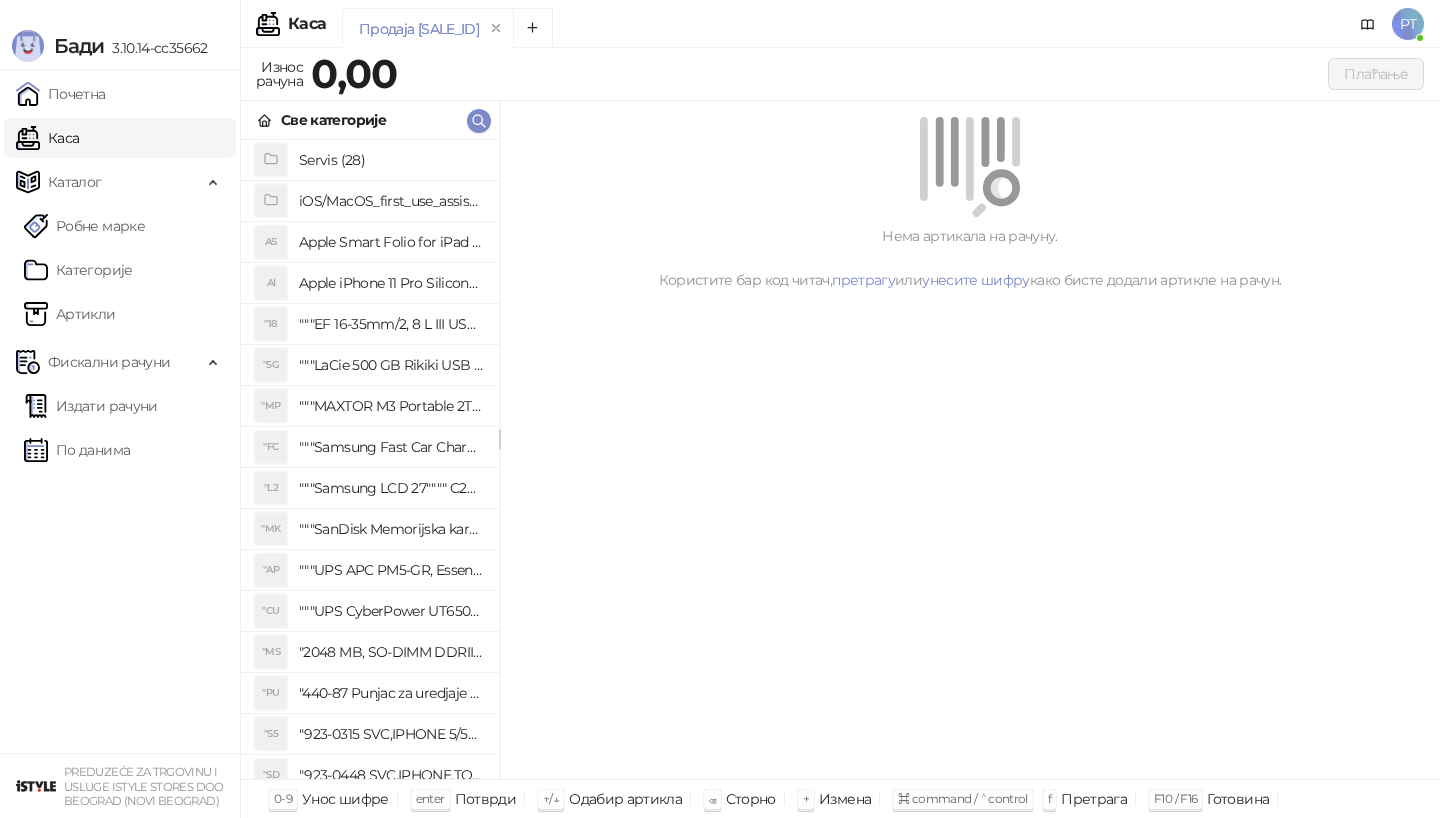 click on "Каса" at bounding box center (47, 138) 